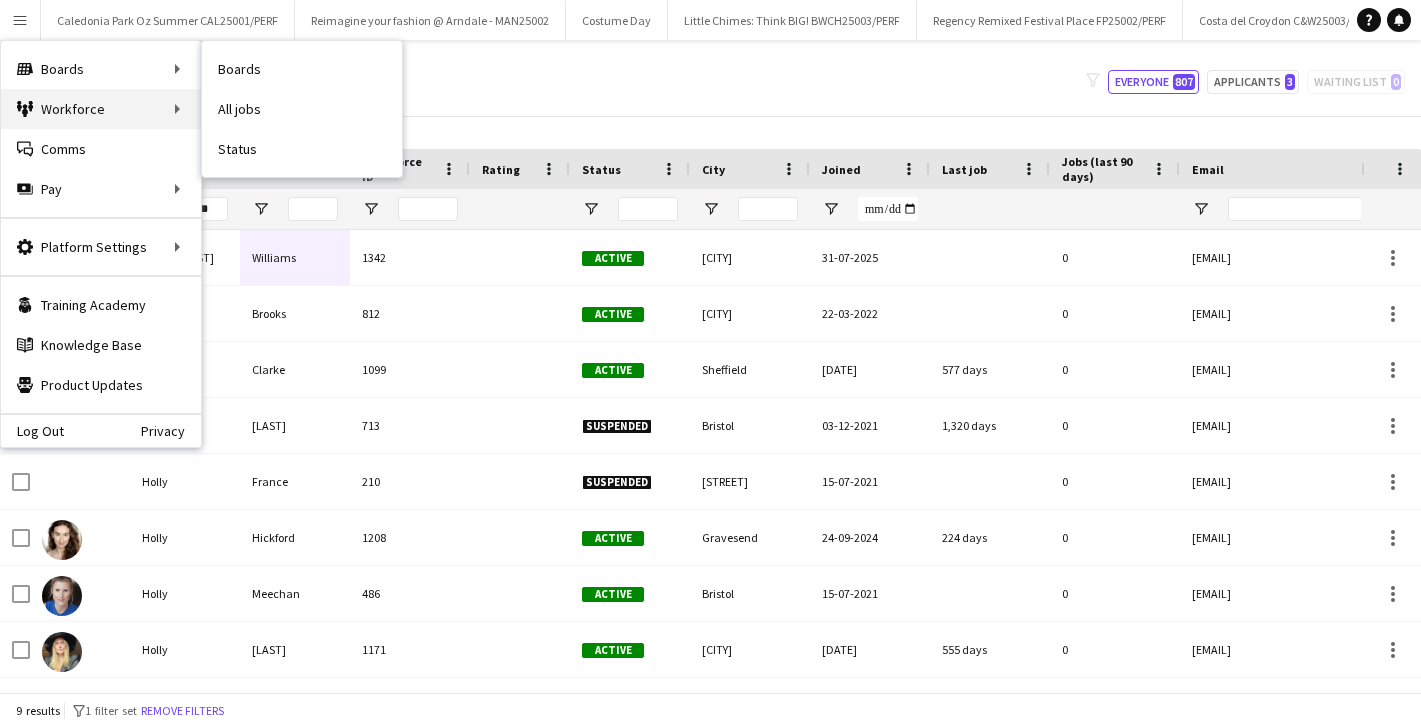 scroll, scrollTop: 0, scrollLeft: 0, axis: both 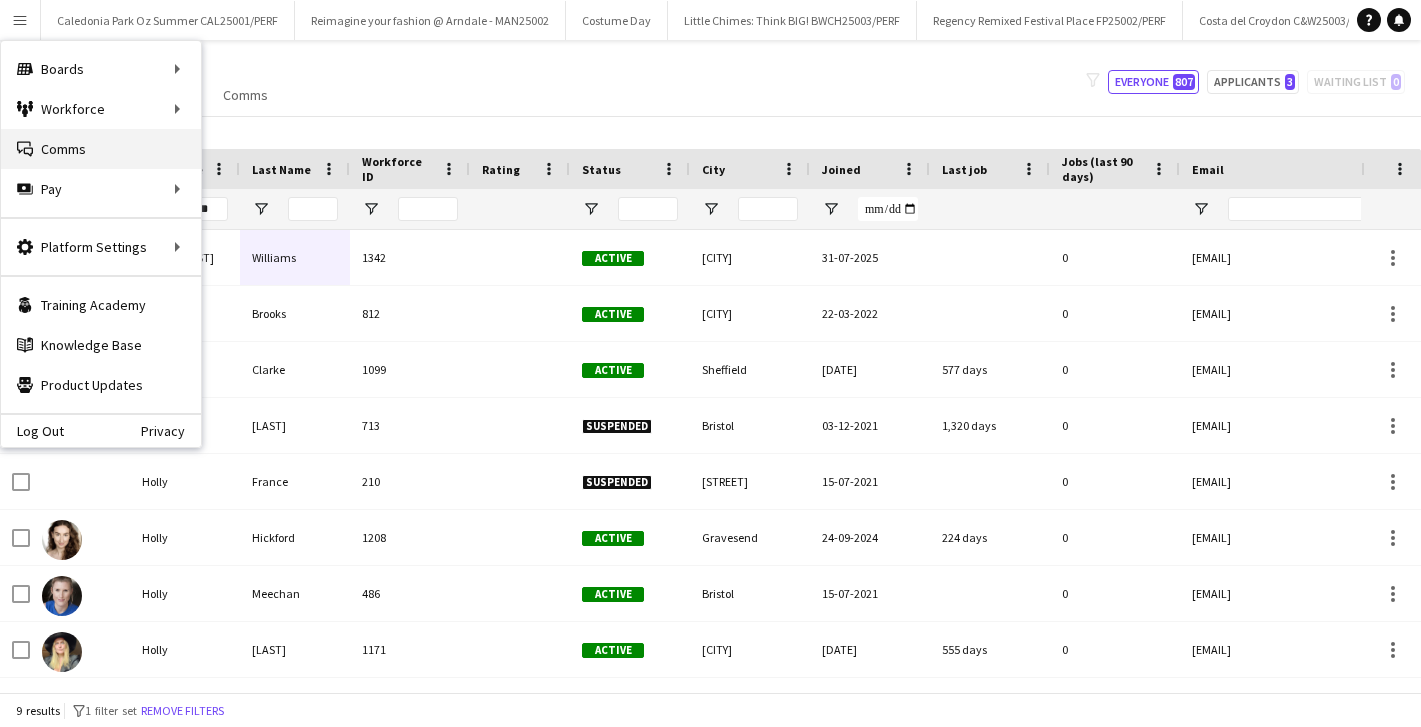 click on "Comms
Comms" at bounding box center [101, 149] 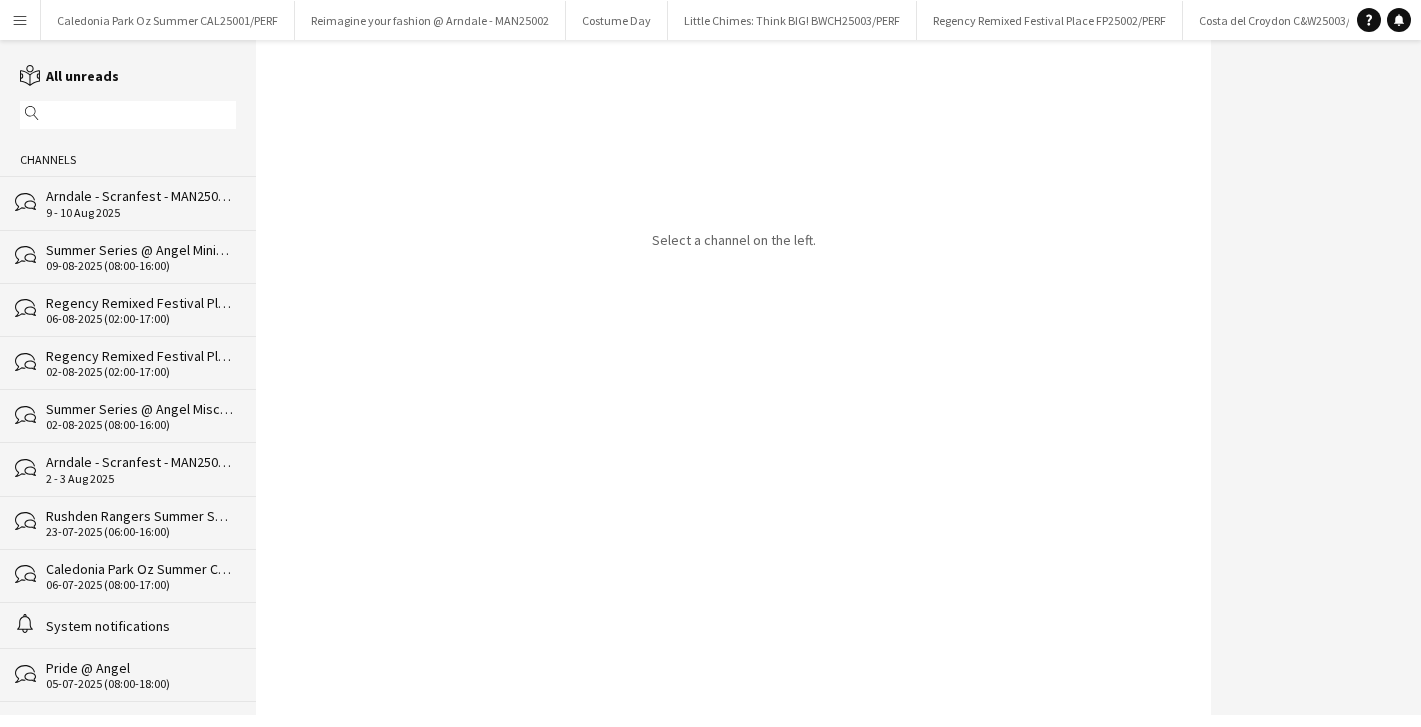 click on "Arndale - Scranfest - MAN25003/PERF" 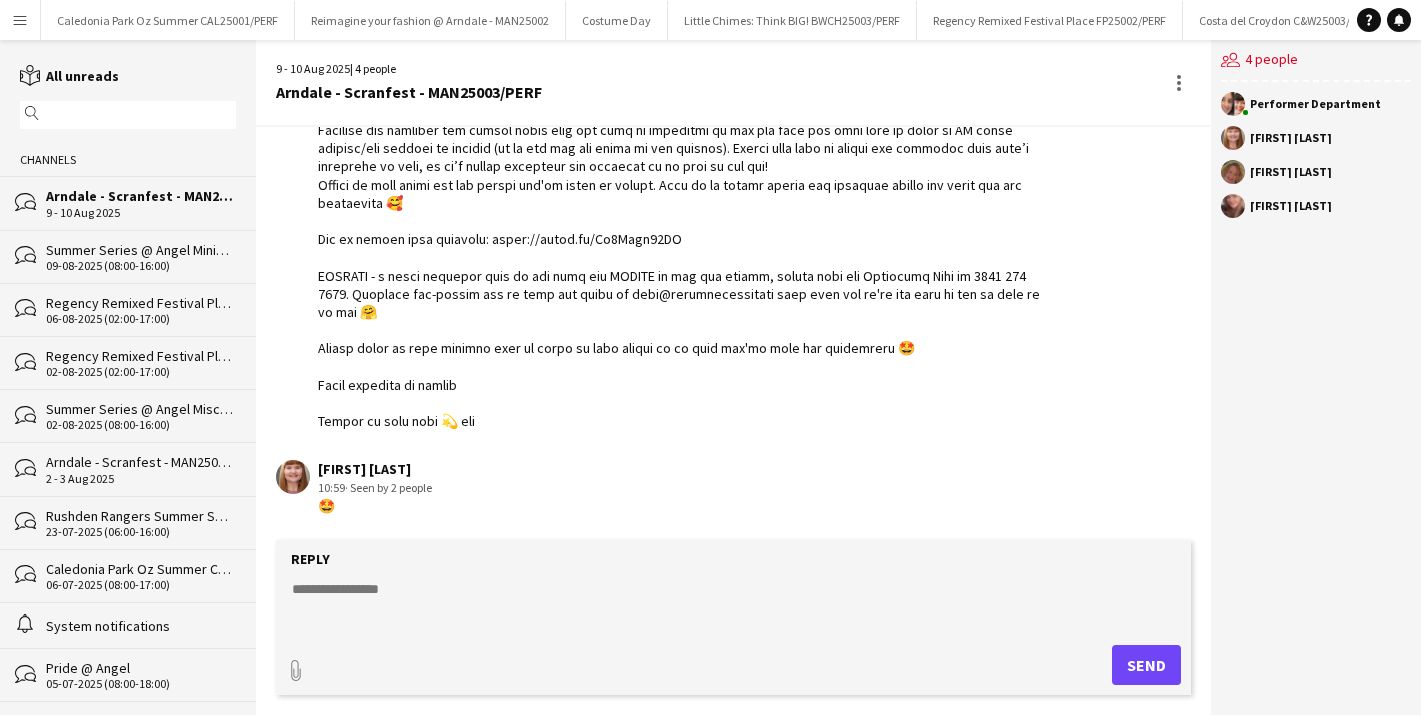scroll, scrollTop: 550, scrollLeft: 0, axis: vertical 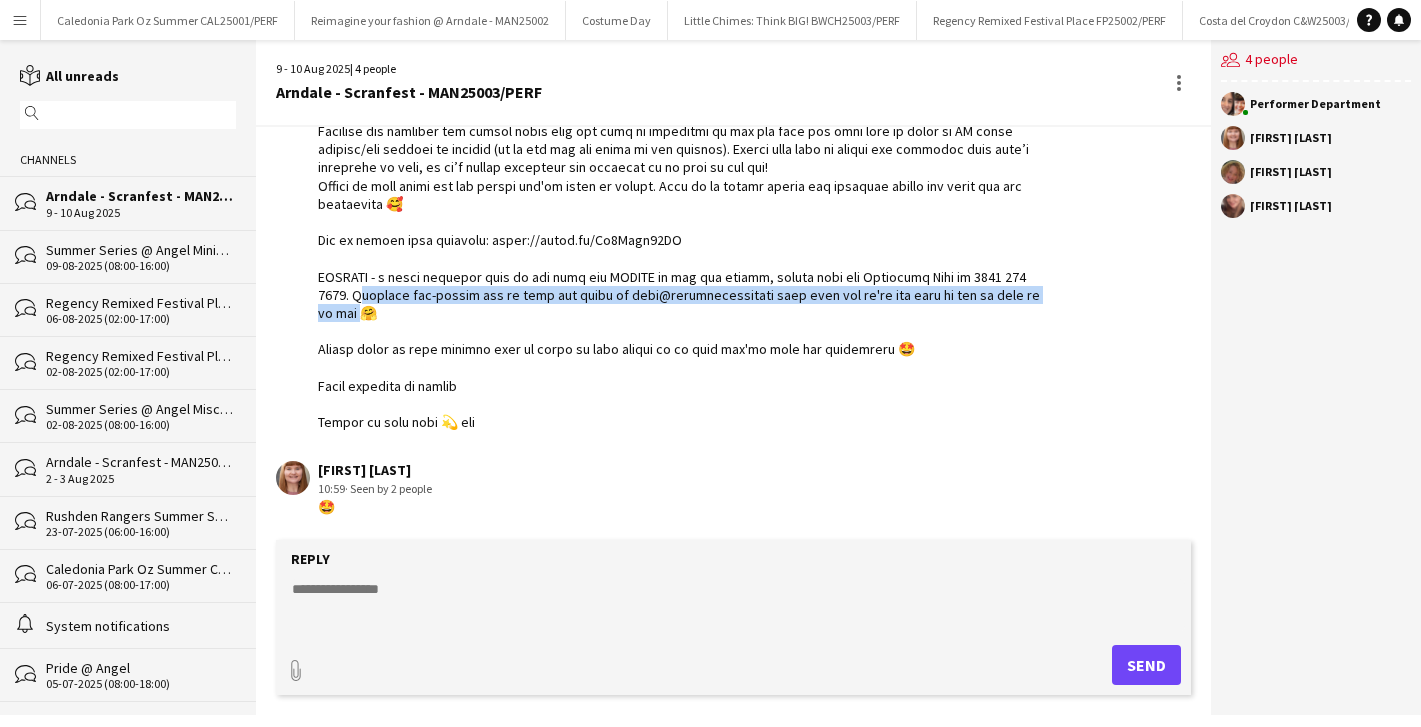 drag, startPoint x: 314, startPoint y: 295, endPoint x: 1029, endPoint y: 298, distance: 715.0063 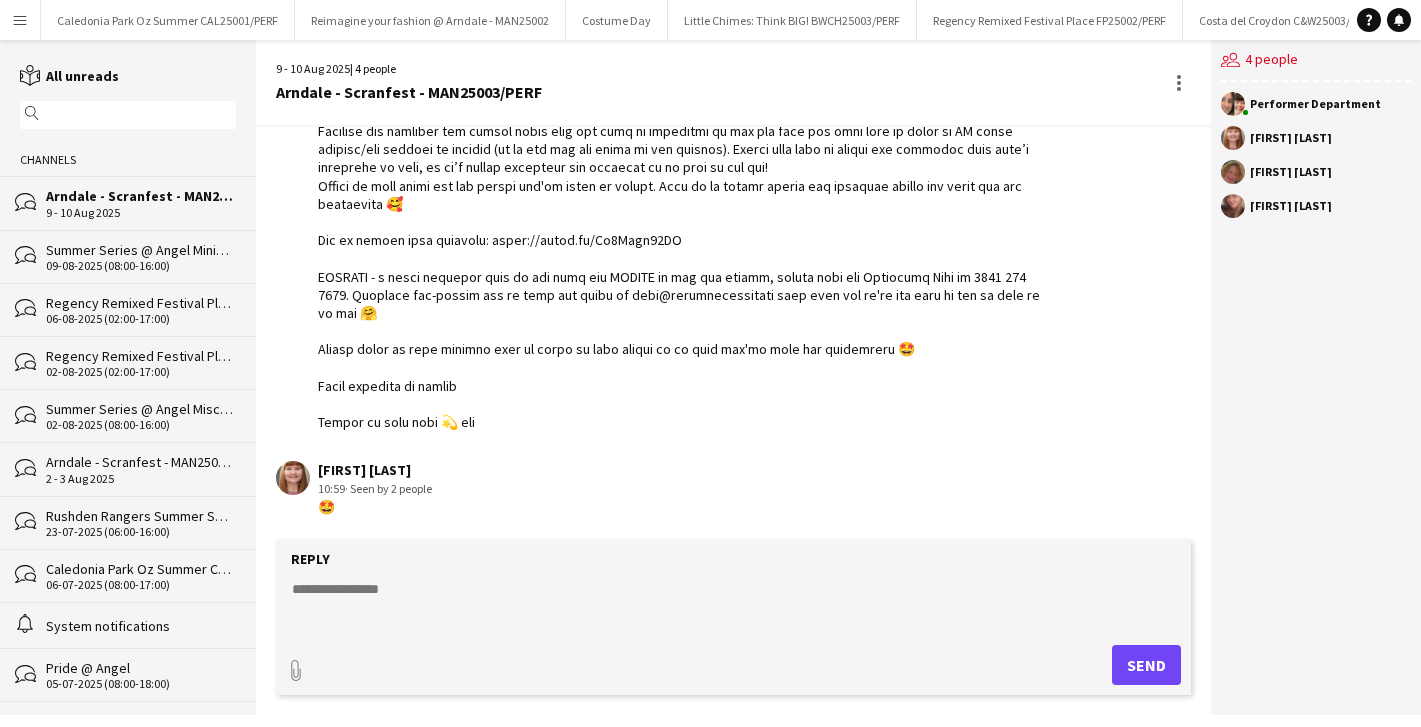 click 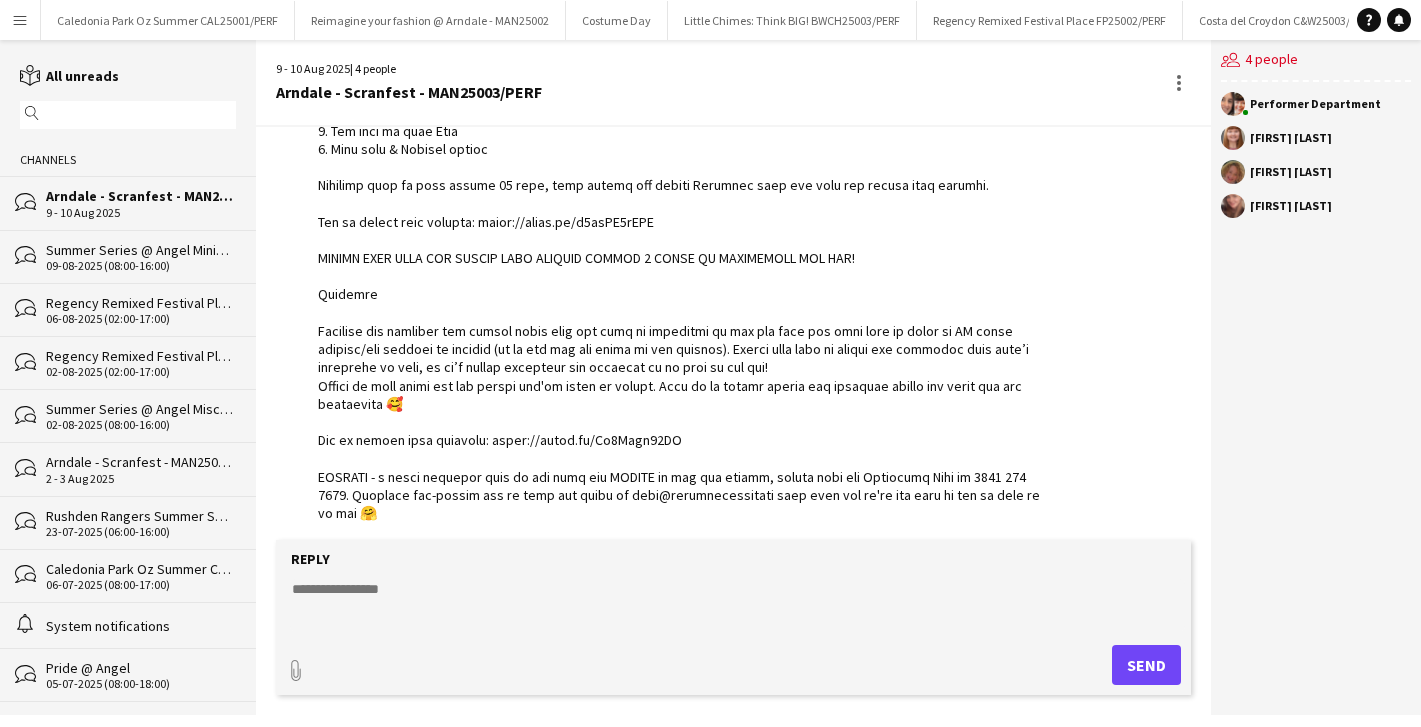 scroll, scrollTop: 348, scrollLeft: 0, axis: vertical 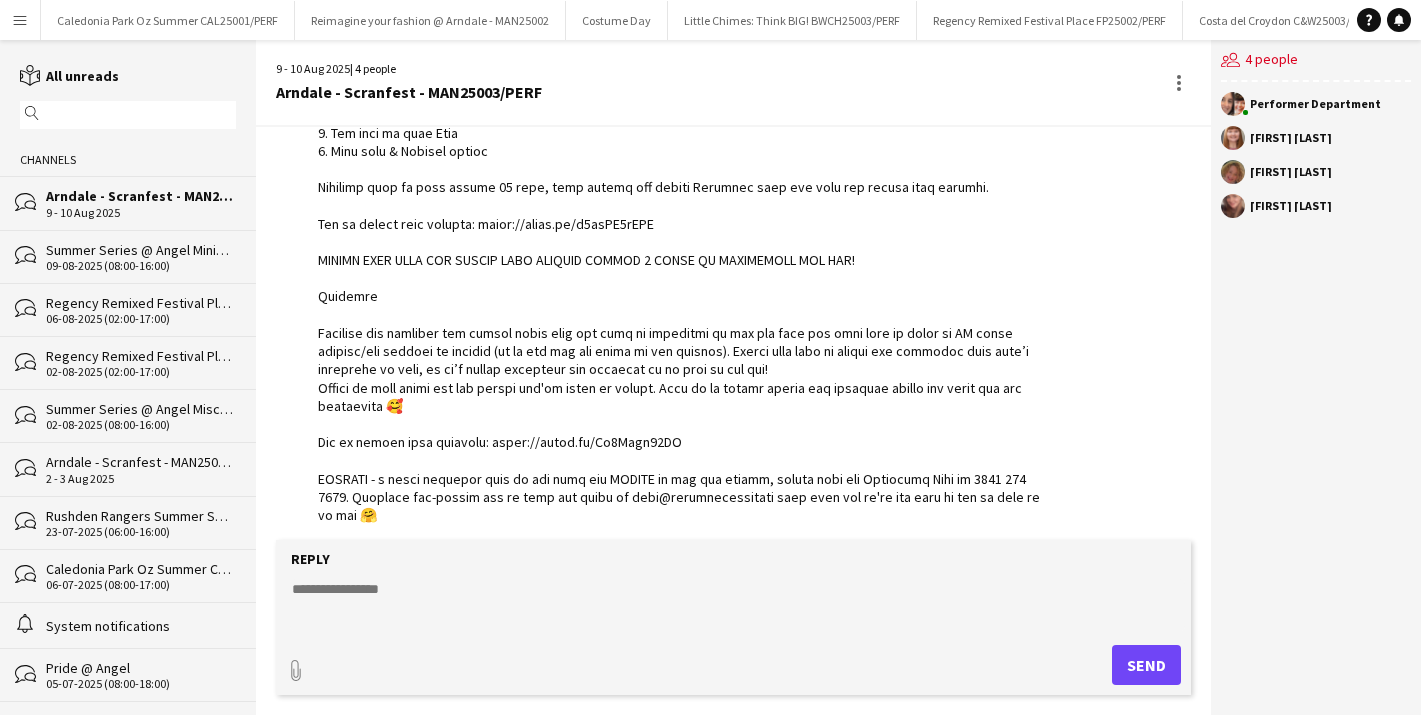 click on "Menu" at bounding box center (20, 20) 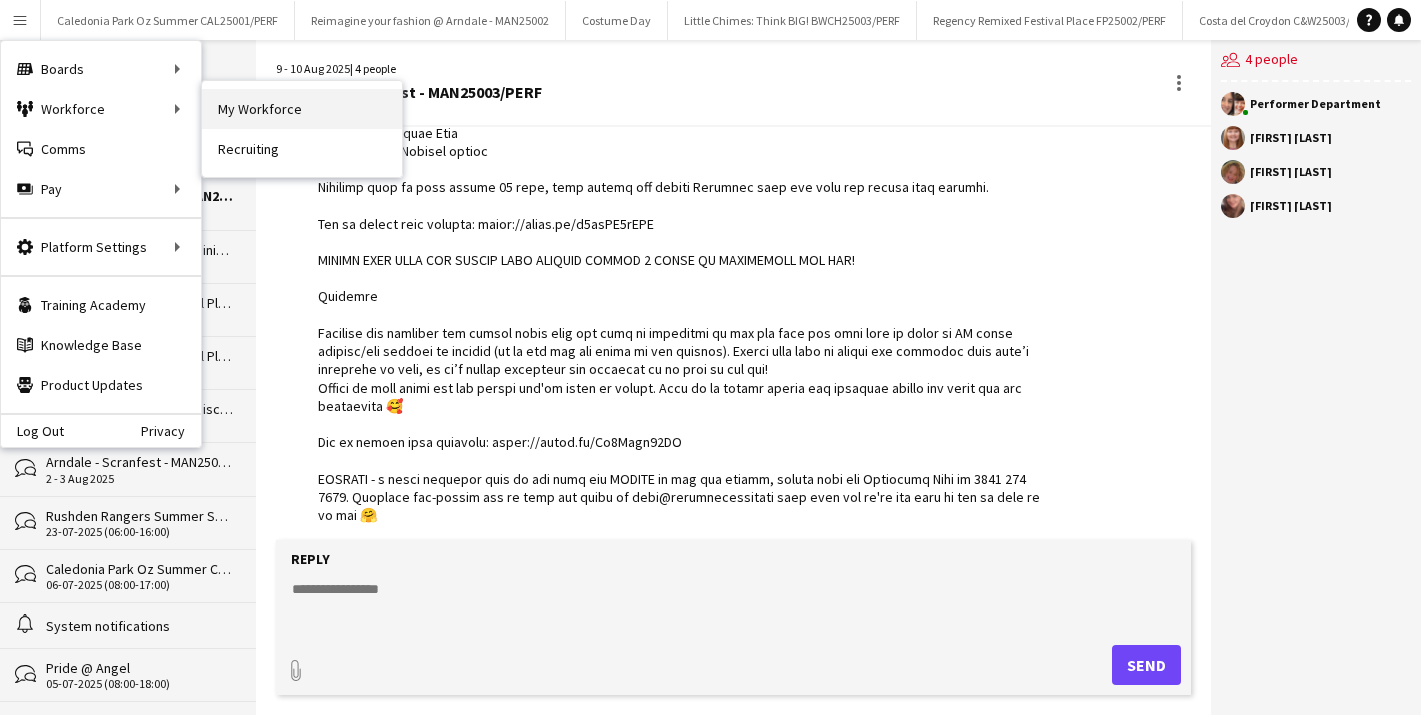 click on "My Workforce" at bounding box center [302, 109] 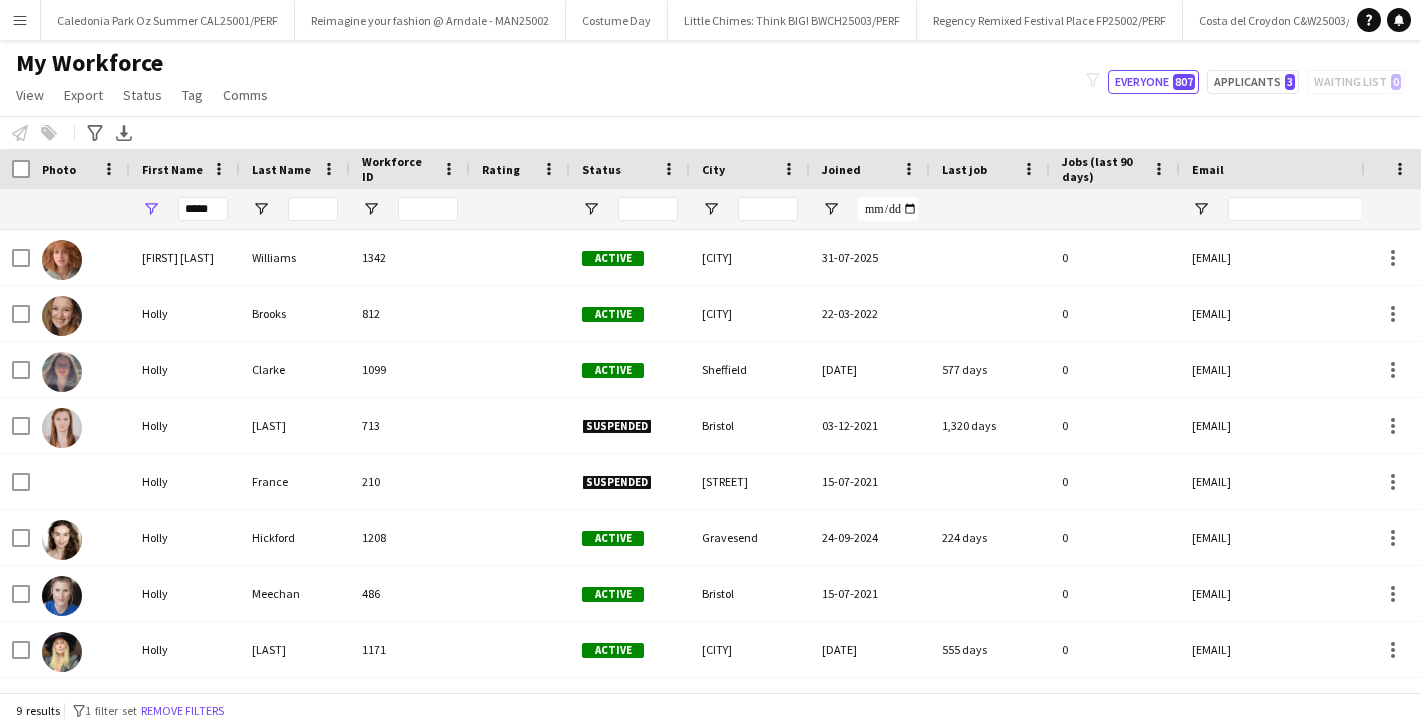 click on "First Name" at bounding box center (185, 169) 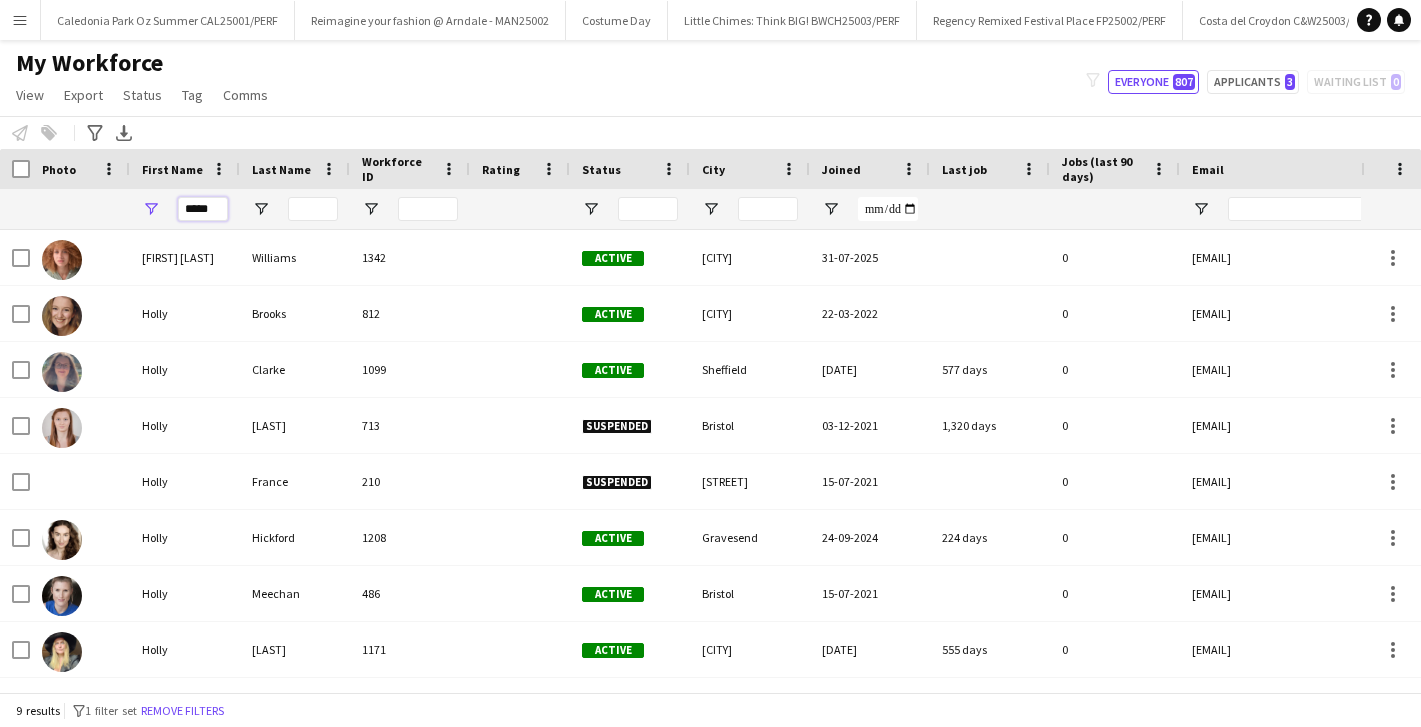 click on "*****" at bounding box center (203, 209) 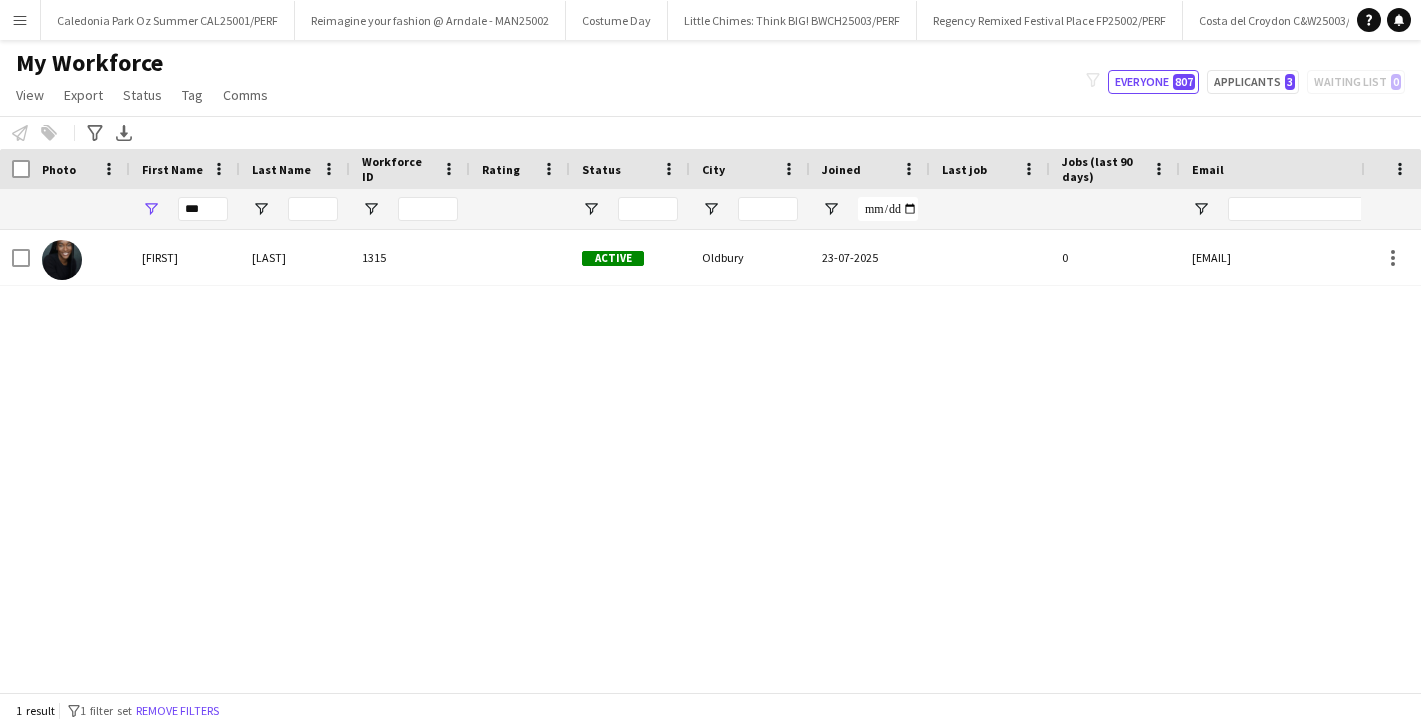 click on "[NAME] [NAME] [NUMBER] [STREET] [DATE] [EMAIL]" at bounding box center (680, 461) 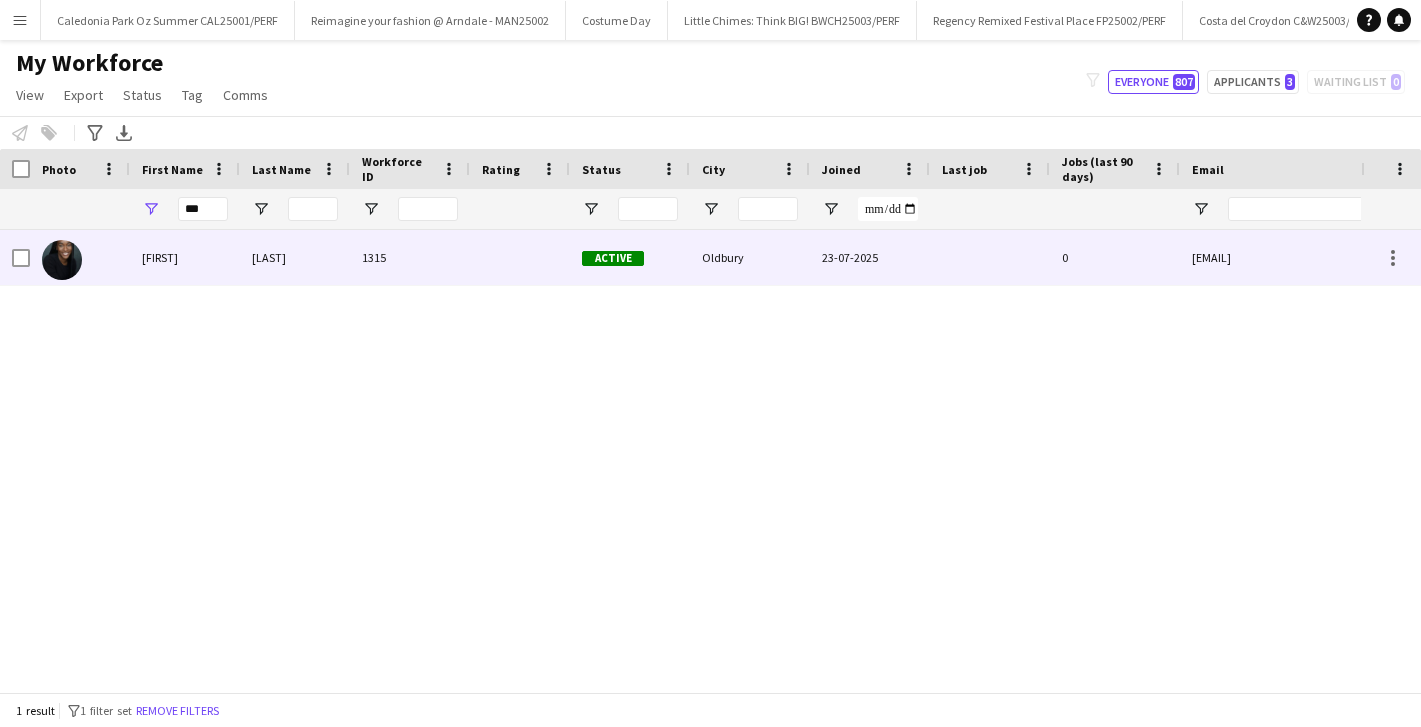click on "[FIRST]" at bounding box center [185, 257] 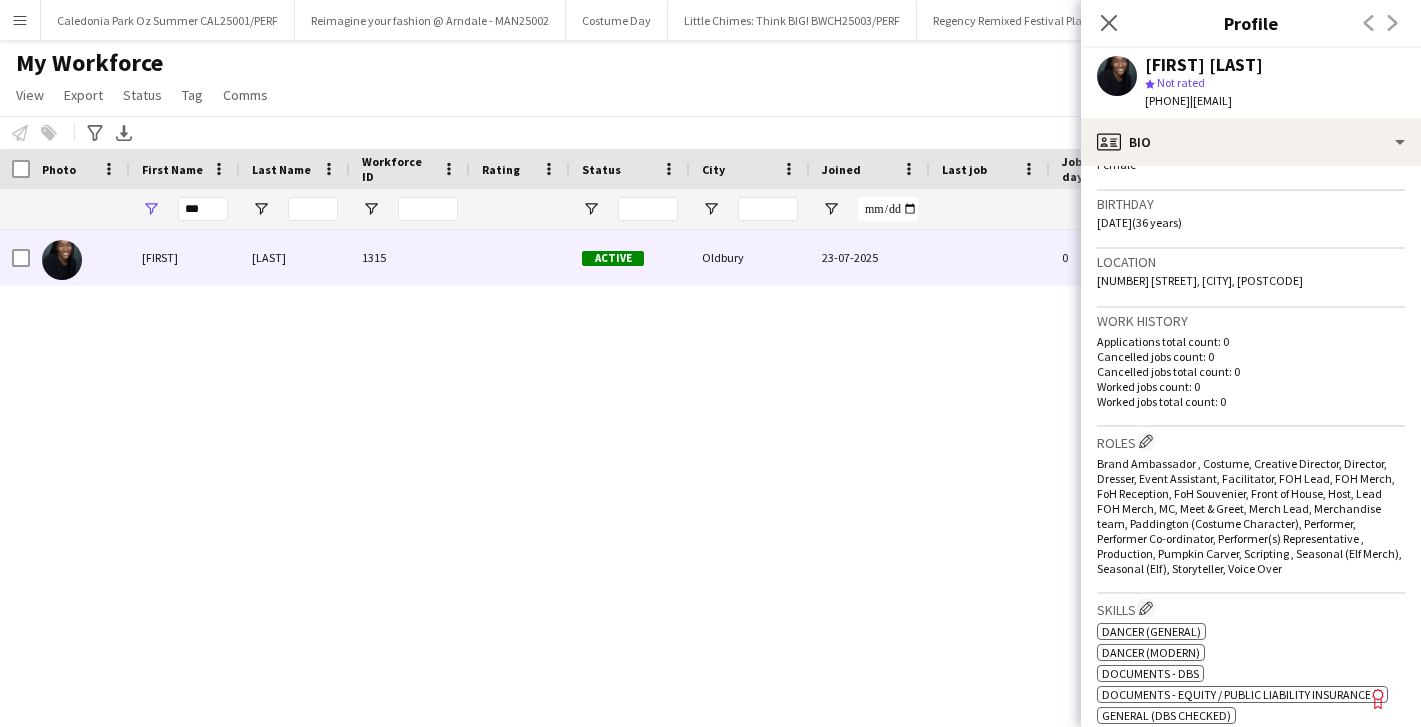 scroll, scrollTop: 353, scrollLeft: 0, axis: vertical 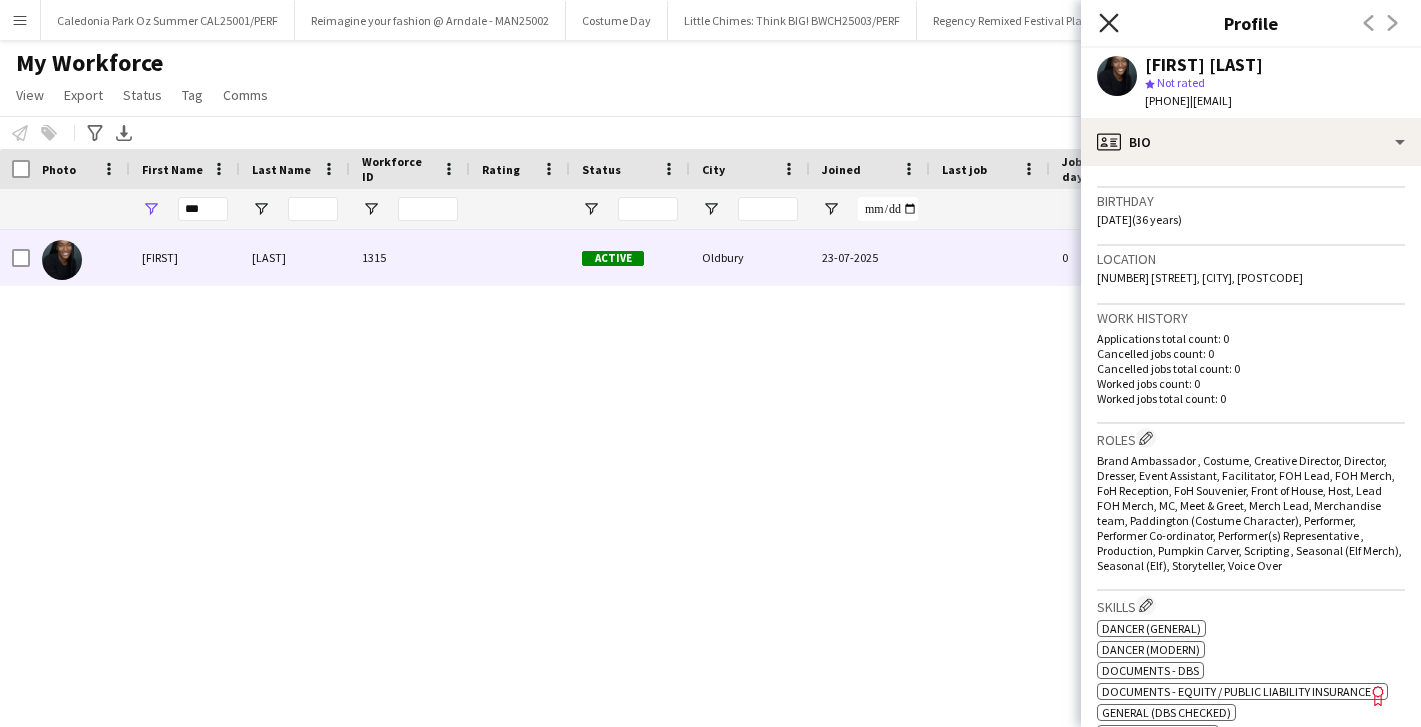 click on "Close pop-in" 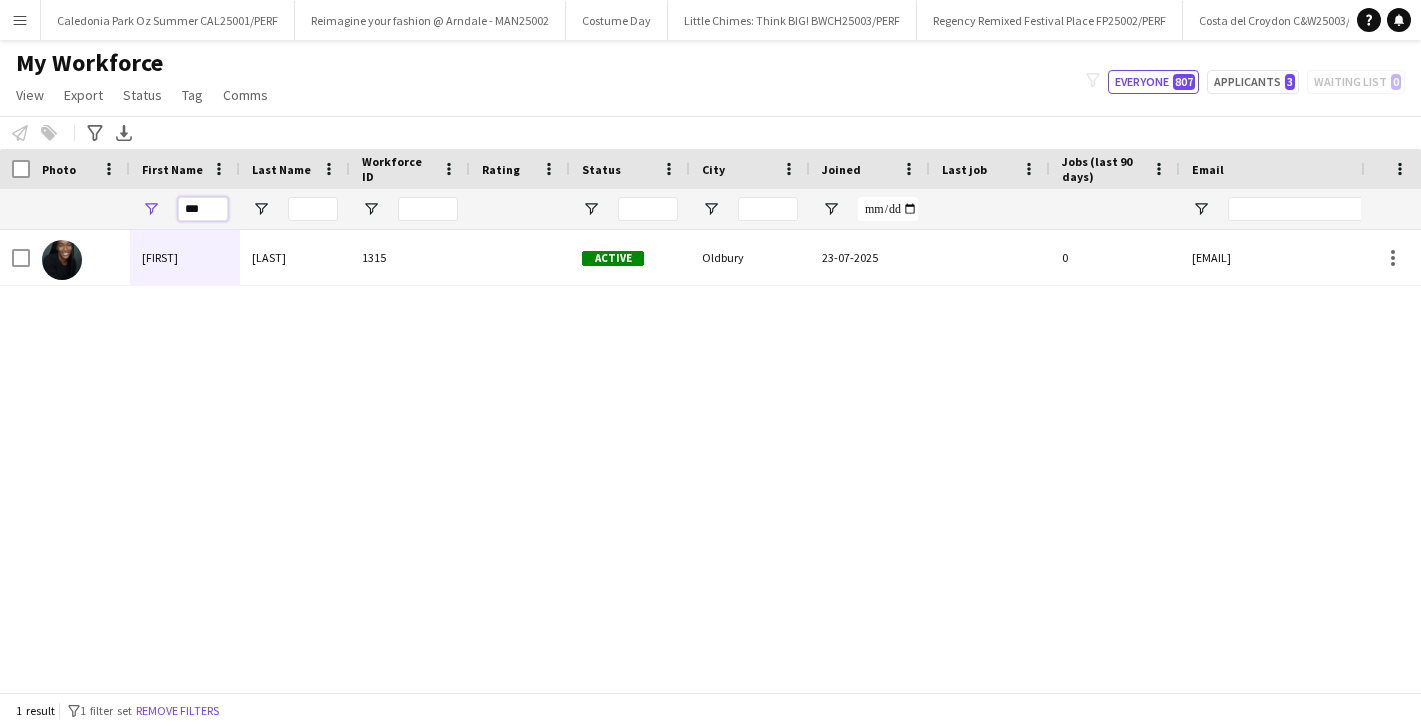 click on "***" at bounding box center [203, 209] 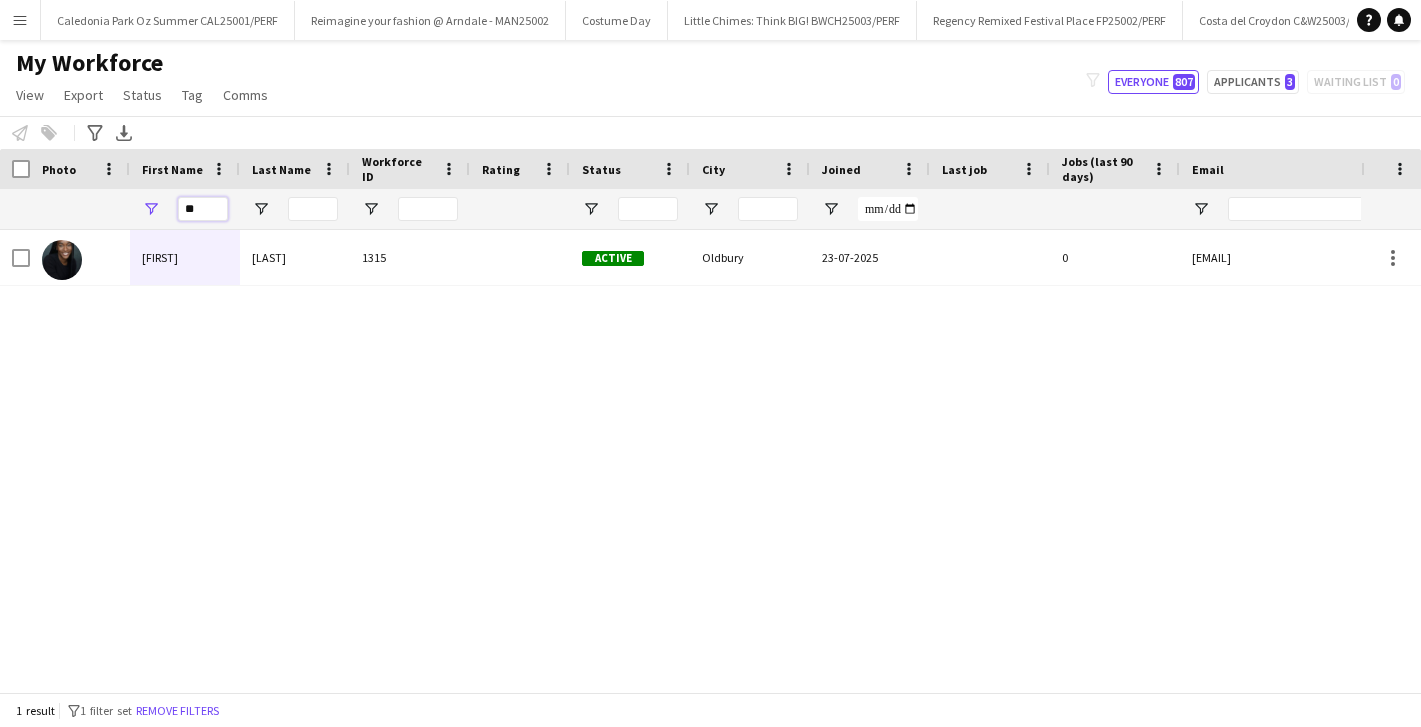 type on "*" 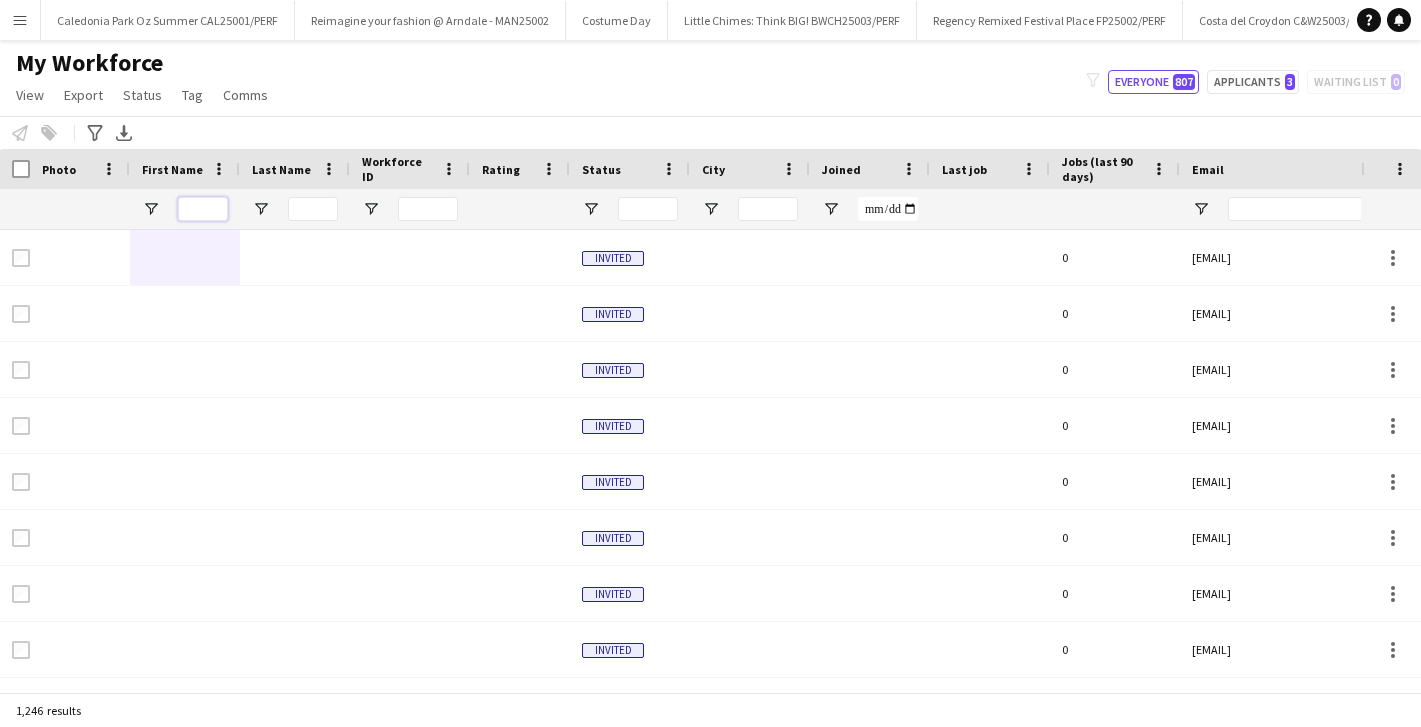 type 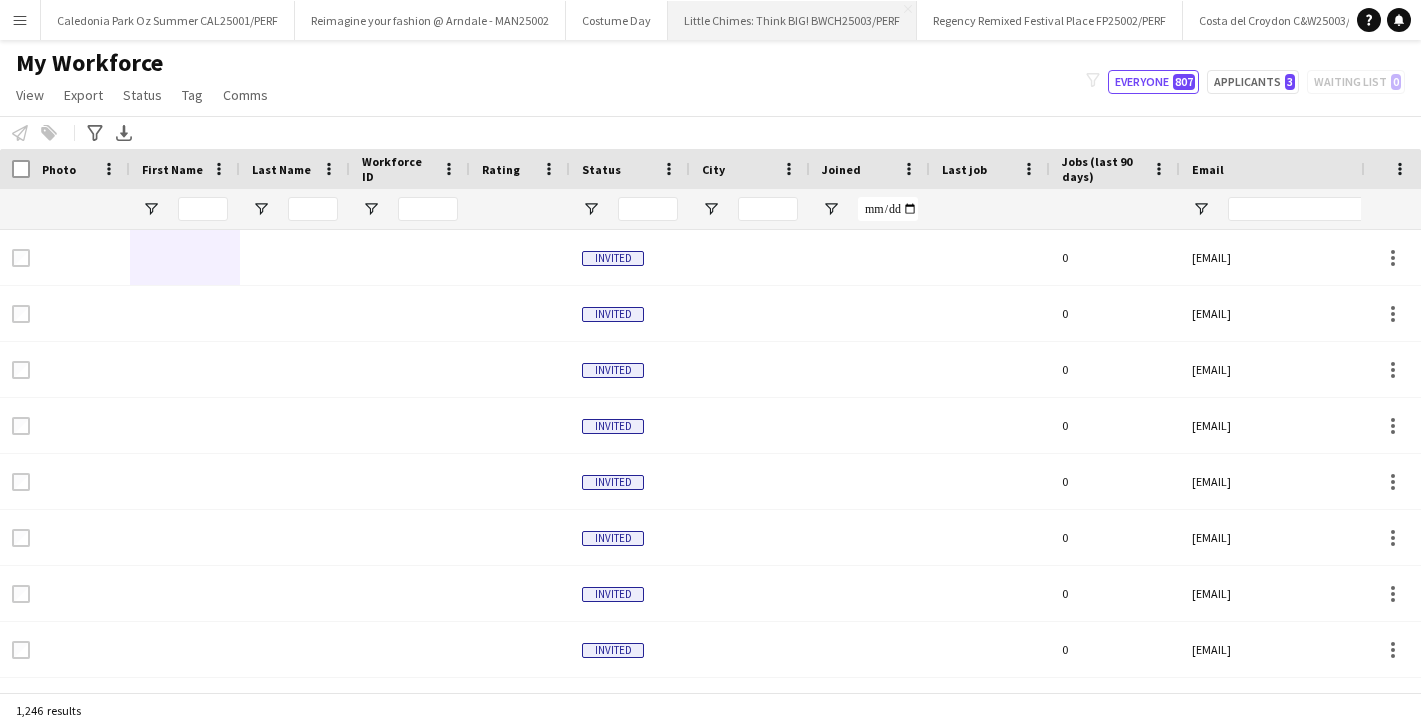 click on "Little Chimes: Think BIG! BWCH25003/PERF
Close" at bounding box center (792, 20) 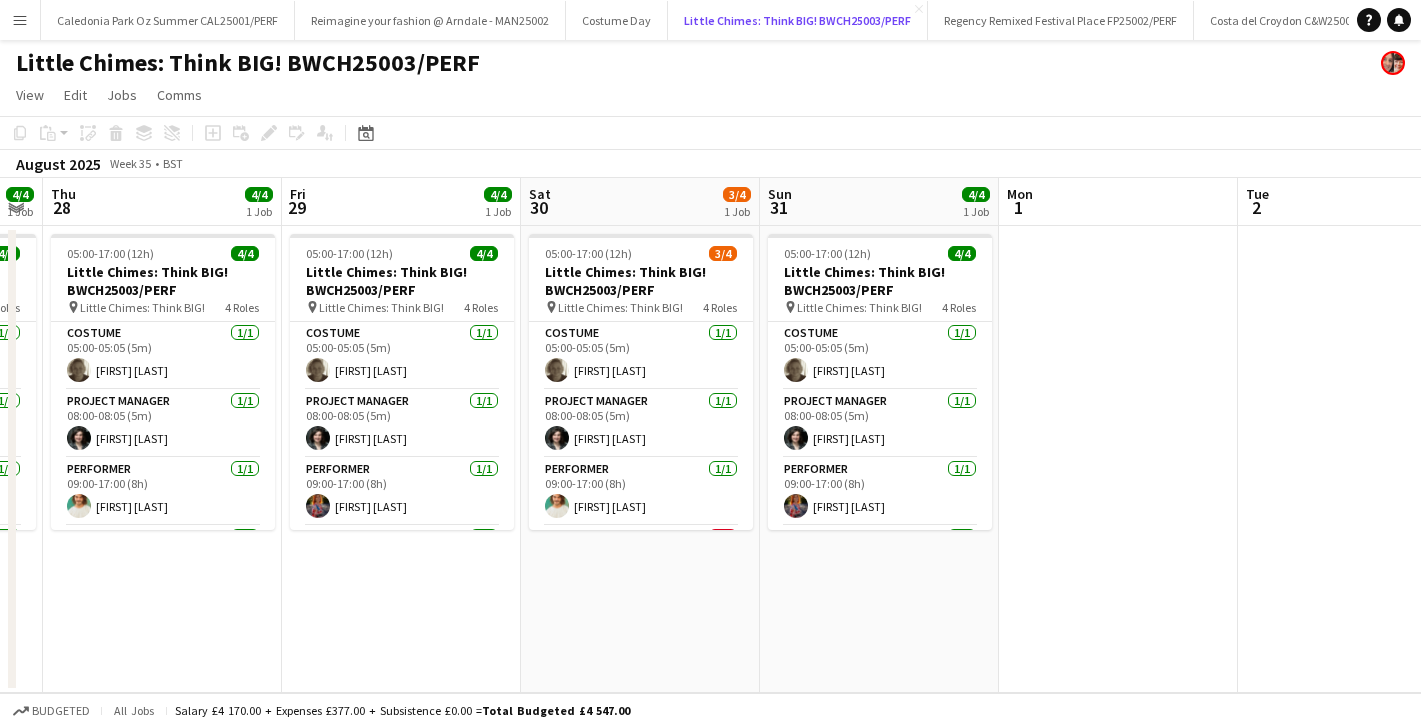 scroll, scrollTop: 0, scrollLeft: 621, axis: horizontal 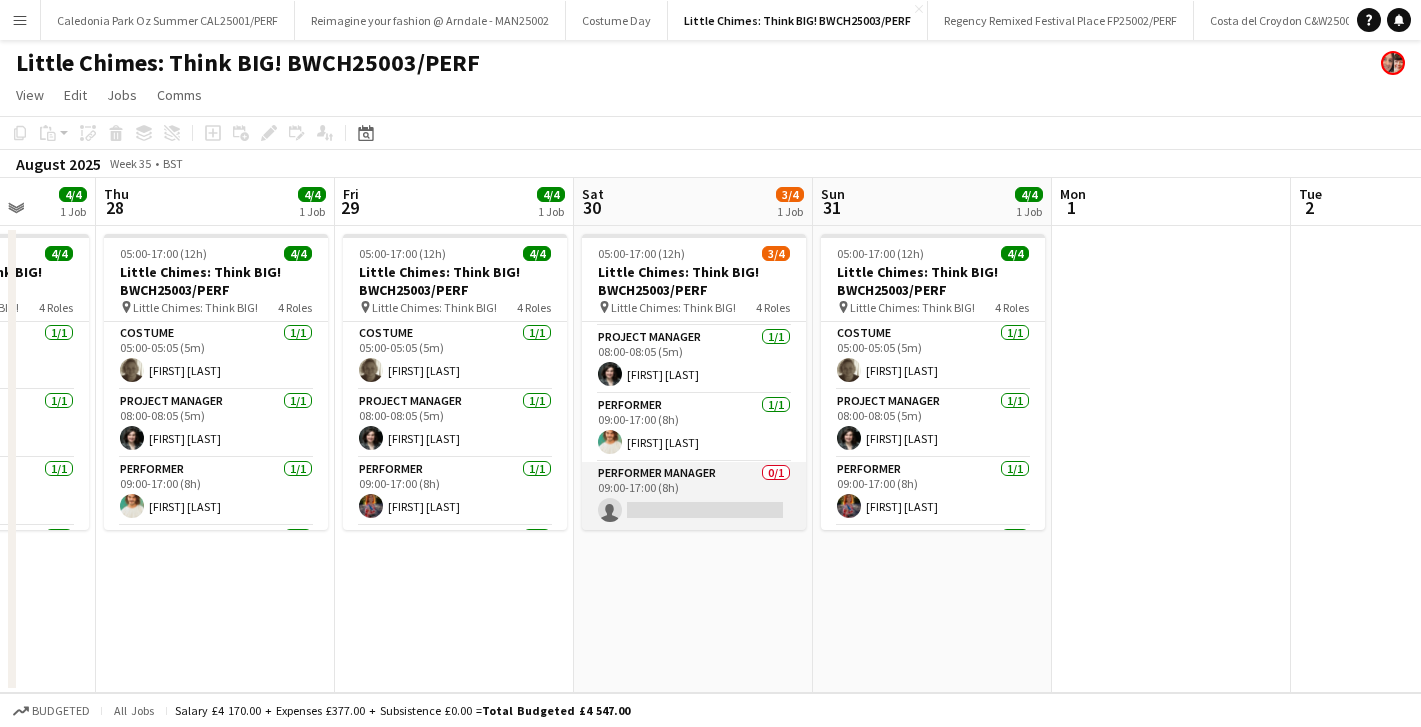click on "Performer Manager   0/1   09:00-17:00 (8h)
single-neutral-actions" at bounding box center [694, 496] 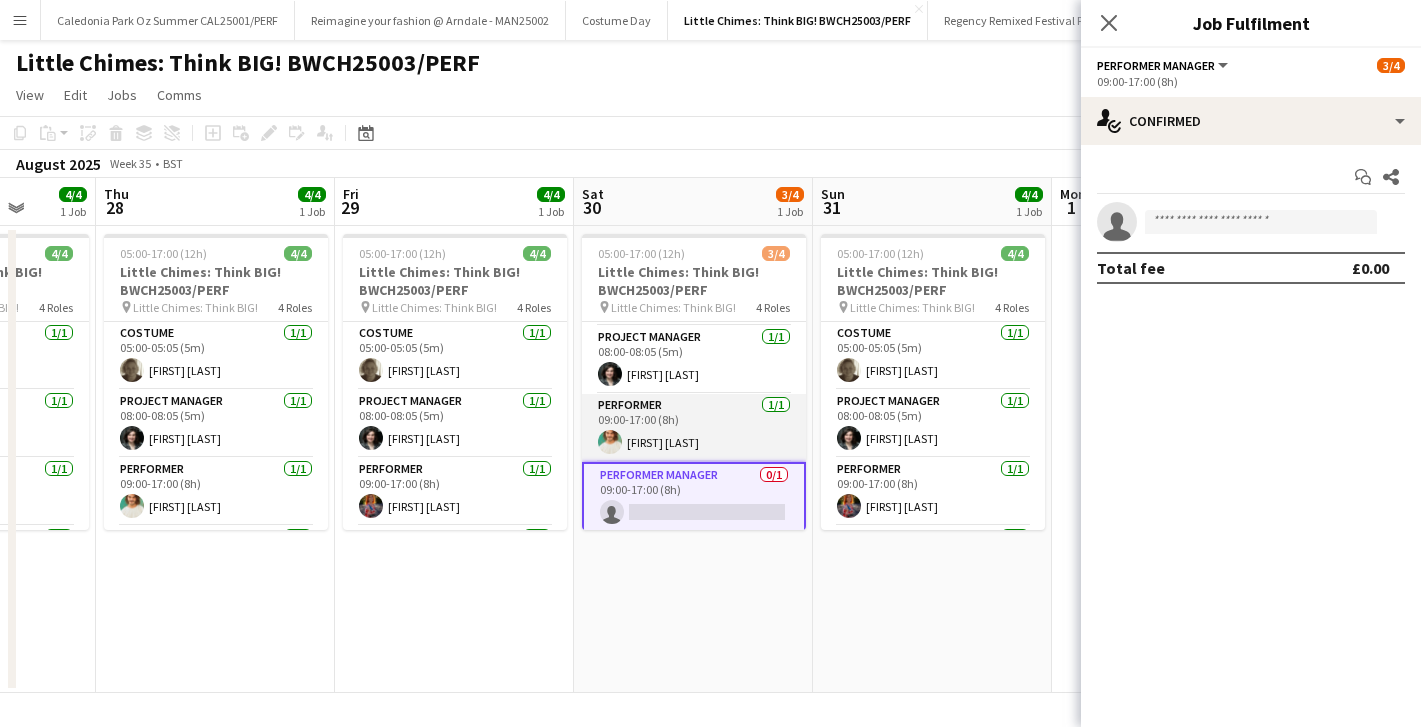 click on "Performer   1/1   09:00-17:00 (8h)
[FIRST] [LAST]" at bounding box center [694, 428] 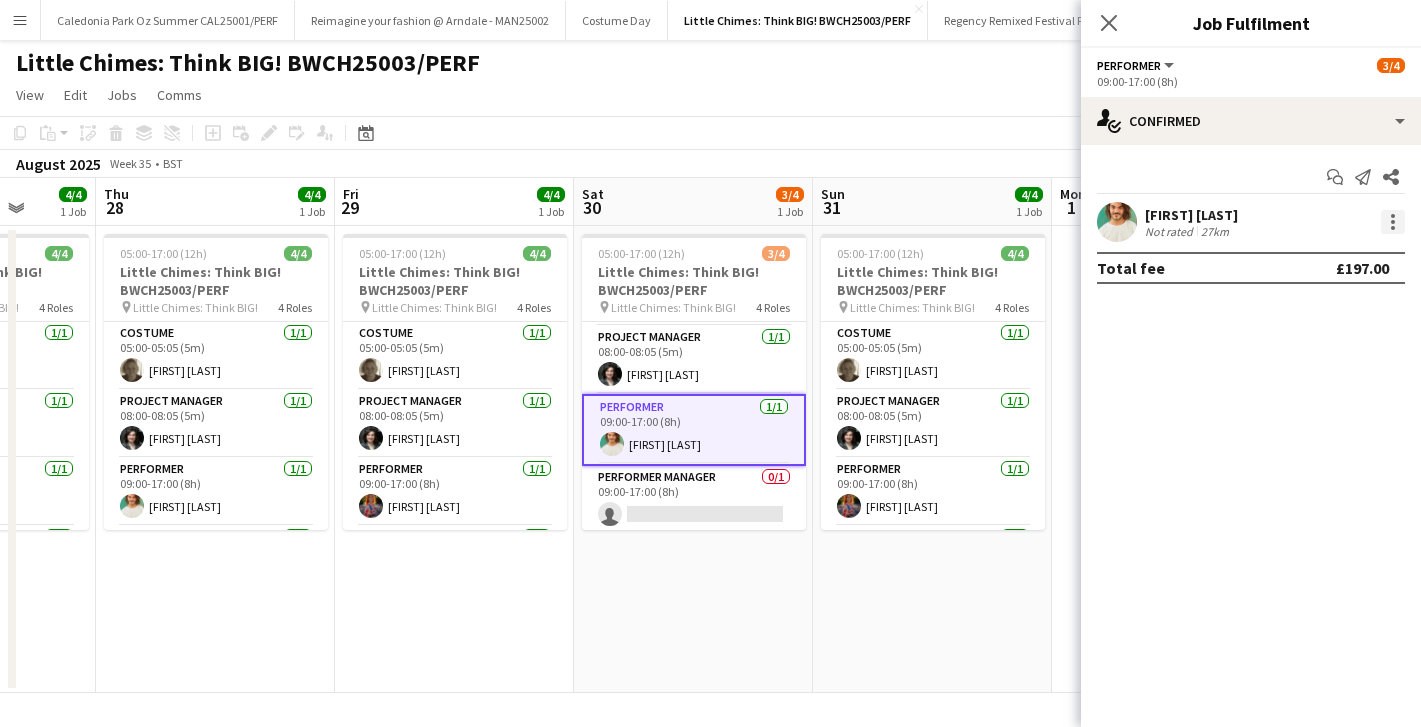 click at bounding box center (1393, 222) 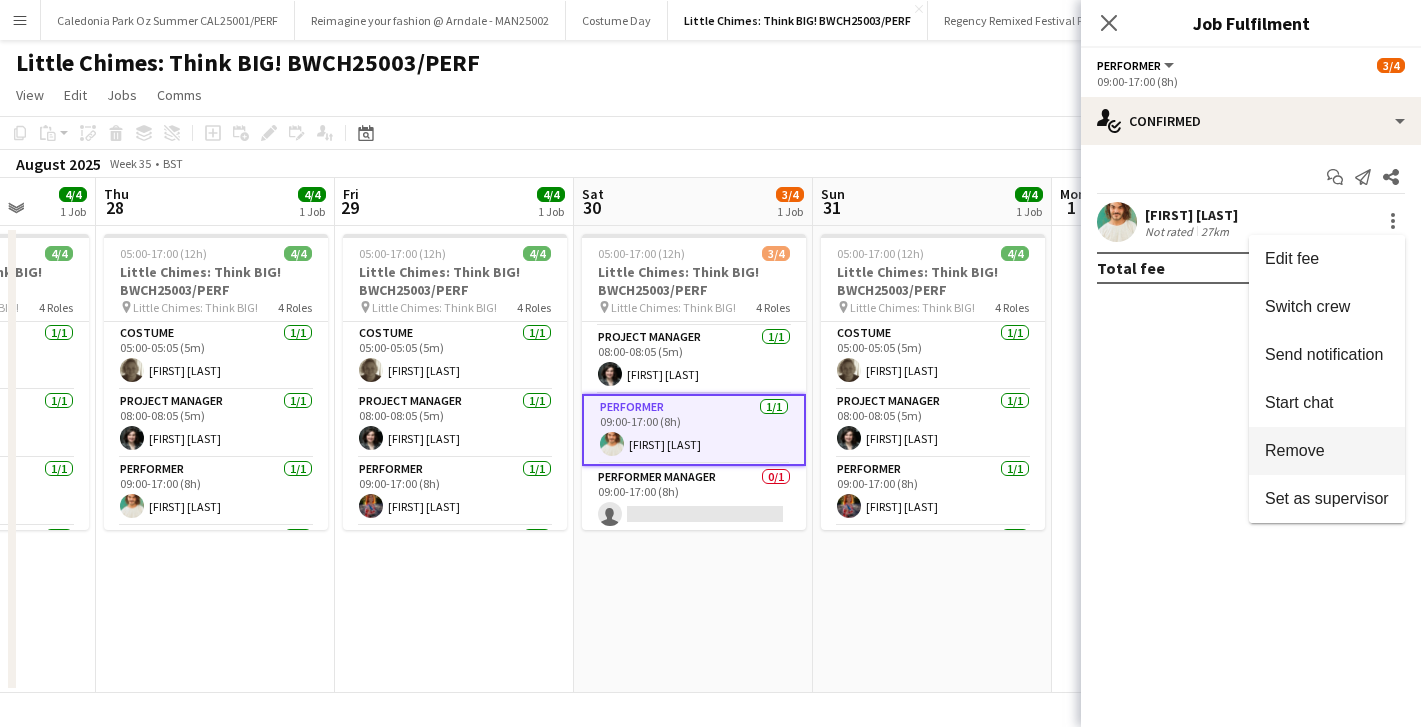 click on "Remove" at bounding box center [1327, 451] 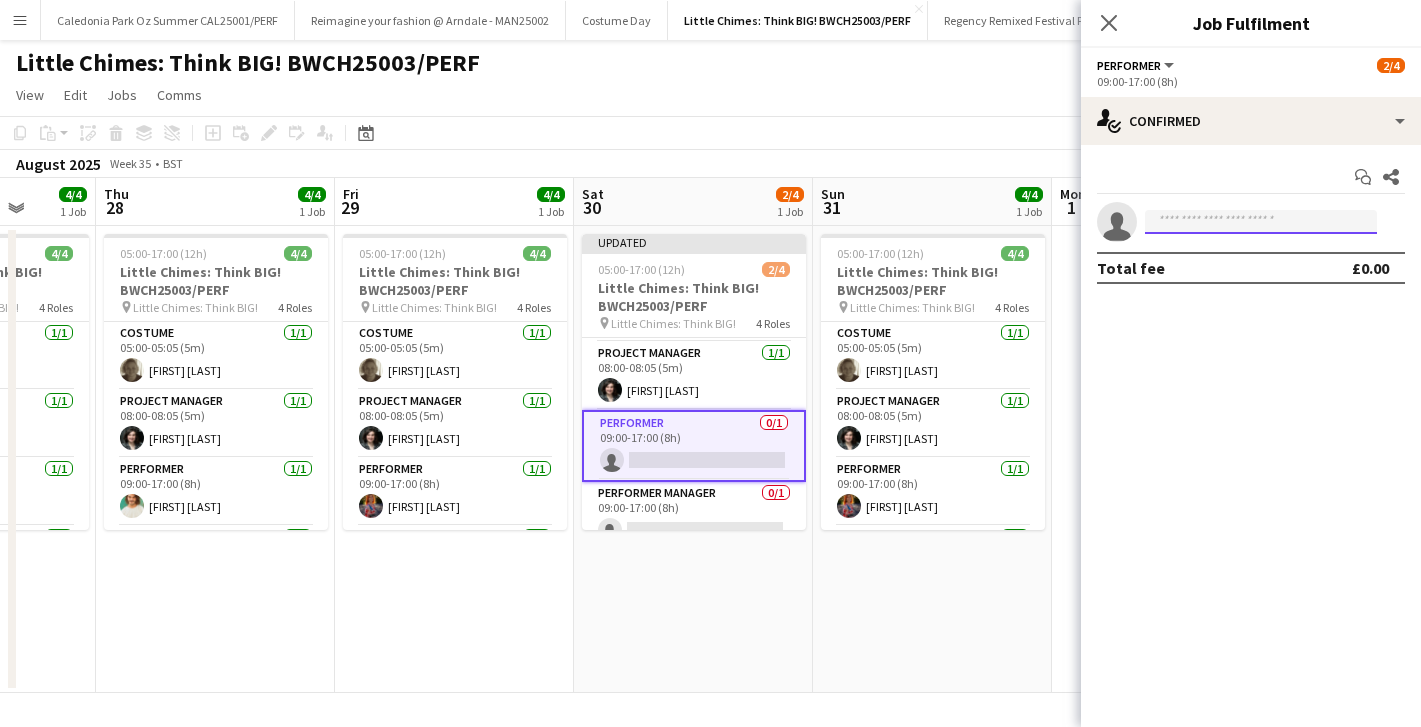 click at bounding box center [1261, 222] 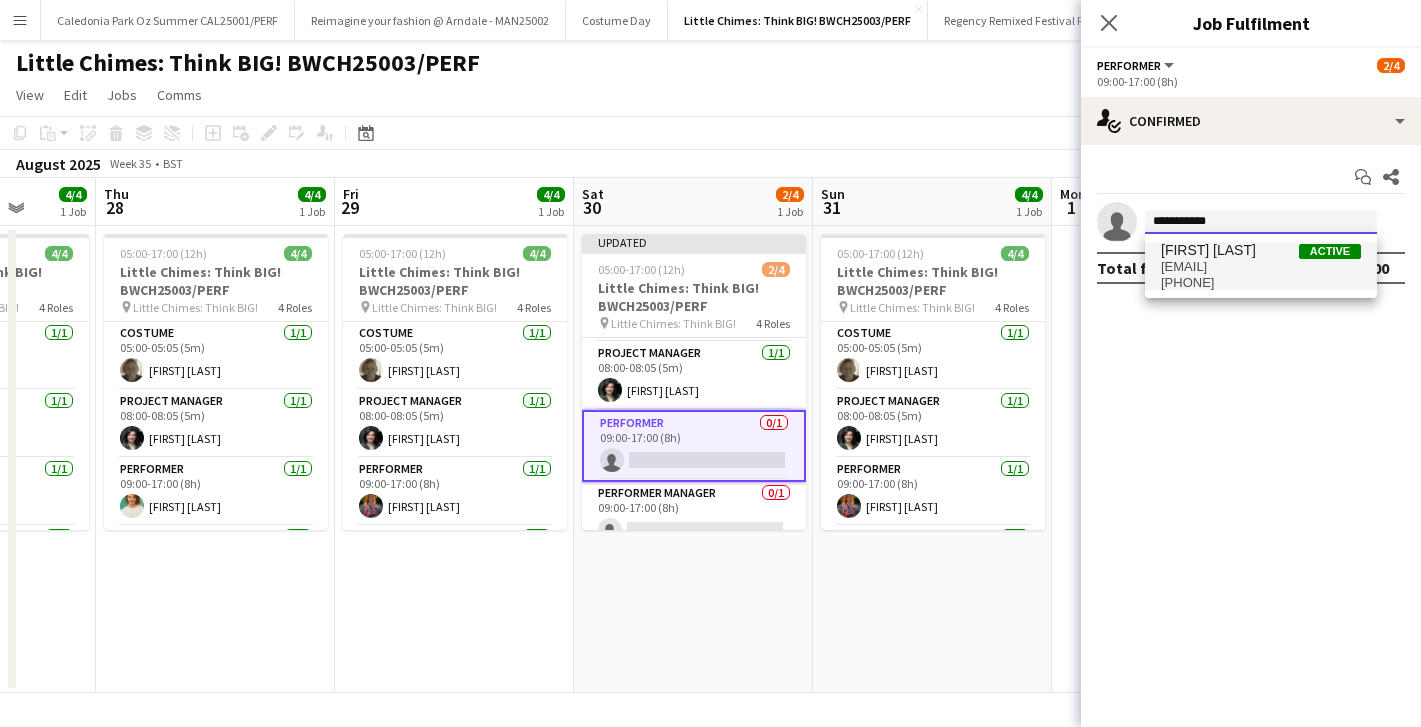 type on "**********" 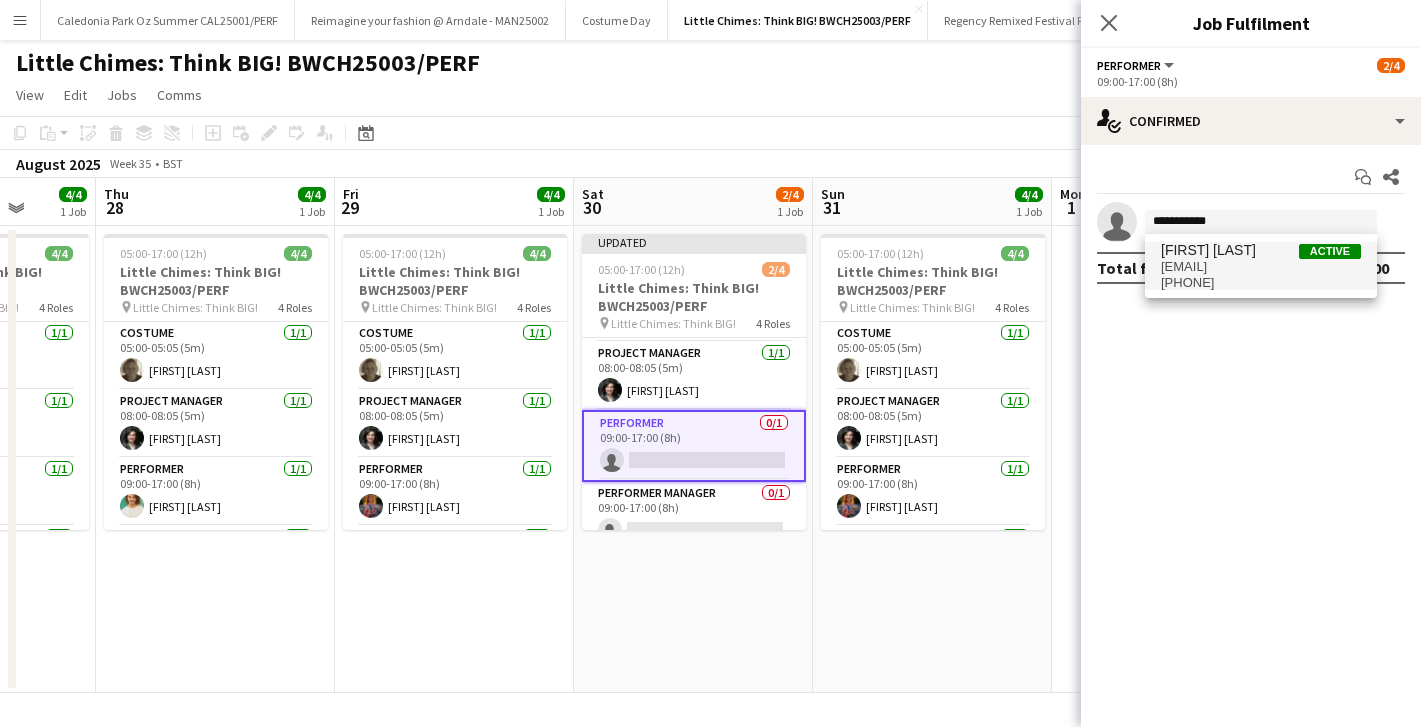 click on "[EMAIL]" at bounding box center [1261, 267] 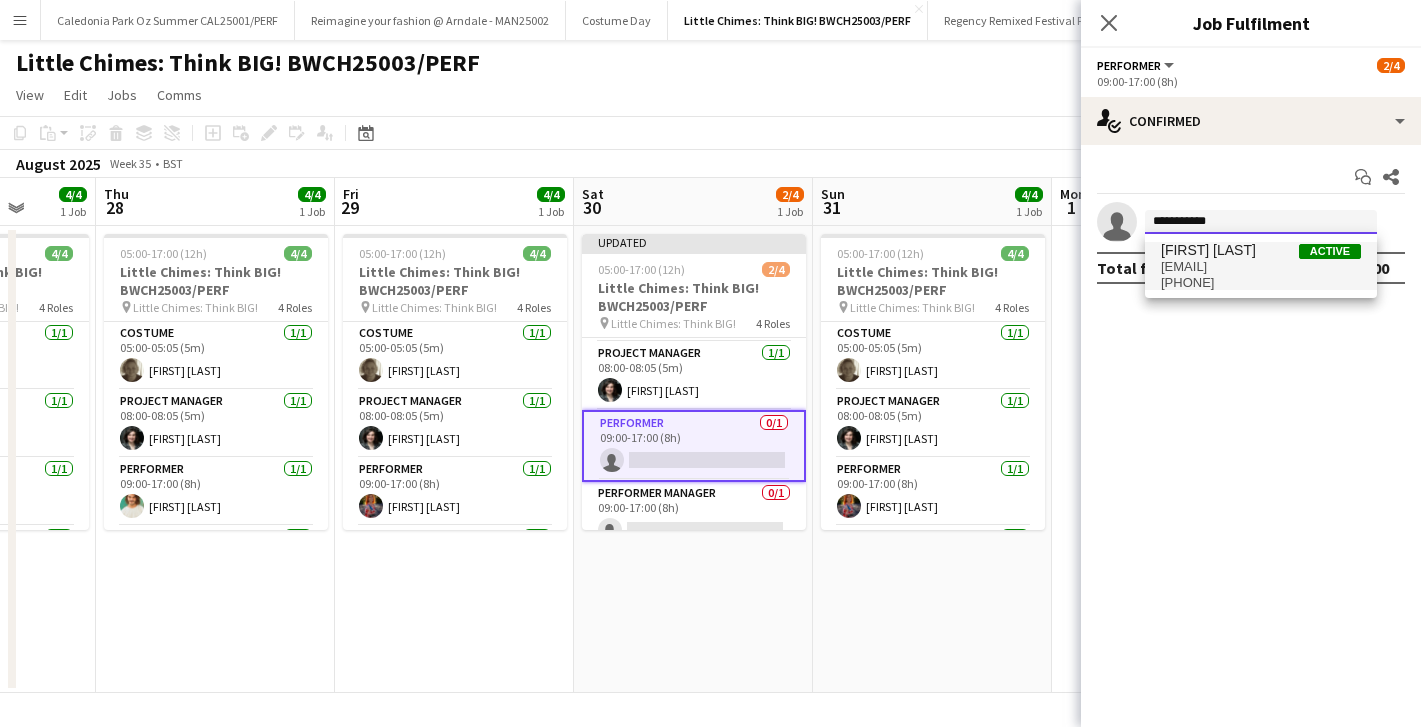 type 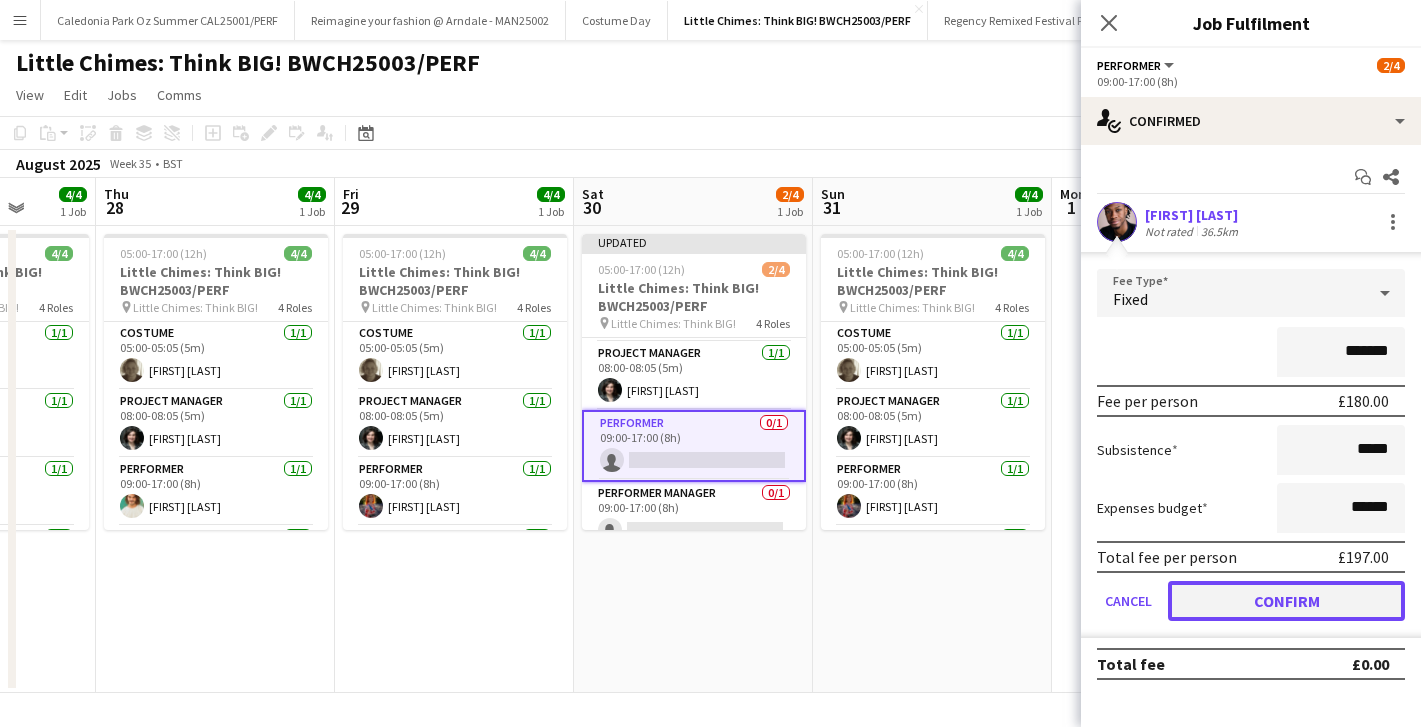 click on "Confirm" at bounding box center [1286, 601] 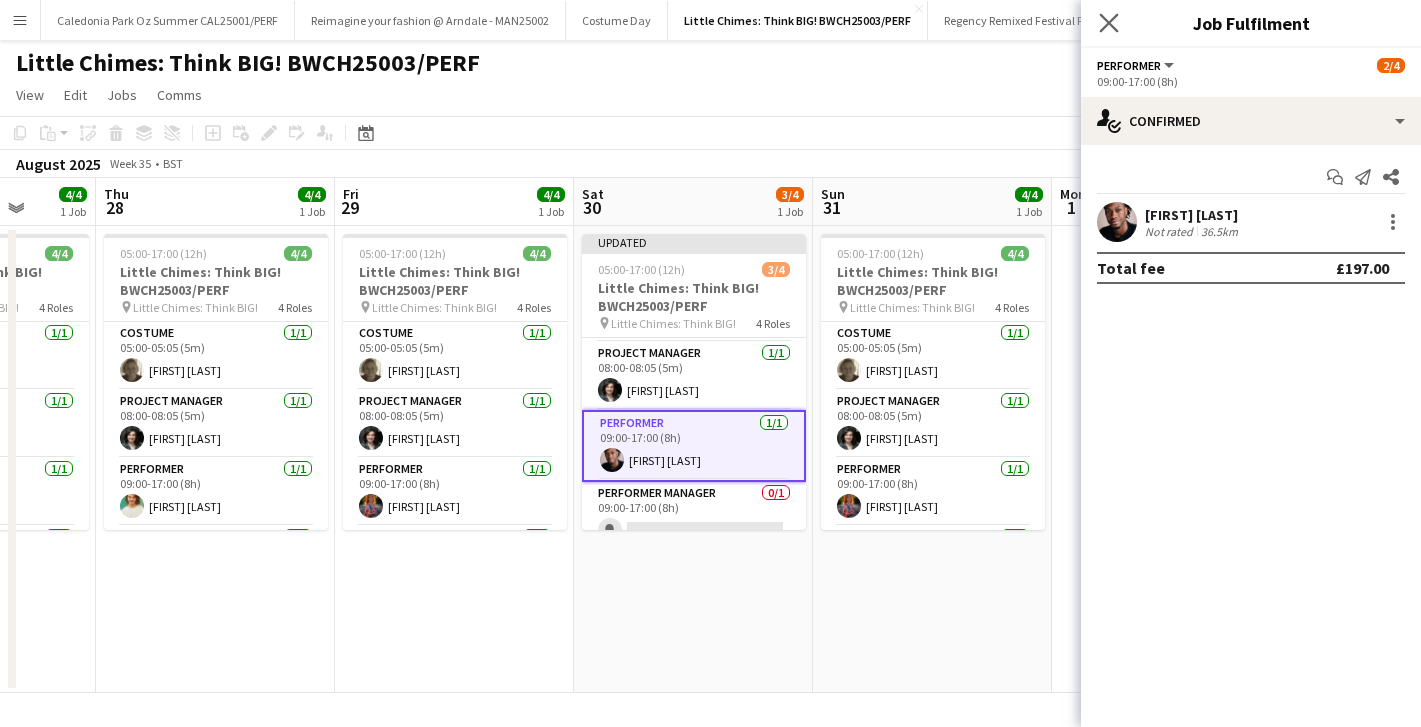click on "Close pop-in" 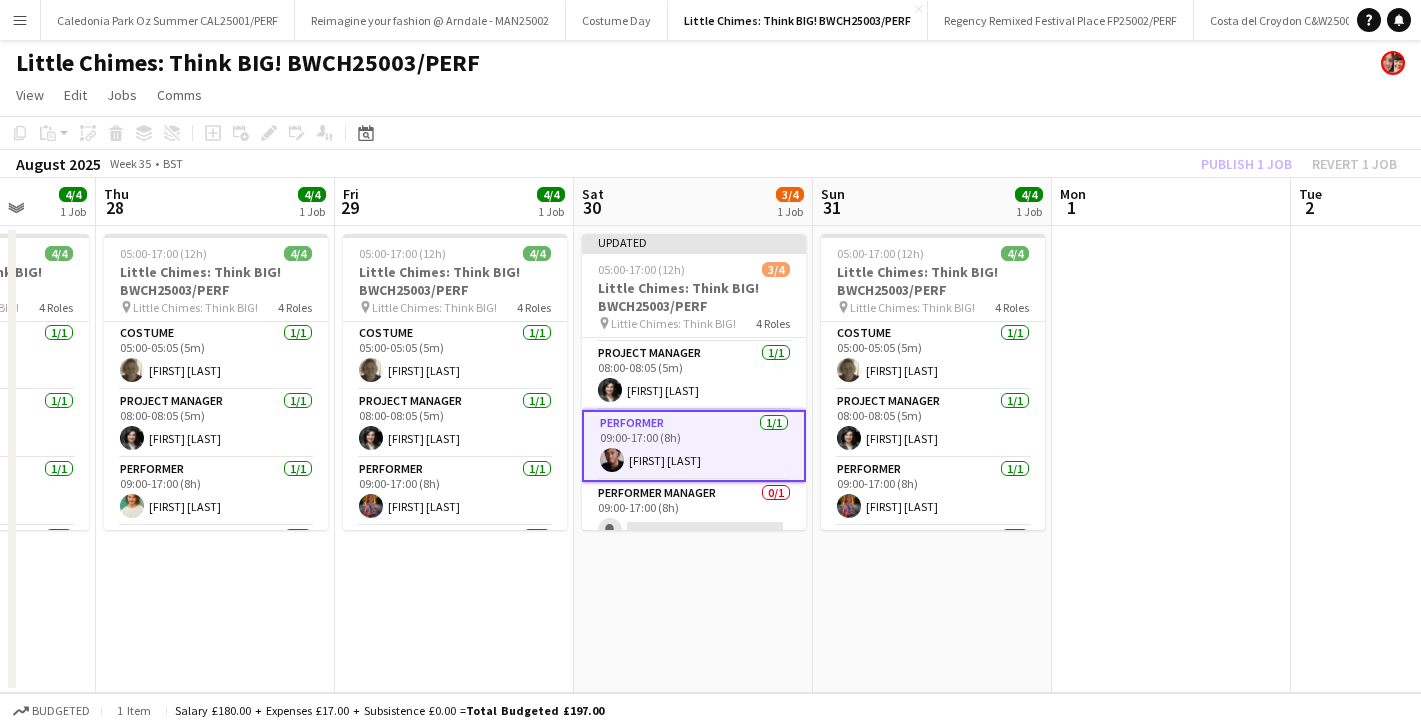 click on "August 2025   Week 35
•   BST   Publish 1 job   Revert 1 job" 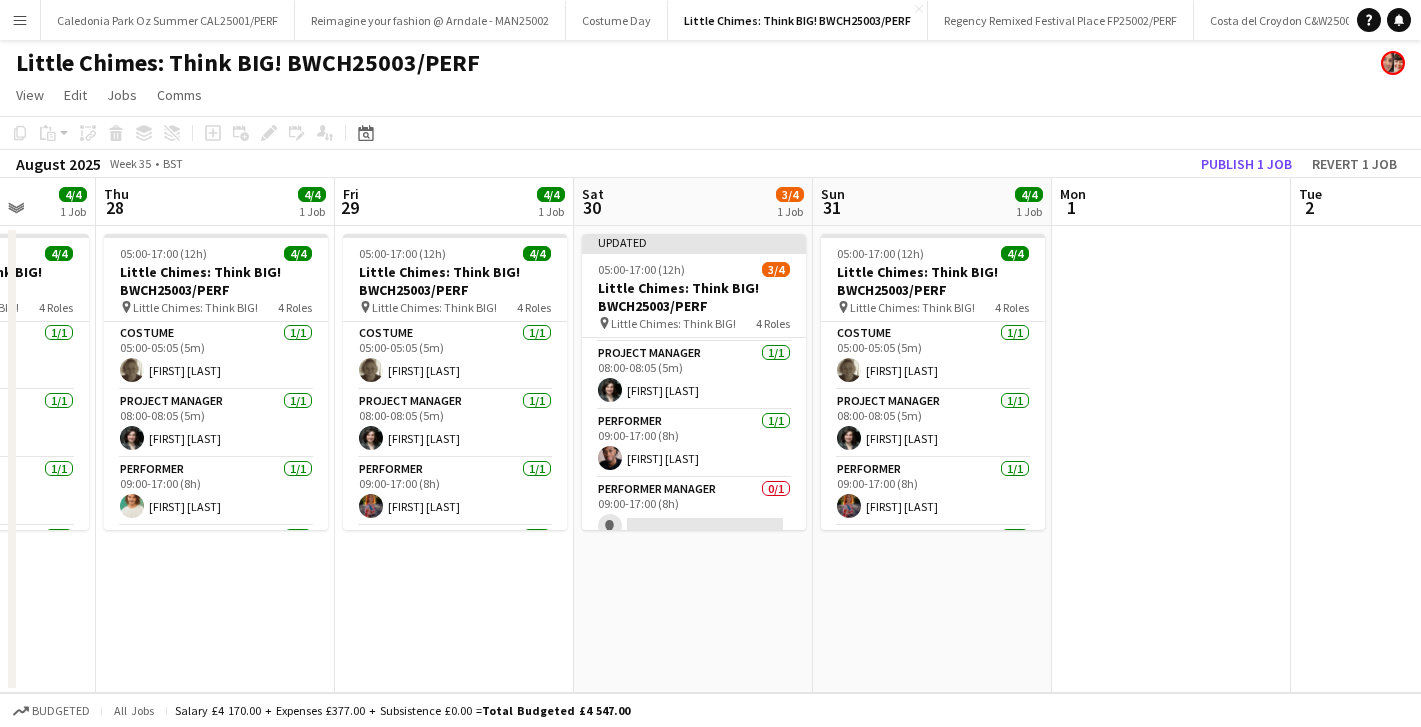 click on "Publish 1 job   Revert 1 job" 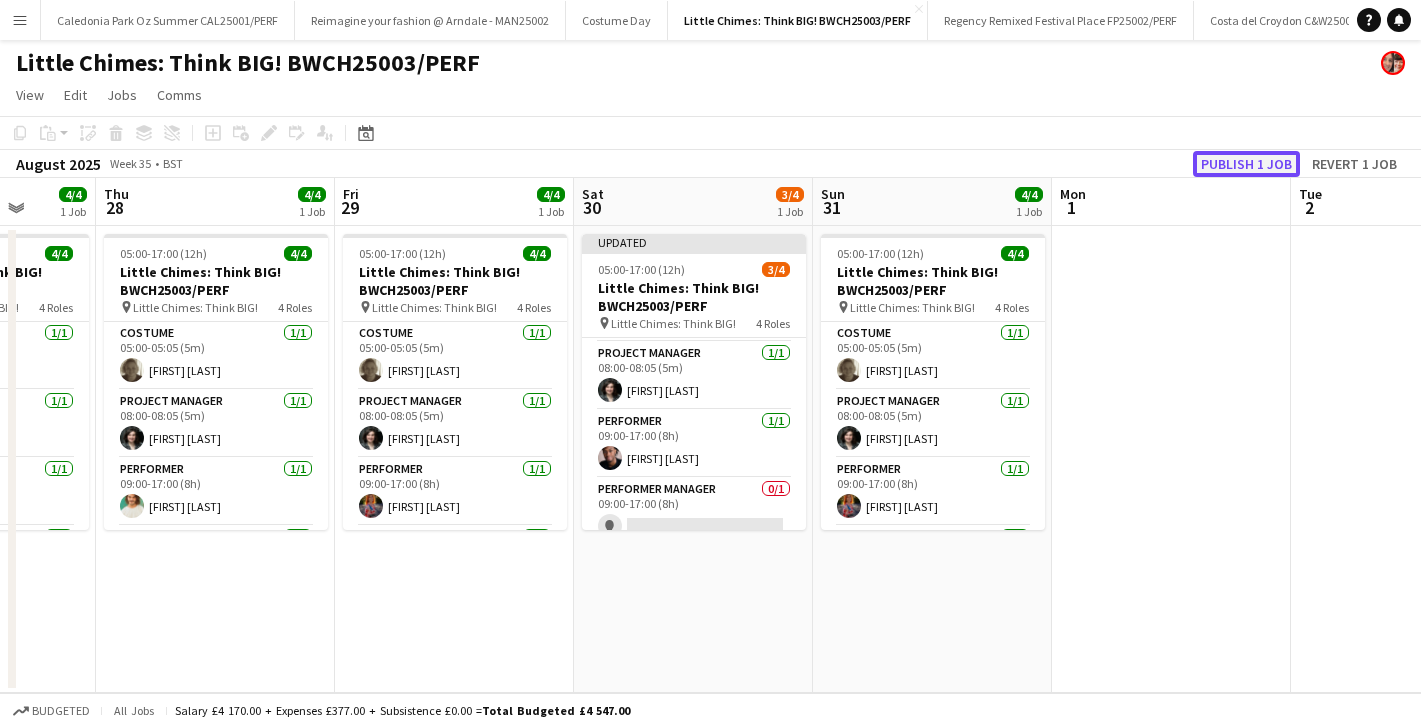 click on "Publish 1 job" 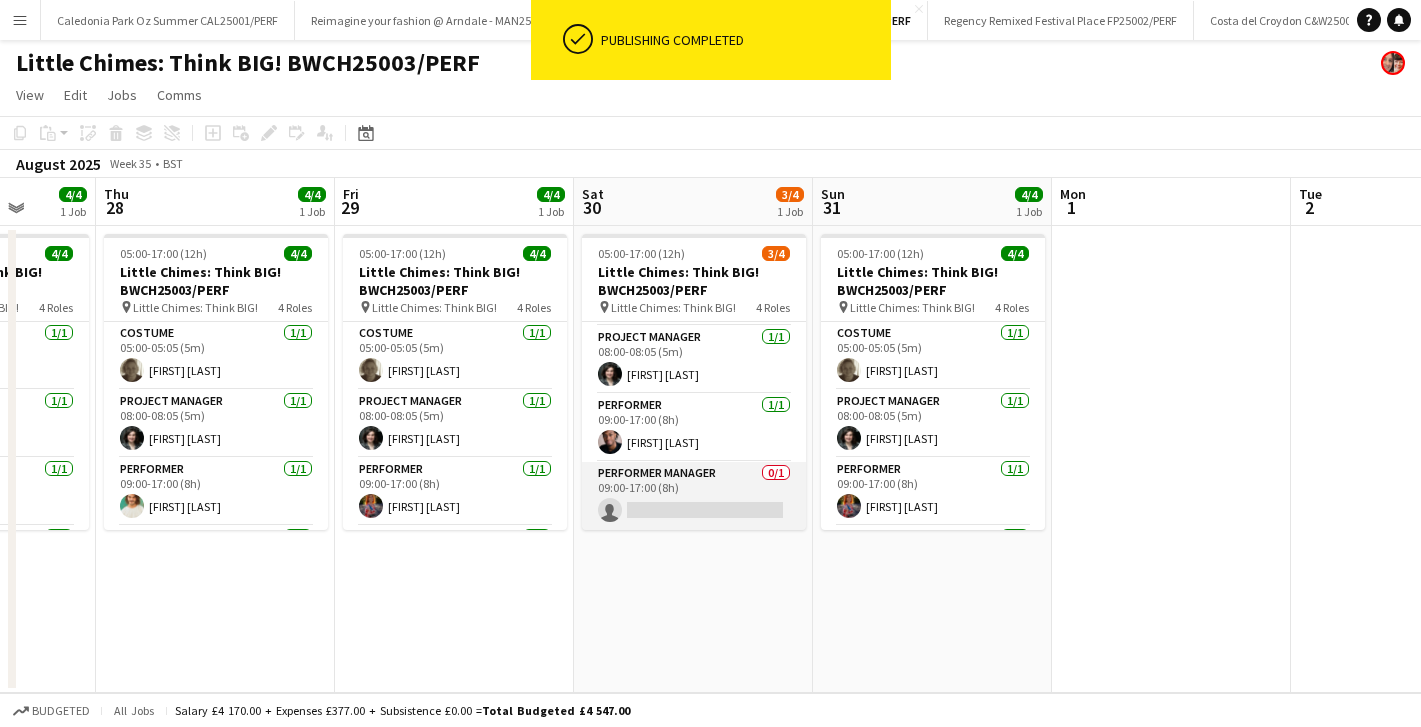 click on "Performer Manager   0/1   09:00-17:00 (8h)
single-neutral-actions" at bounding box center [694, 496] 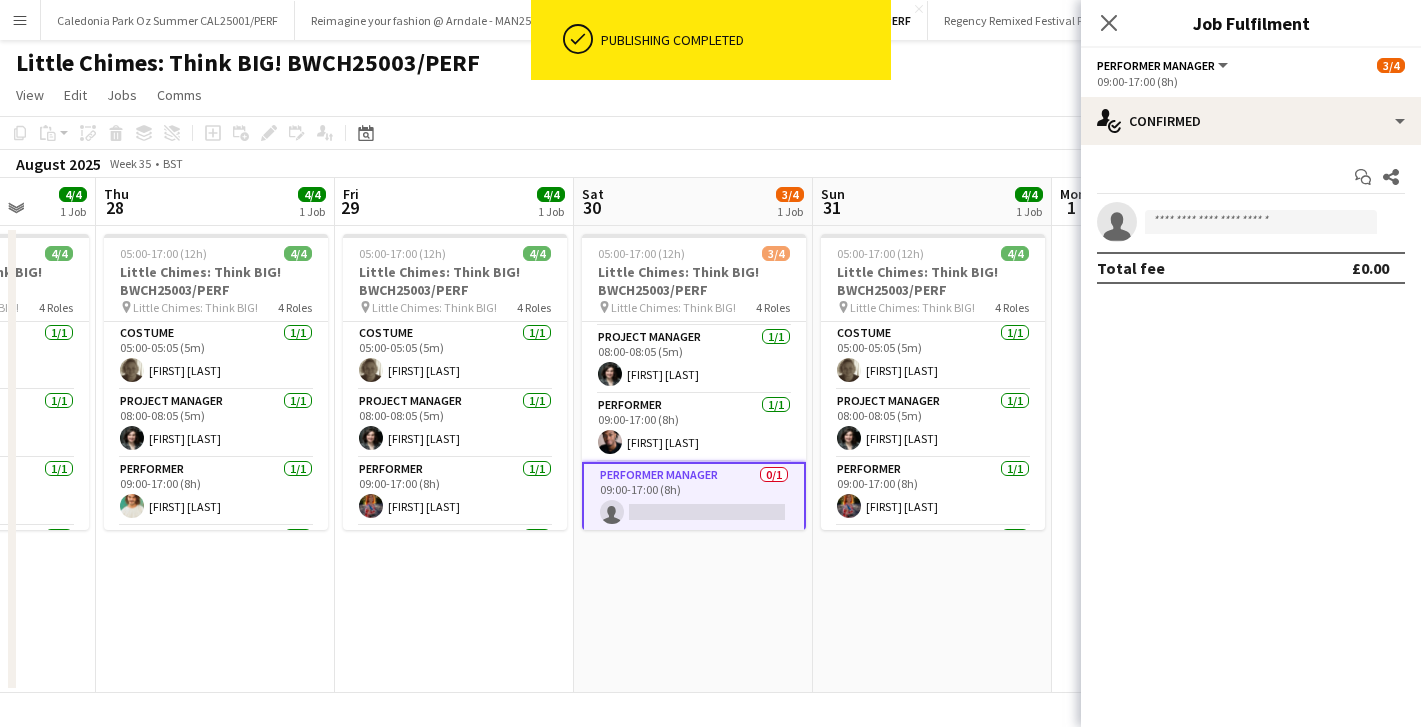 click on "single-neutral-actions" at bounding box center (1251, 222) 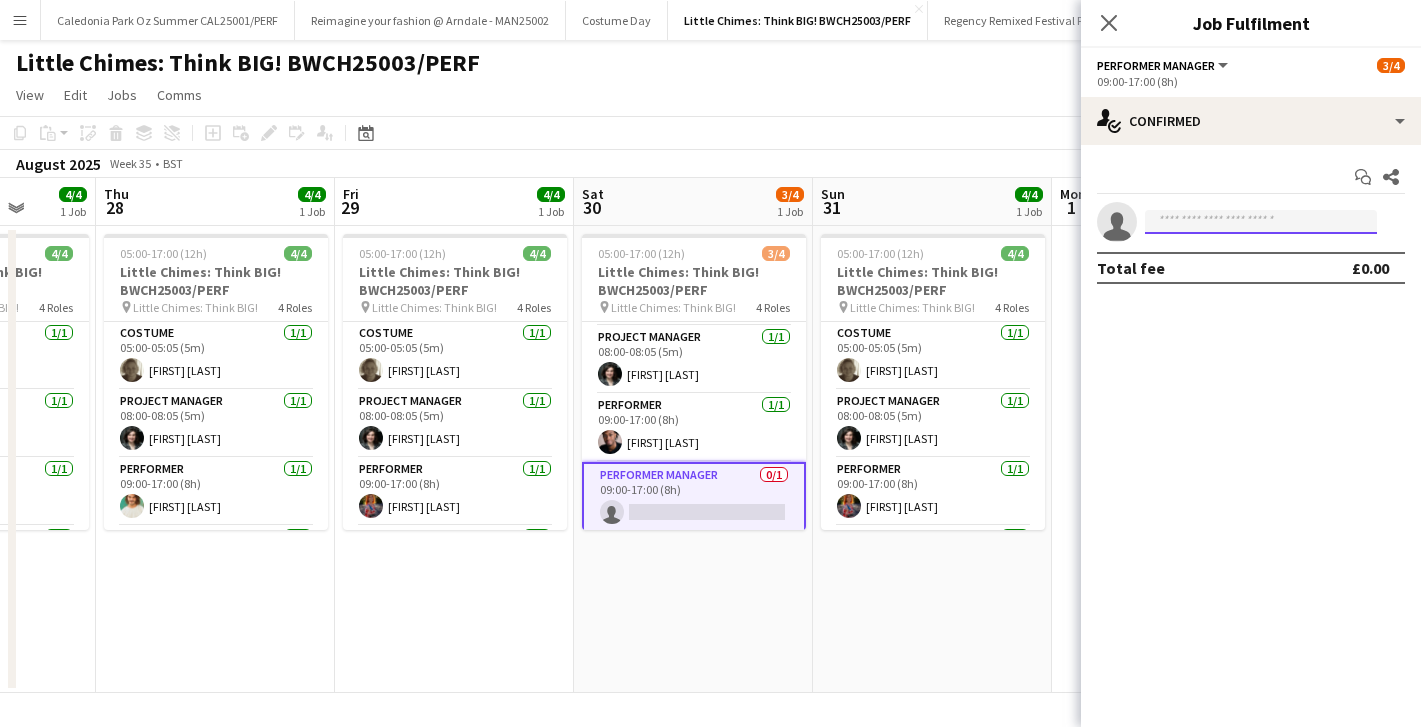 click on "Menu
Boards
Boards   Boards   All jobs   Status
Workforce
Workforce   My Workforce   Recruiting
Comms
Comms
Pay
Pay   Approvals   Payments   Reports   Invoices
Platform Settings
Platform Settings   App settings   Your settings   Profiles
Training Academy
Training Academy
Knowledge Base
Knowledge Base
Product Updates
Product Updates   Log Out   Privacy   Caledonia Park Oz Summer CAL25001/PERF
Close
Reimagine your fashion @ Arndale - MAN25002
Close
Costume Day
Close
Little Chimes: Think BIG! BWCH25003/PERF
Close
Regency Remixed Festival Place FP25002/PERF
Close" at bounding box center (710, 363) 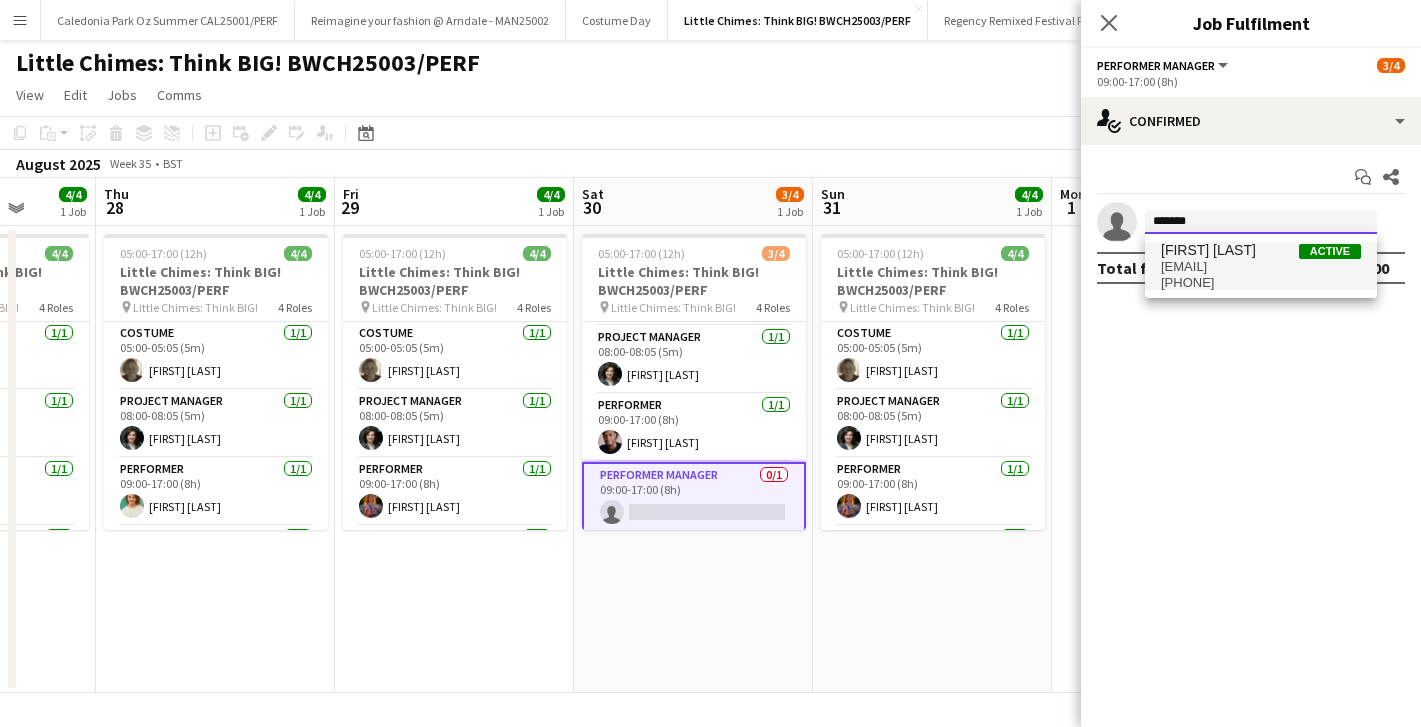 type on "*******" 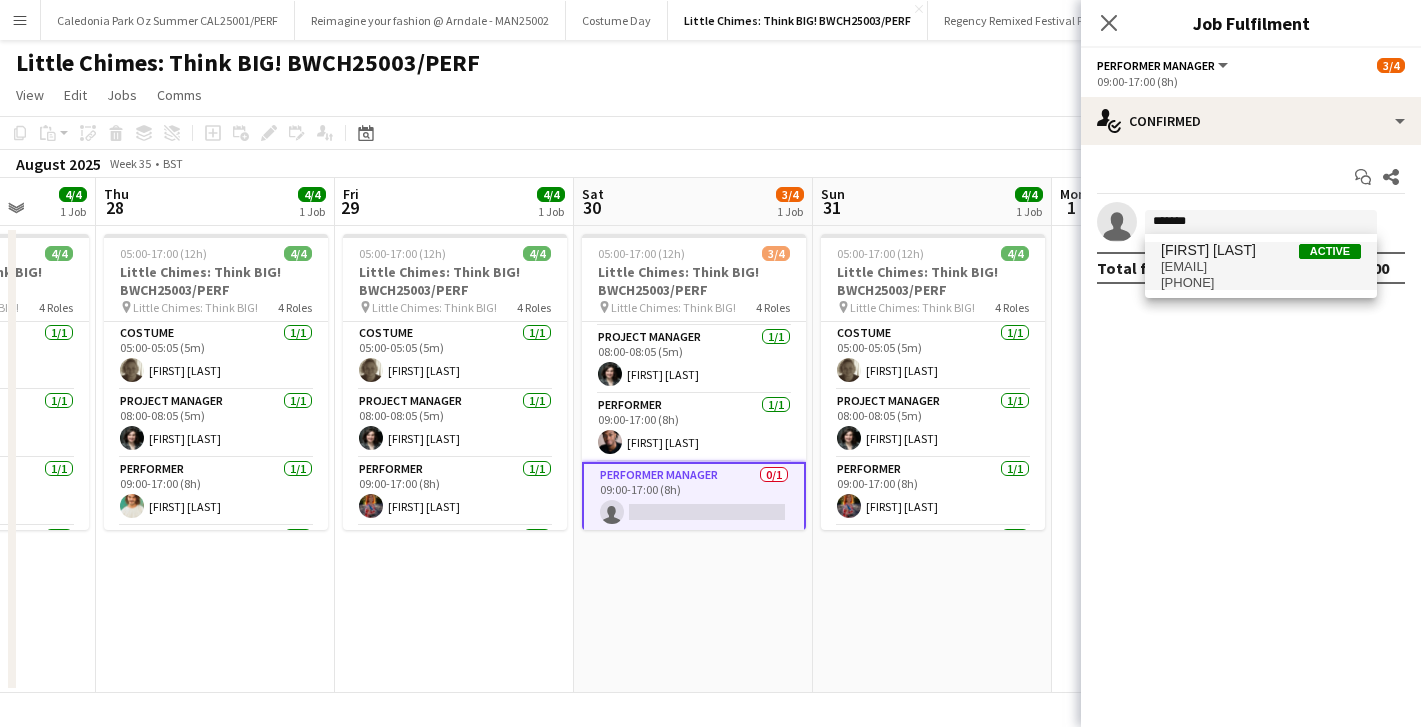 click on "[EMAIL]" at bounding box center [1261, 267] 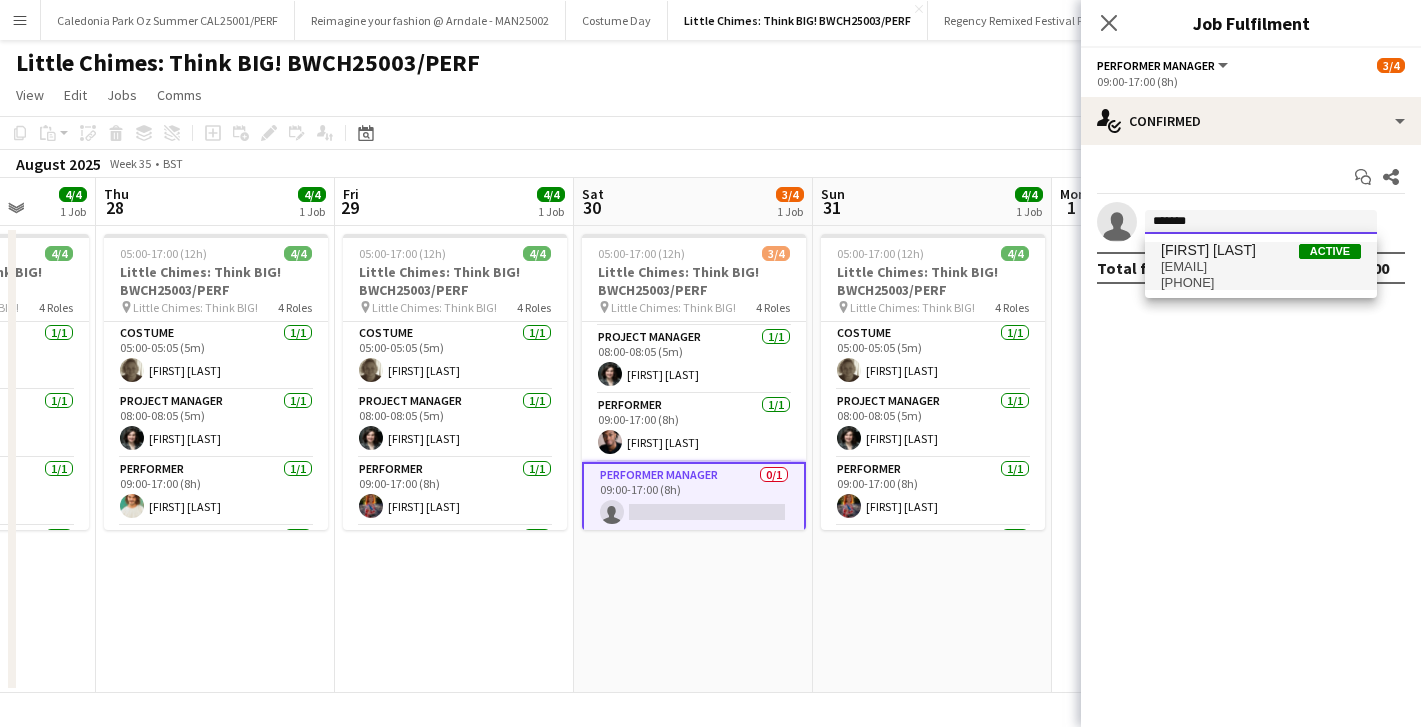 type 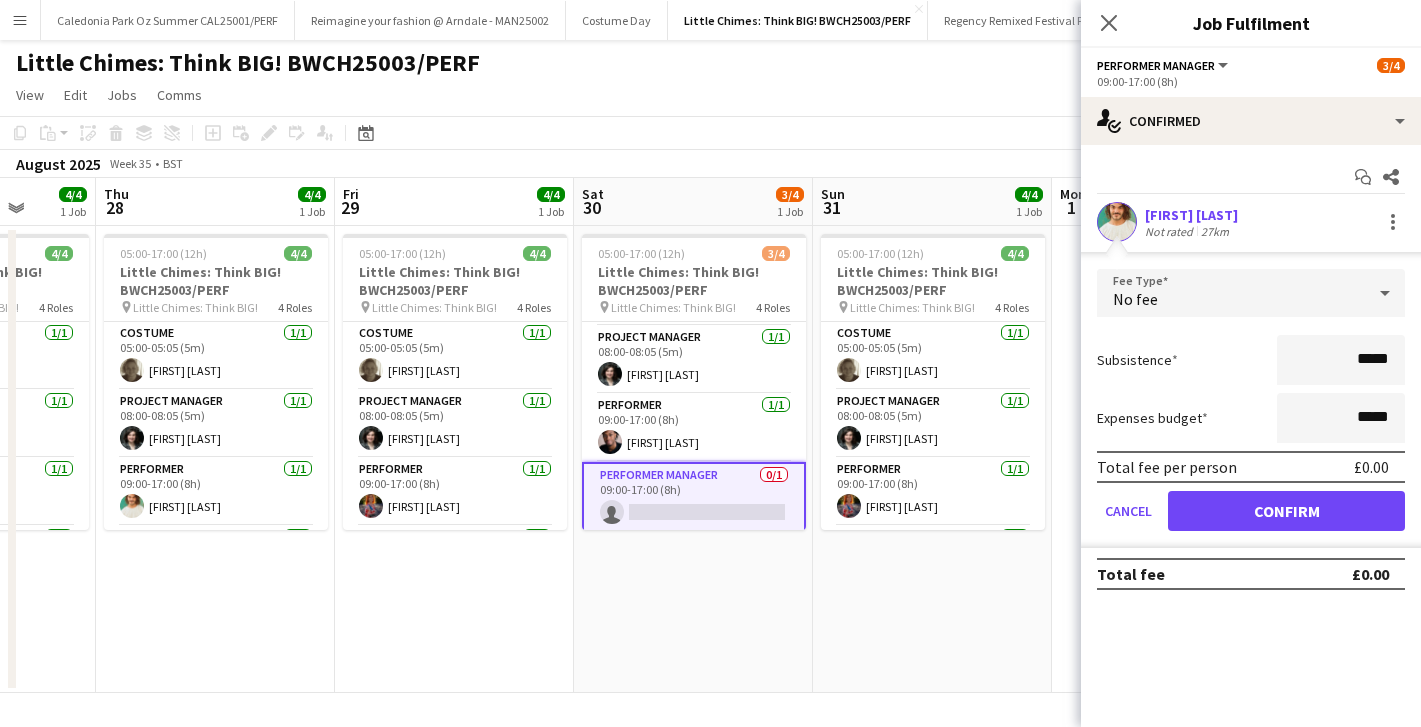 click on "Fee Type  No fee  Subsistence  *****  Expenses budget  *****  Total fee per person   £0.00   Cancel   Confirm" at bounding box center [1251, 408] 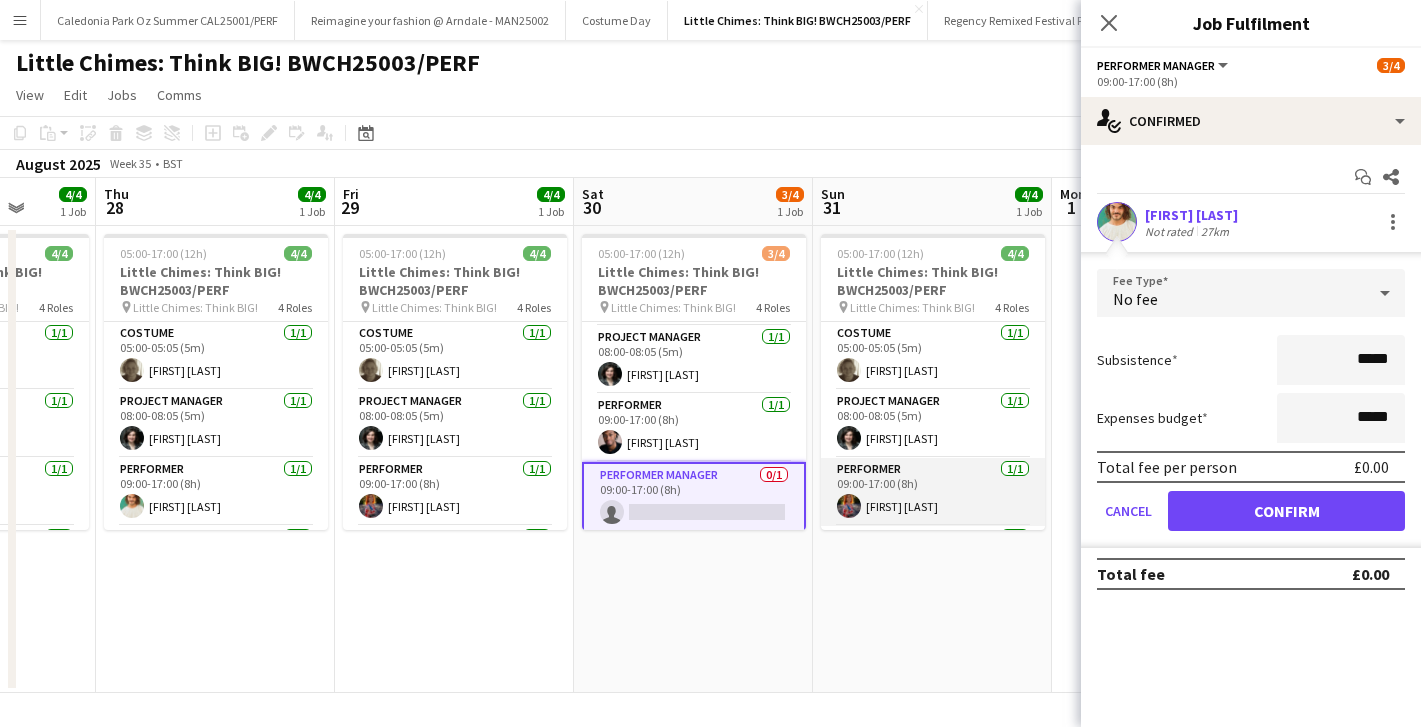 scroll, scrollTop: 64, scrollLeft: 0, axis: vertical 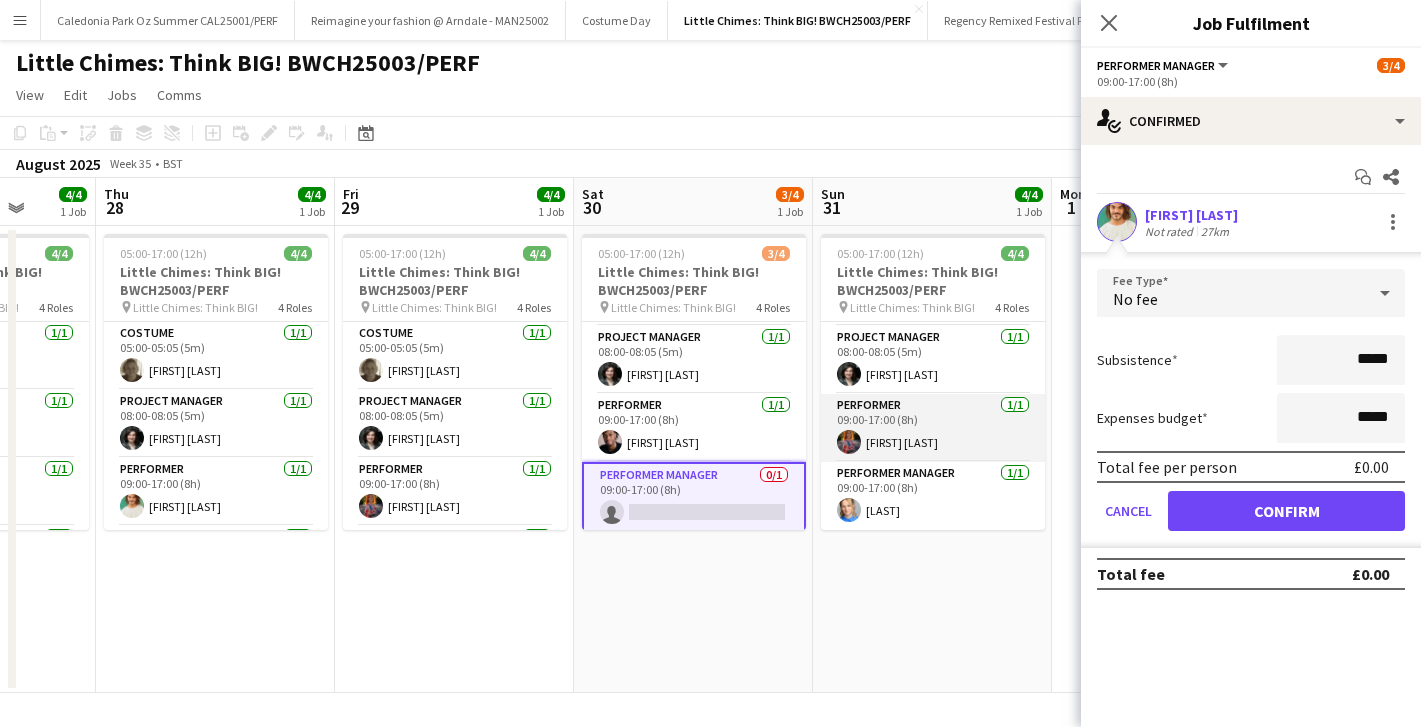 click on "[FIRST] [LAST]" at bounding box center [933, 496] 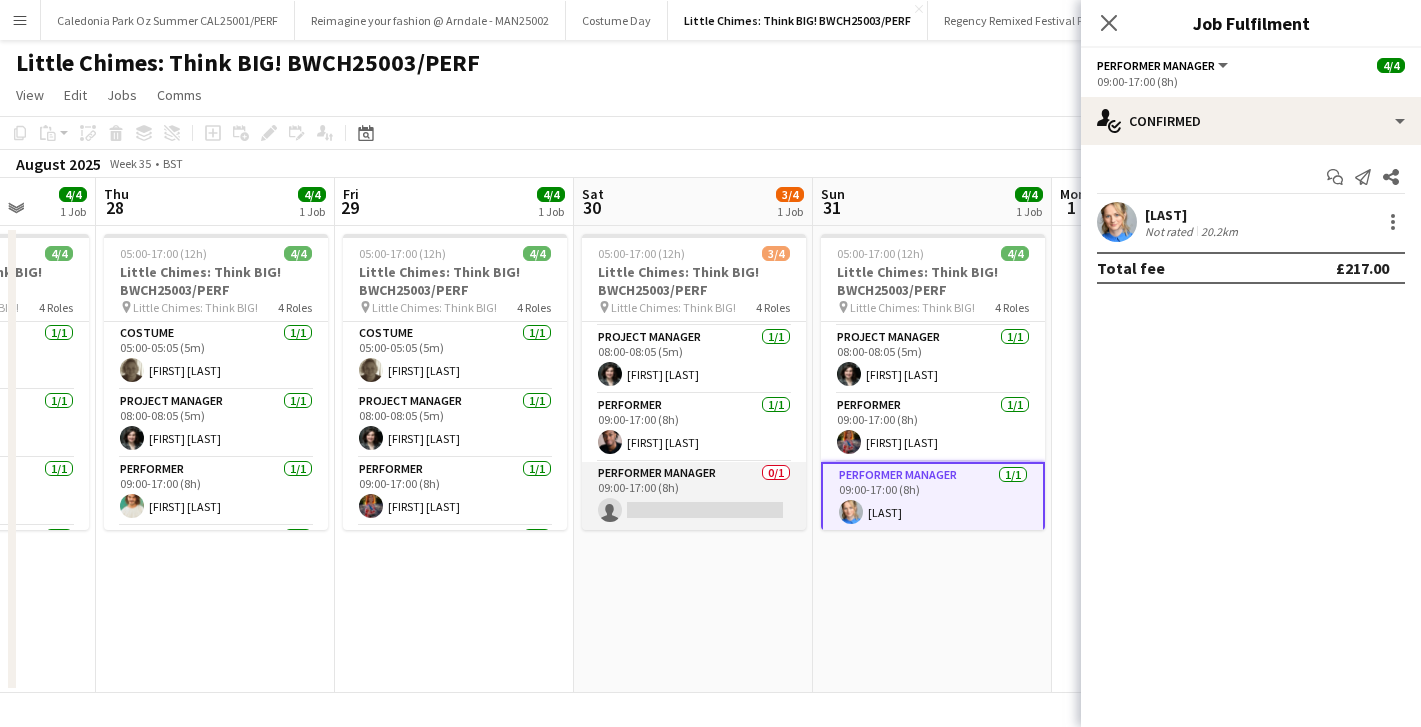 click on "Performer Manager   0/1   09:00-17:00 (8h)
single-neutral-actions" at bounding box center (694, 496) 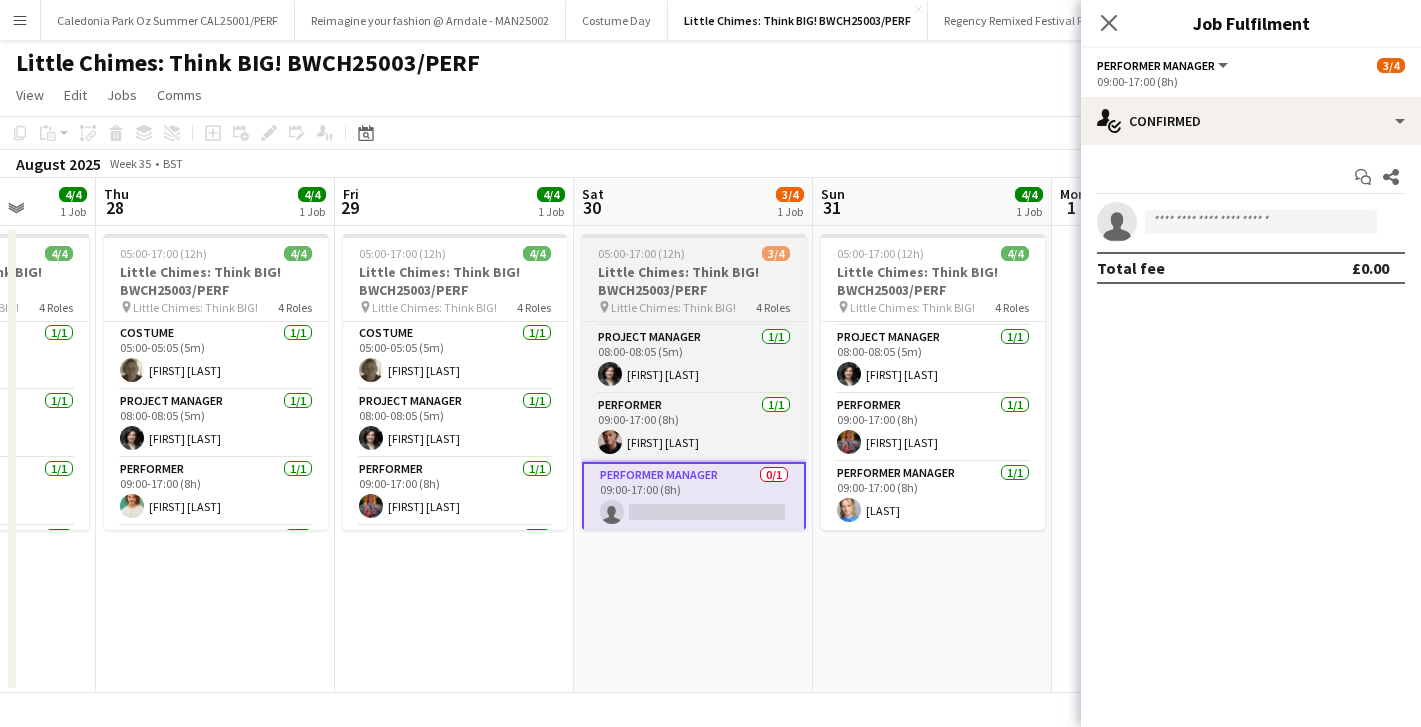 click on "Little Chimes: Think BIG! BWCH25003/PERF" at bounding box center (694, 281) 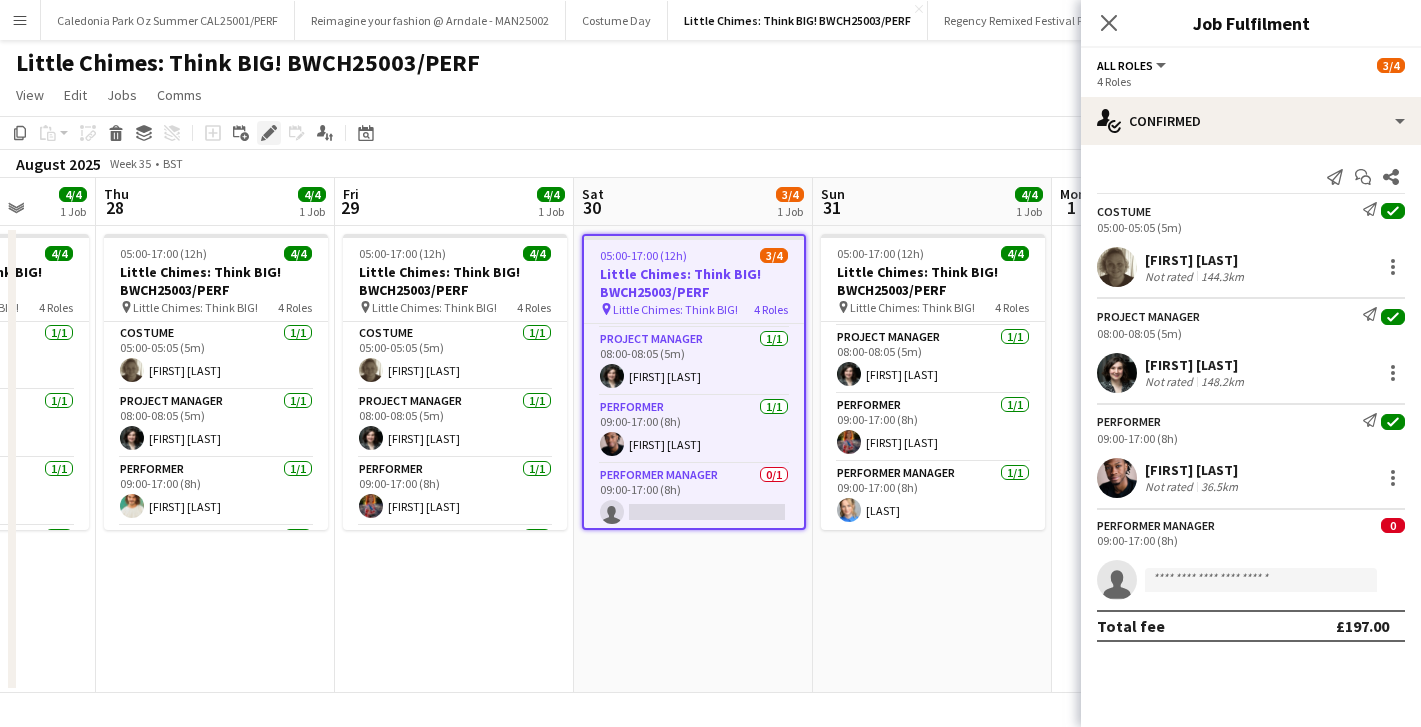 click on "Edit" 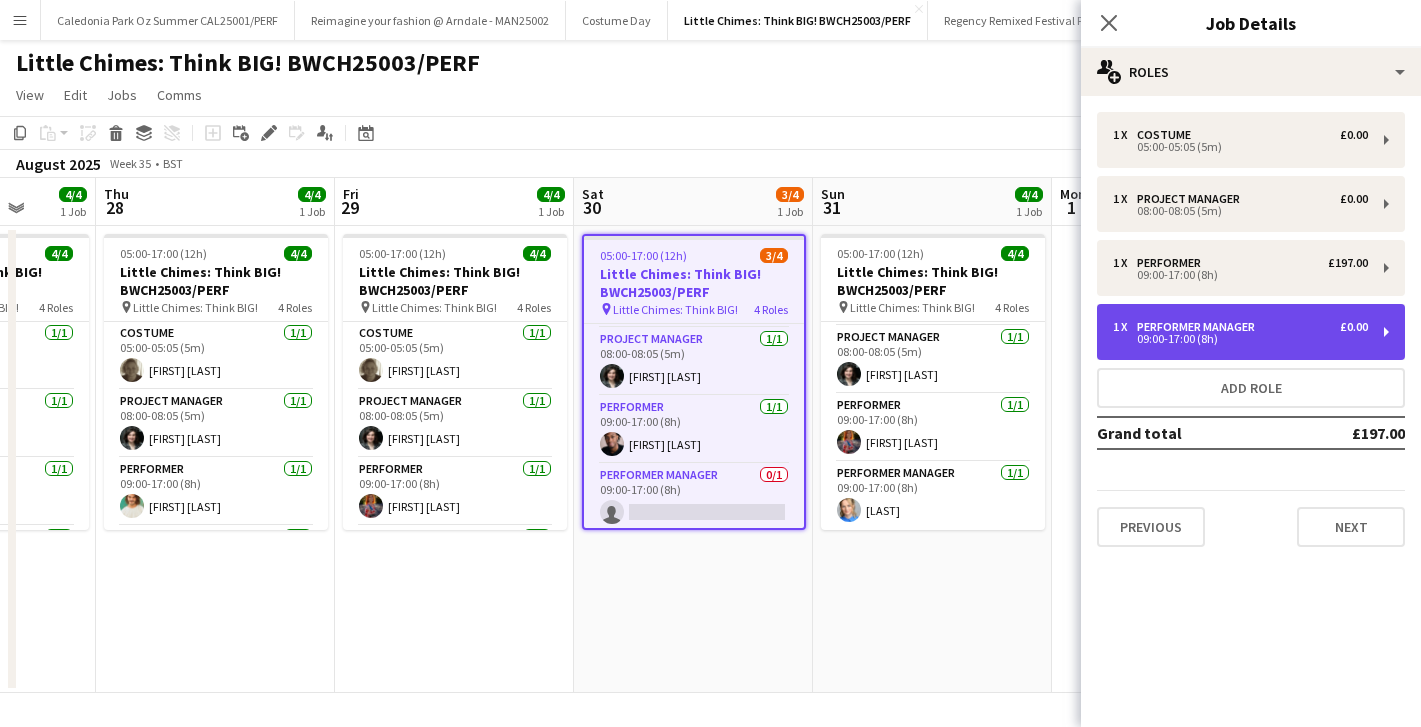 click on "Performer Manager" at bounding box center (1200, 327) 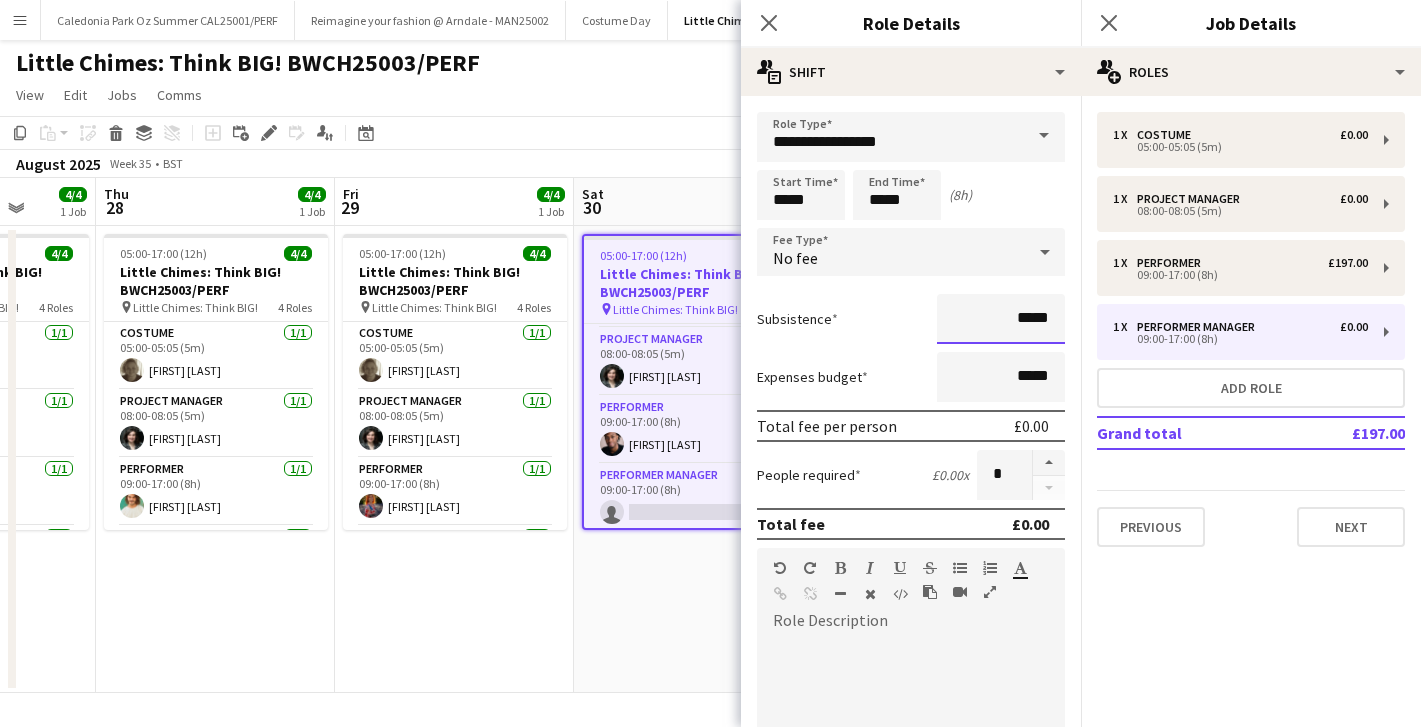 click on "*****" at bounding box center (1001, 319) 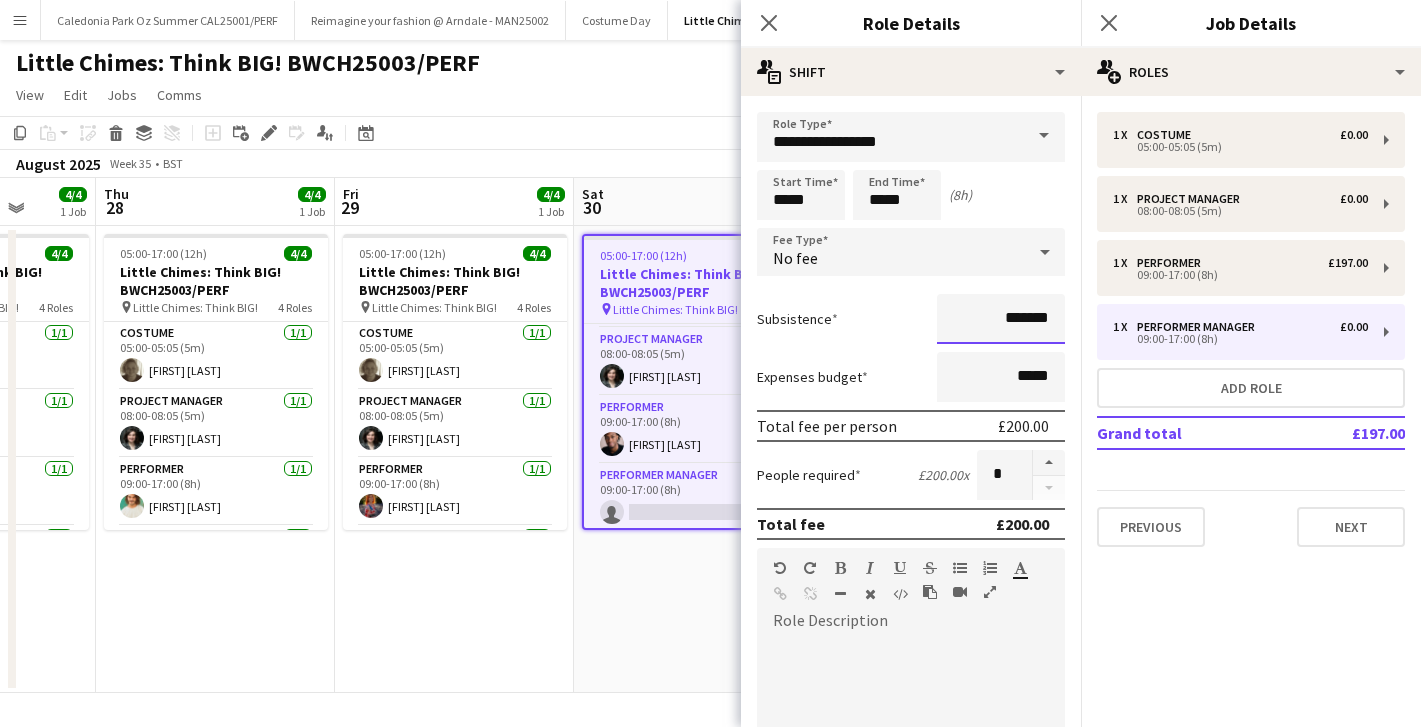 type on "*******" 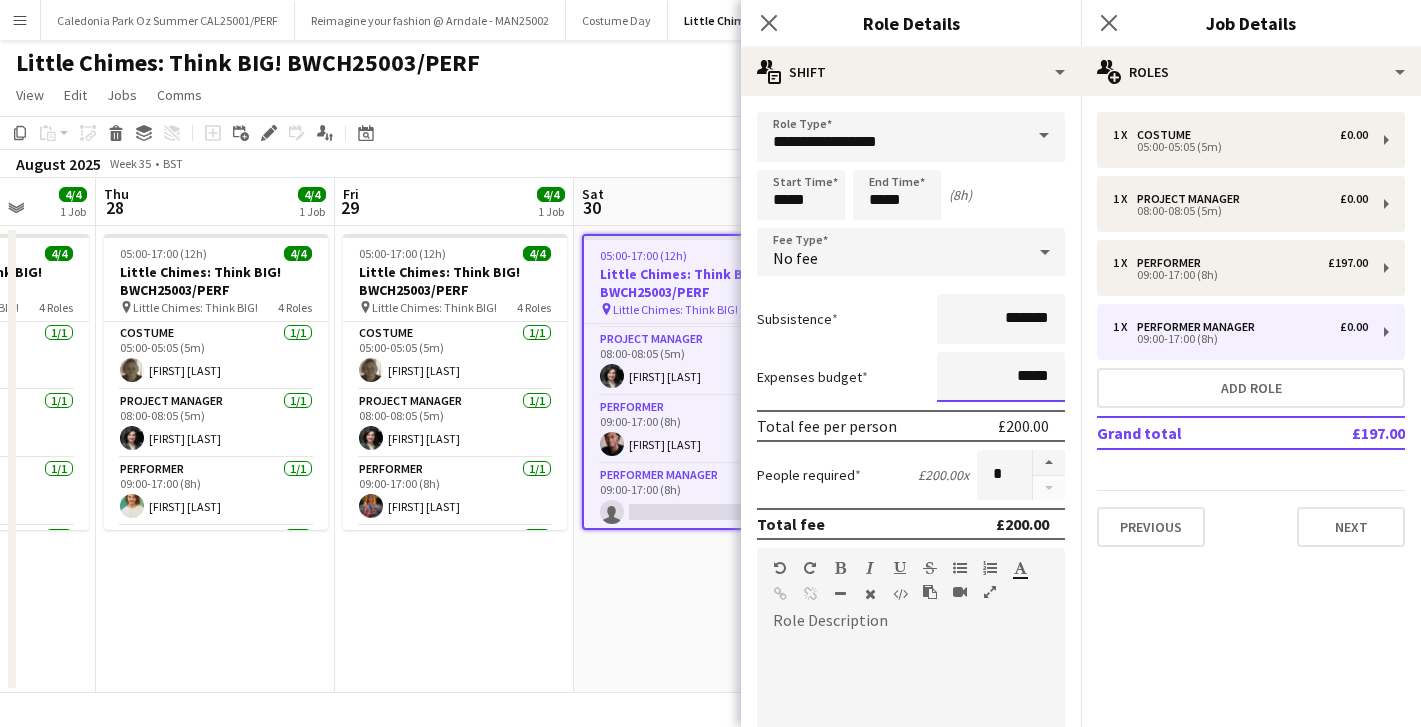 click on "*****" at bounding box center [1001, 377] 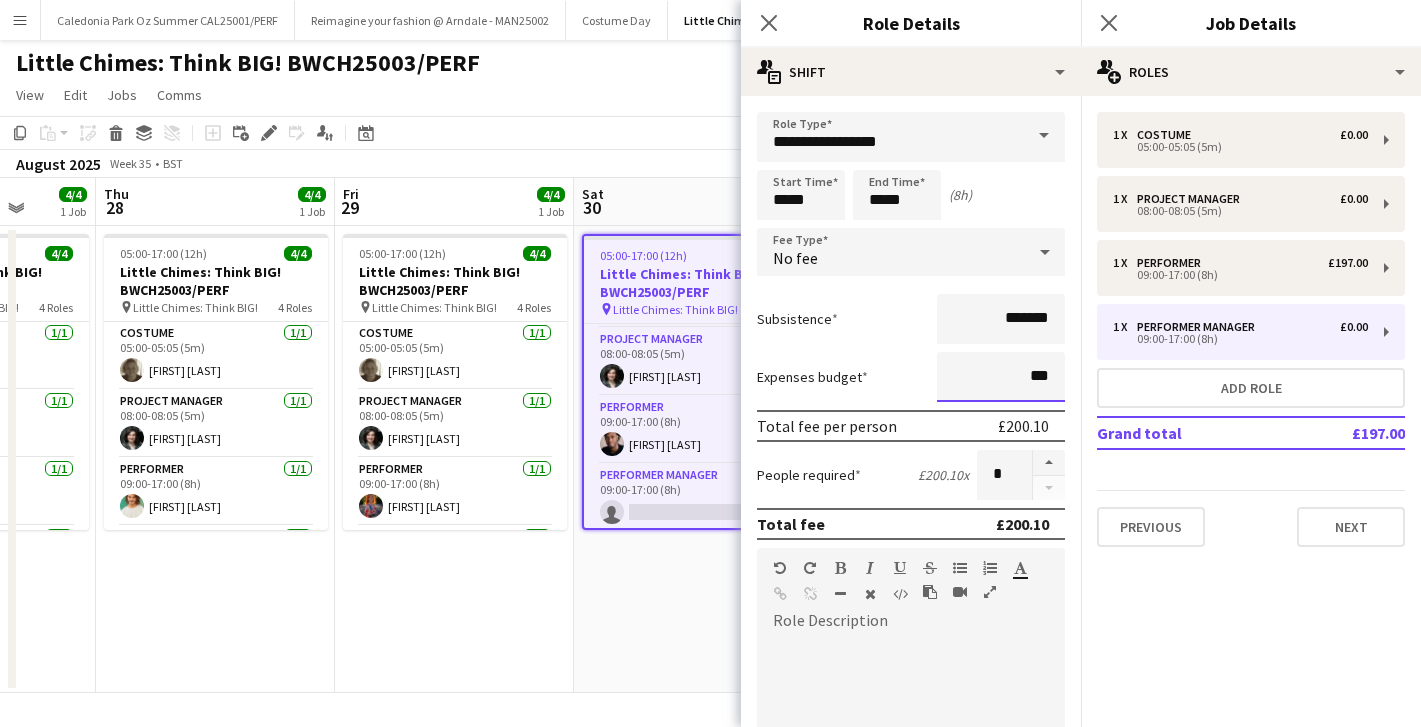 type on "**" 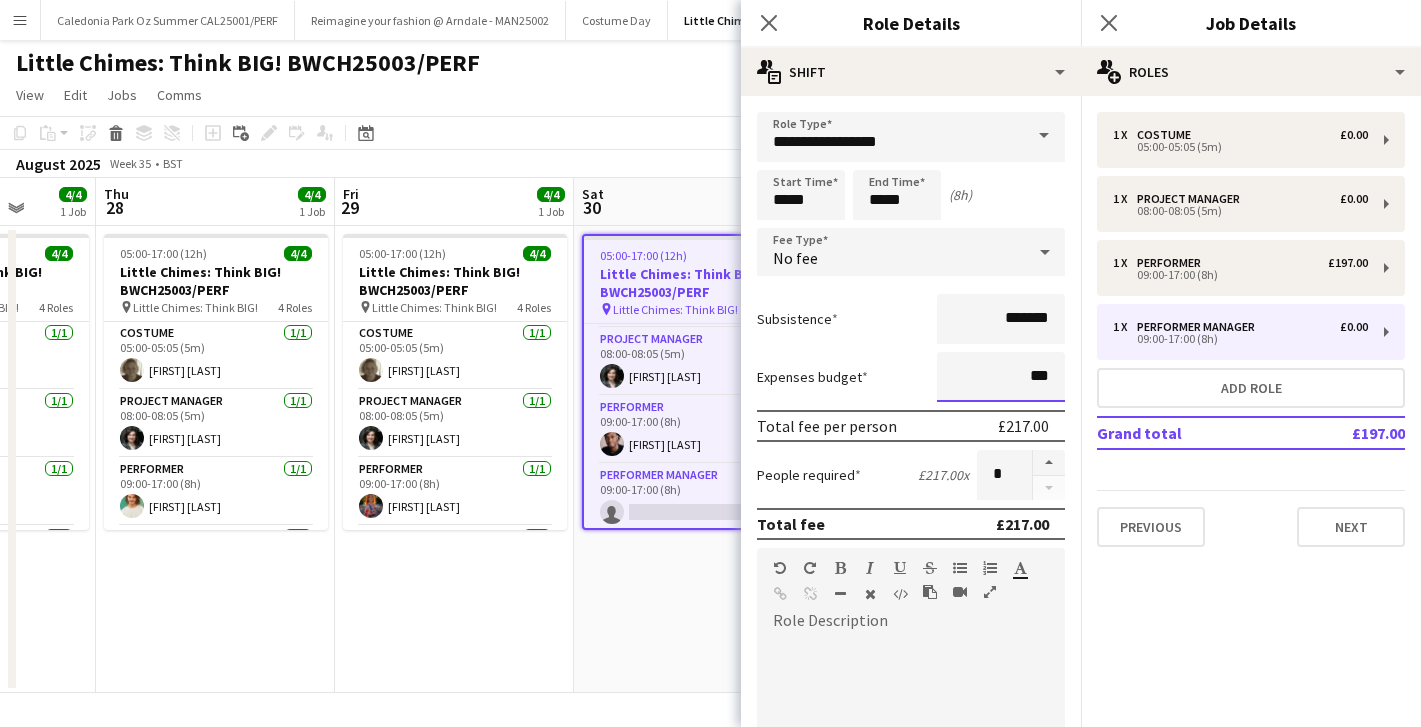 type on "***" 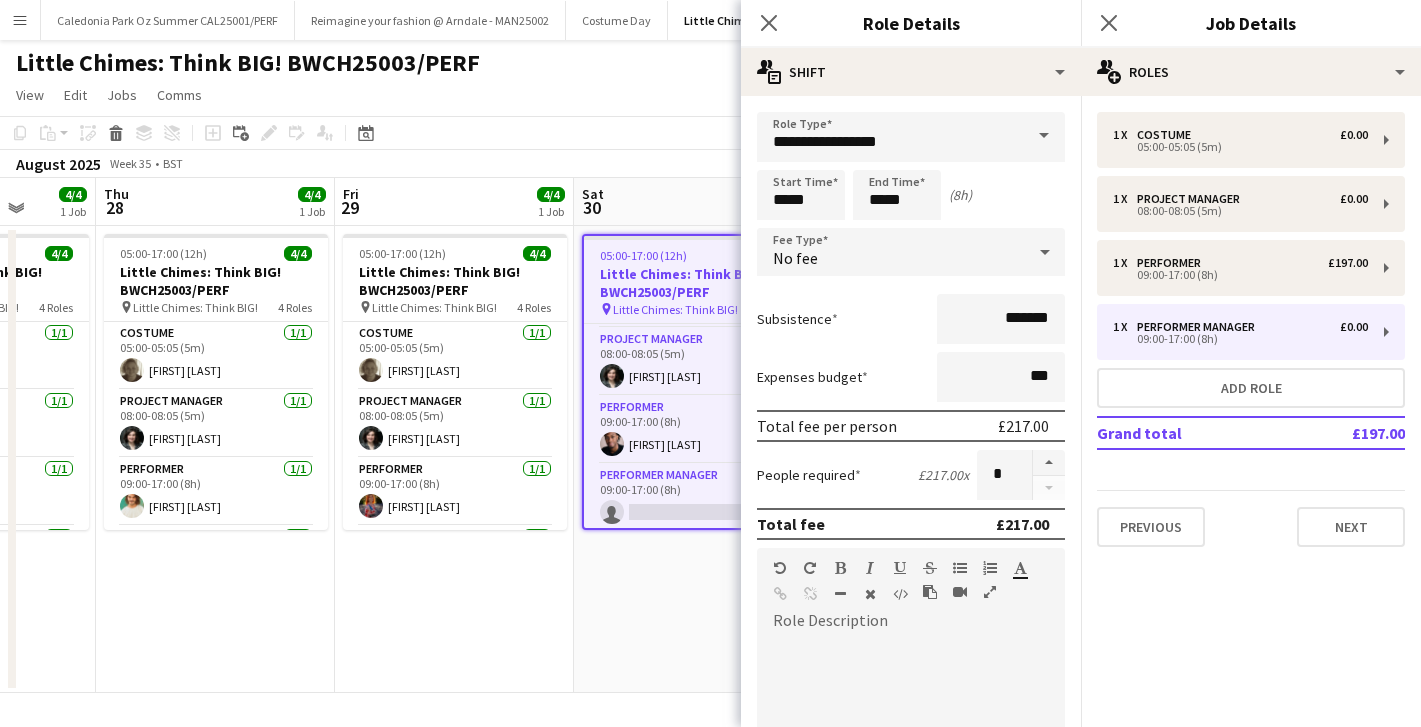 click on "Subsistence  *******" at bounding box center (911, 319) 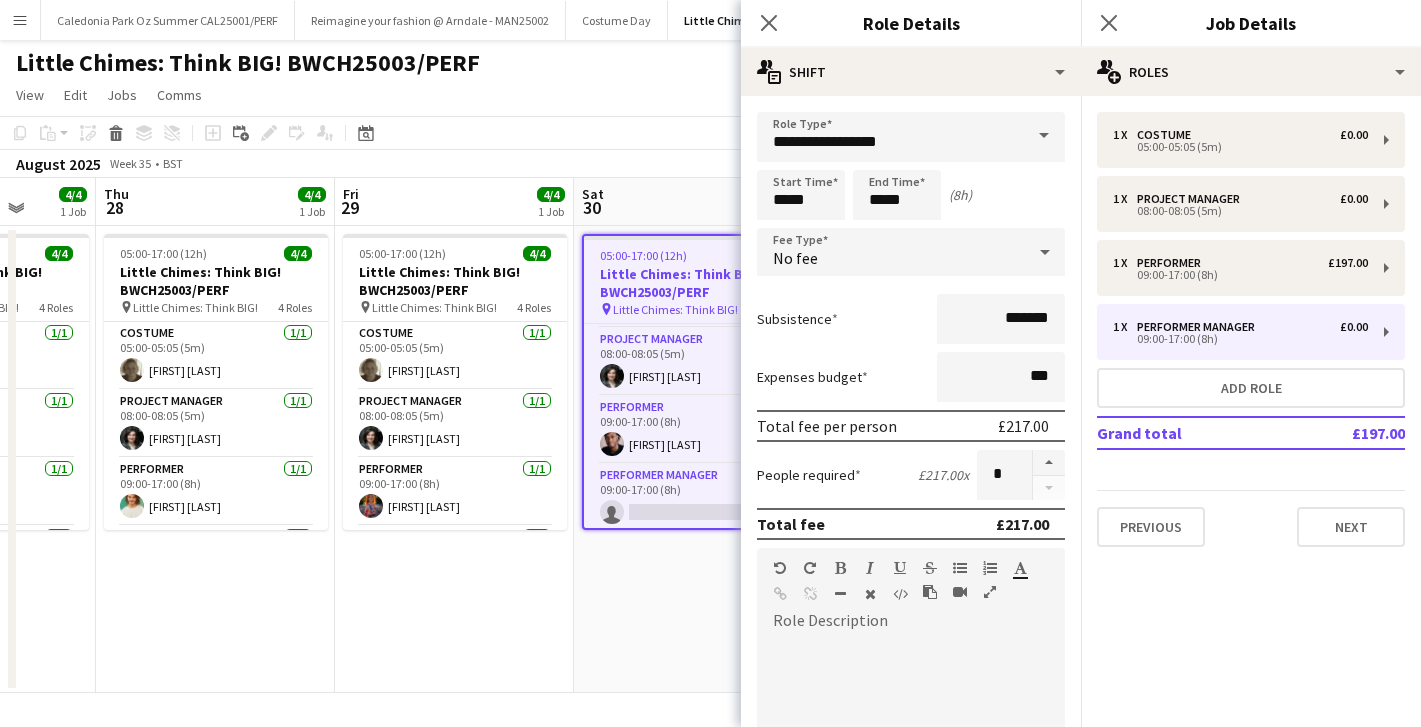 scroll, scrollTop: 377, scrollLeft: 0, axis: vertical 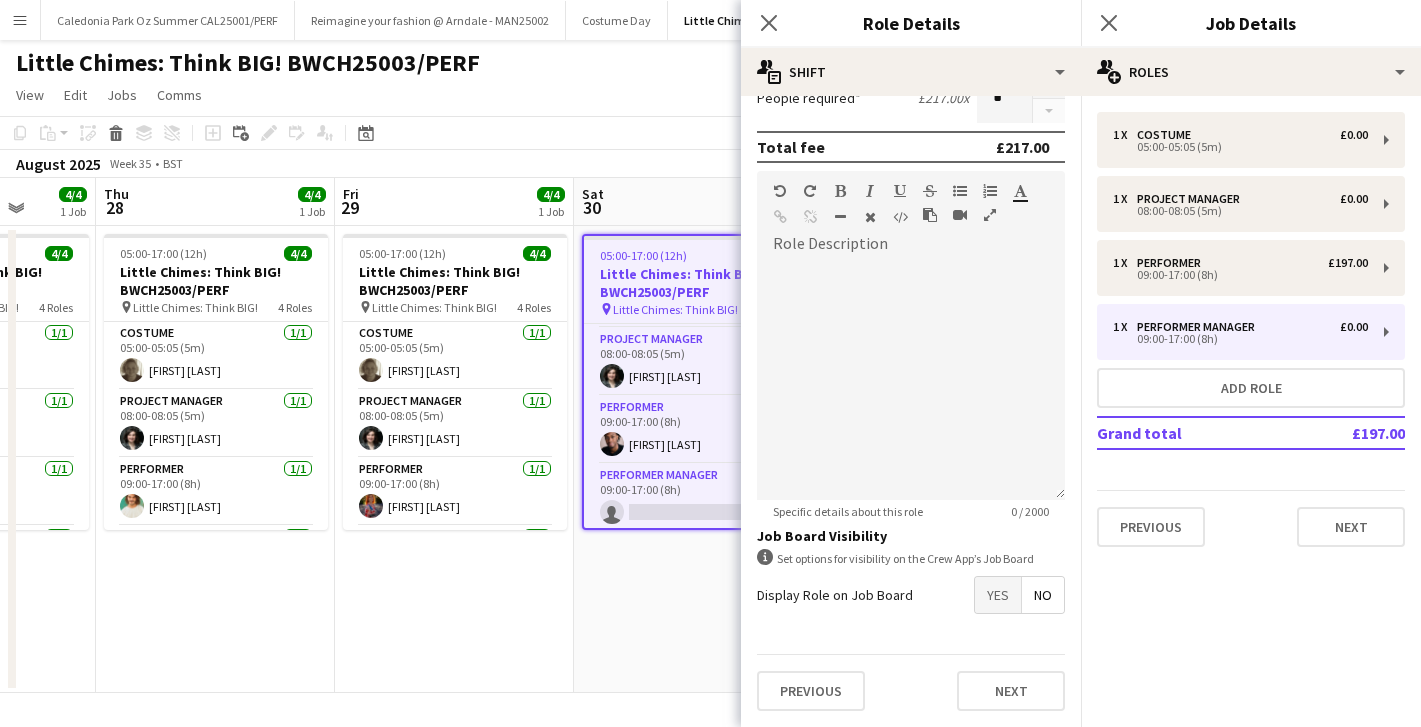 click on "Previous   Next" at bounding box center [911, 690] 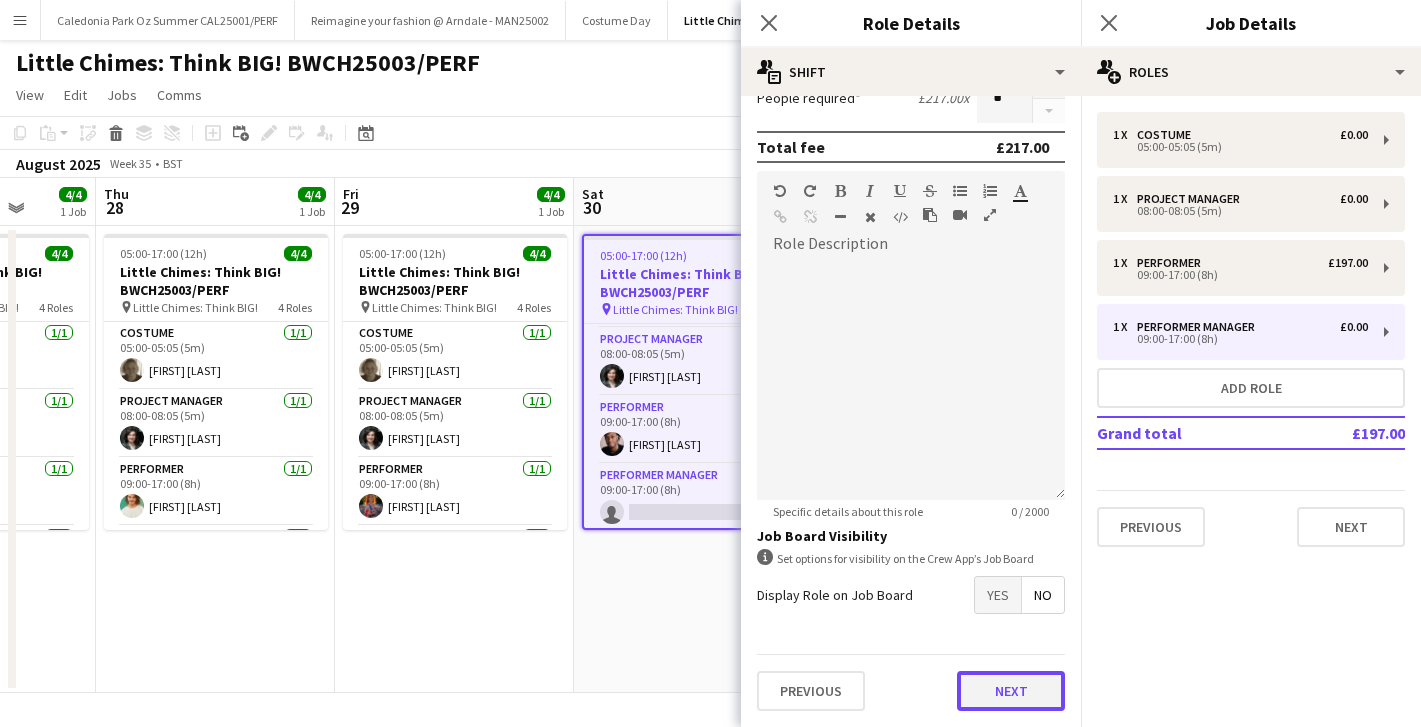 click on "Next" at bounding box center (1011, 691) 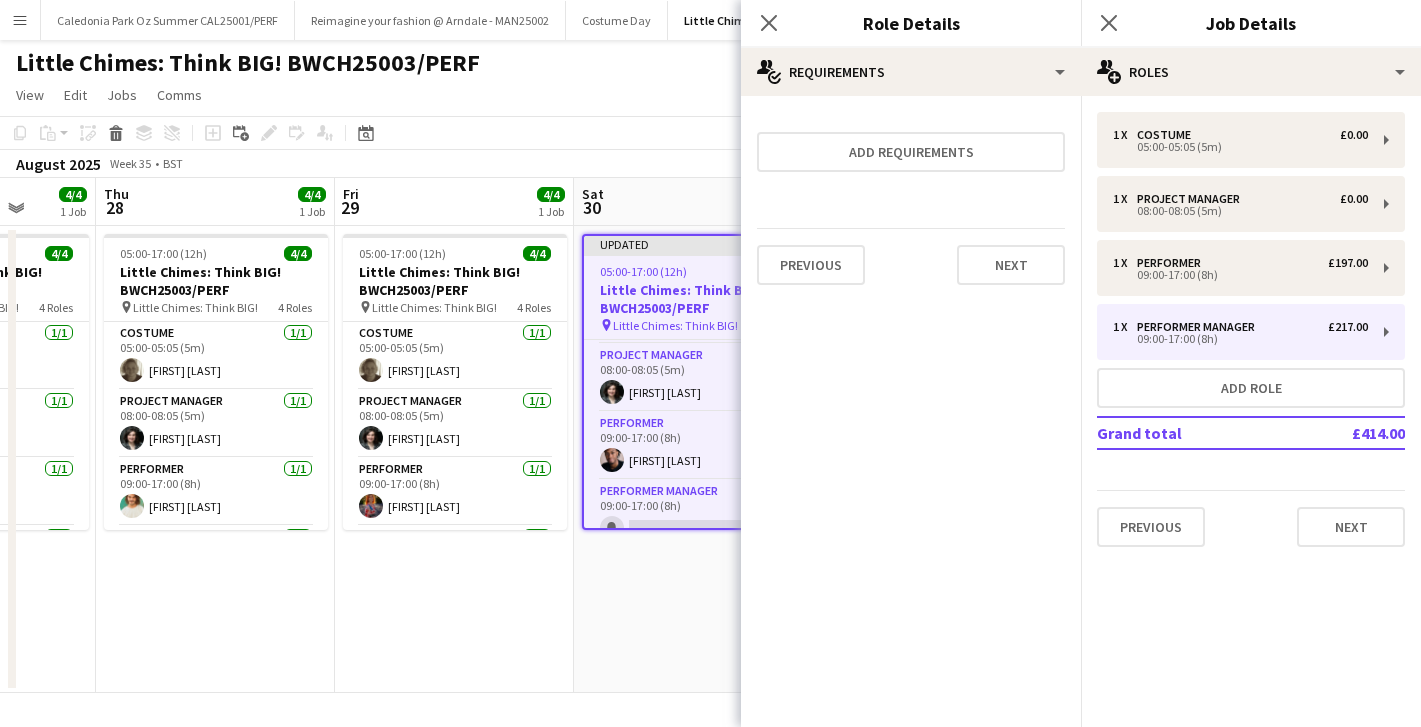 scroll, scrollTop: 0, scrollLeft: 0, axis: both 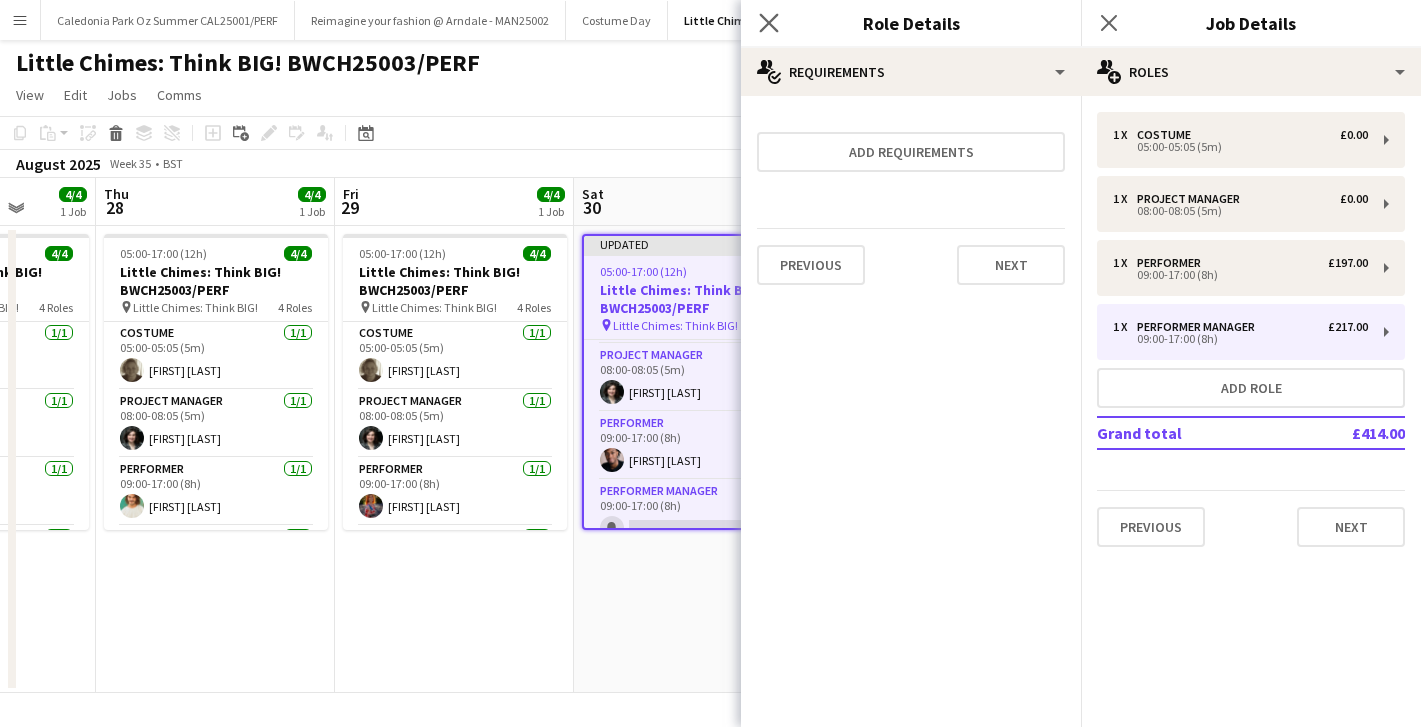click on "Close pop-in" 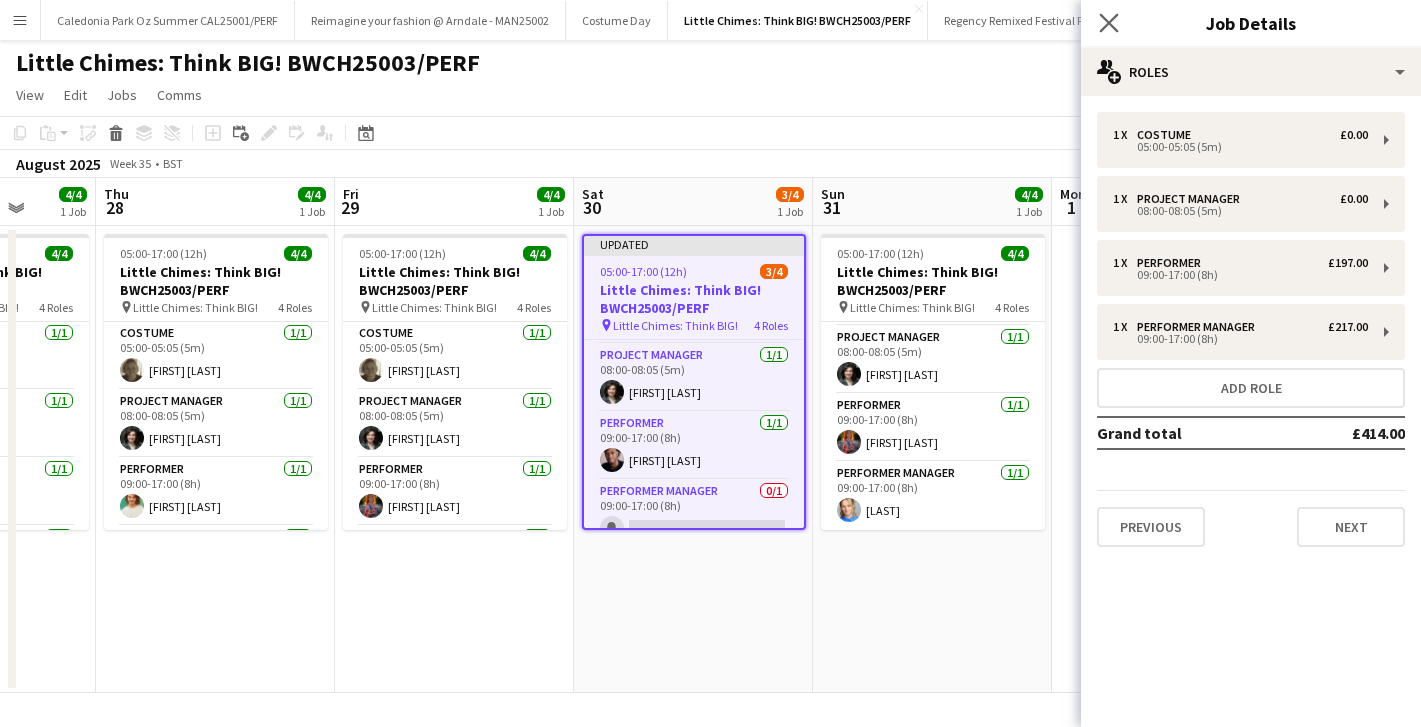 click on "Close pop-in" 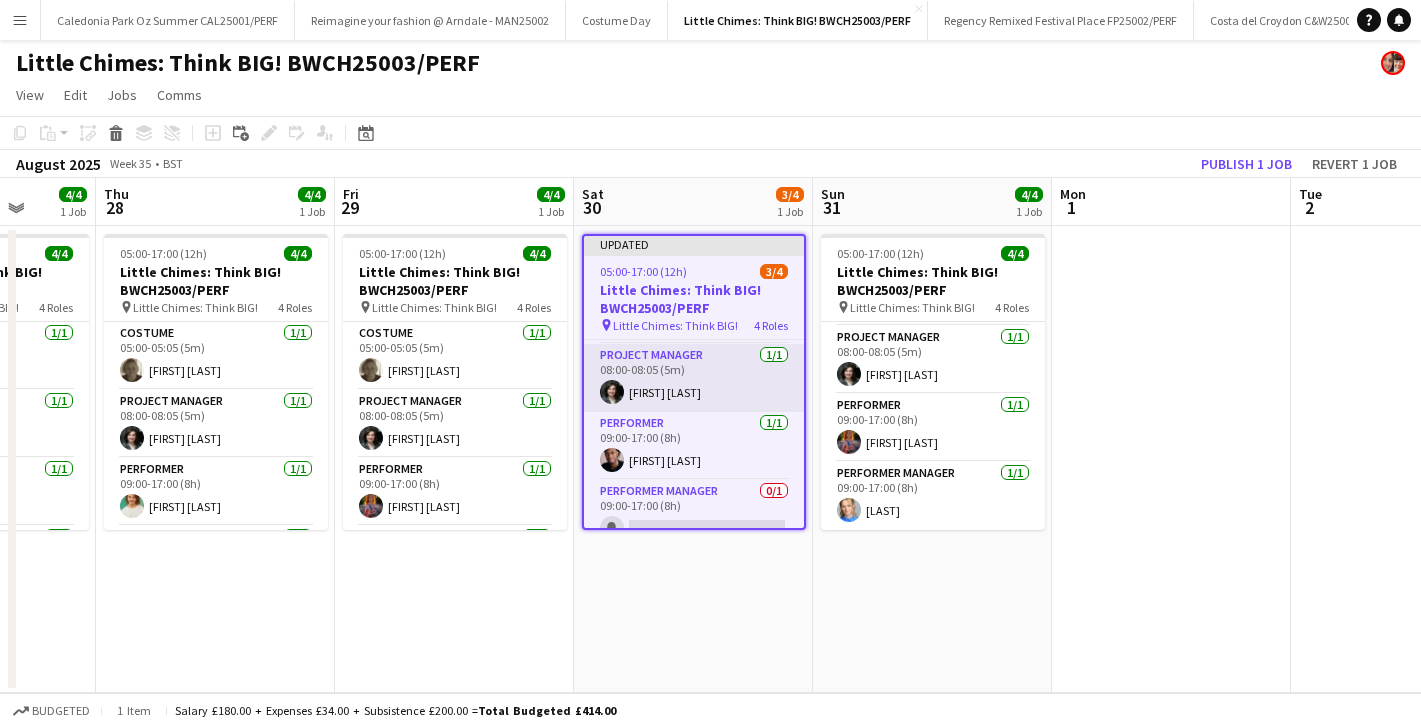 scroll, scrollTop: 84, scrollLeft: 0, axis: vertical 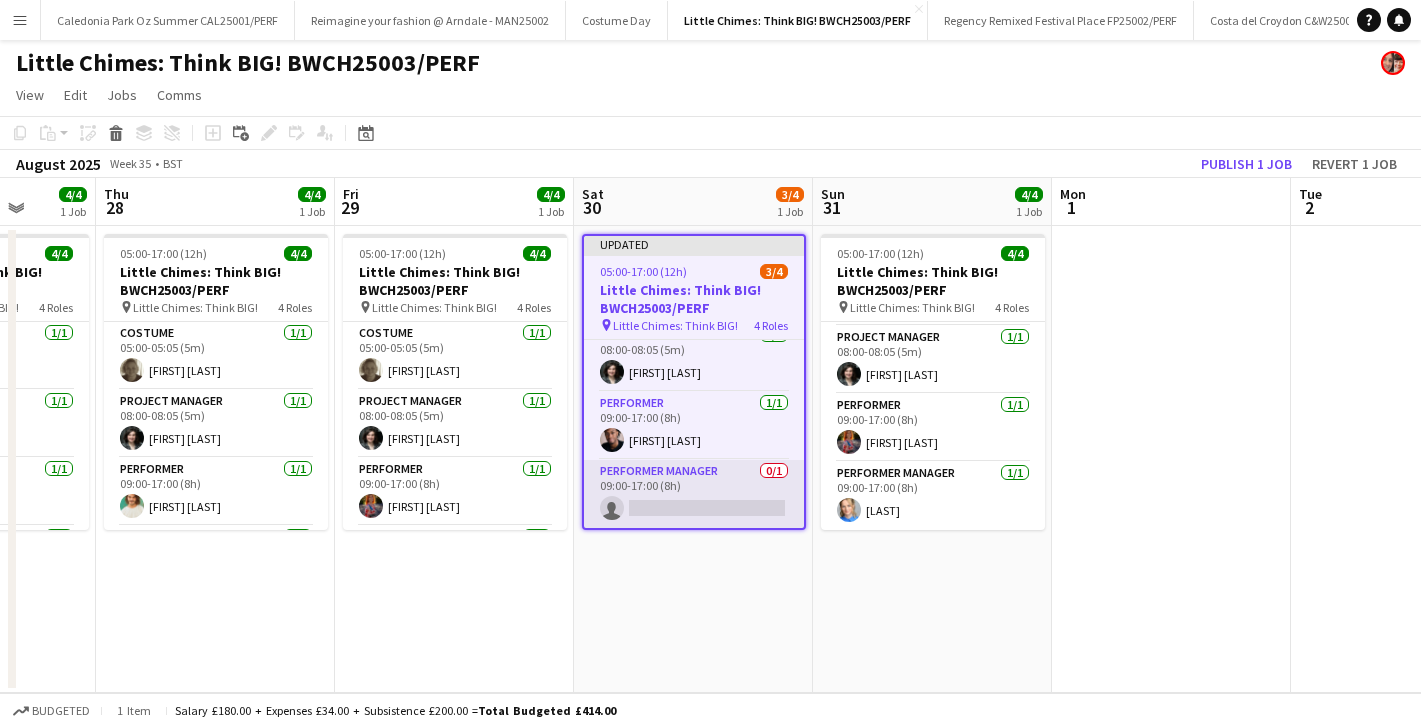 click on "Performer Manager   0/1   09:00-17:00 (8h)
single-neutral-actions" at bounding box center (694, 494) 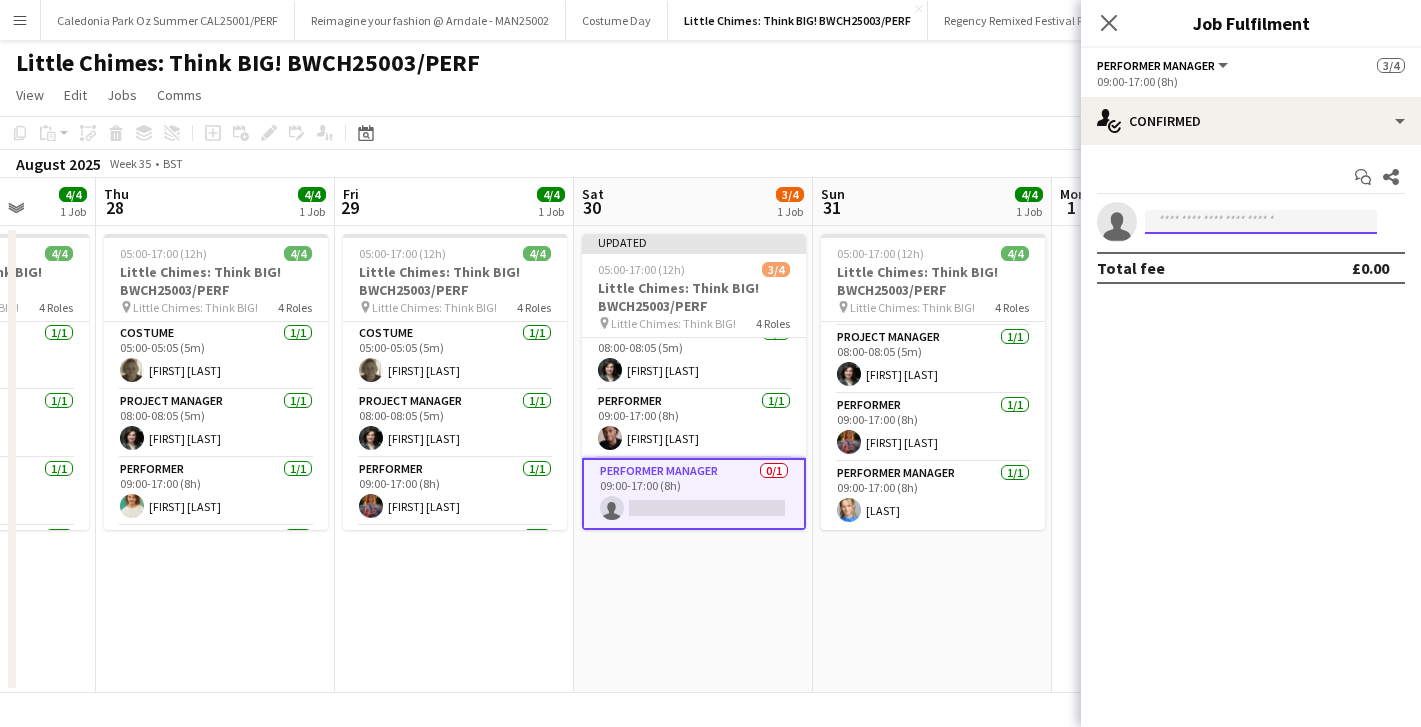click at bounding box center (1261, 222) 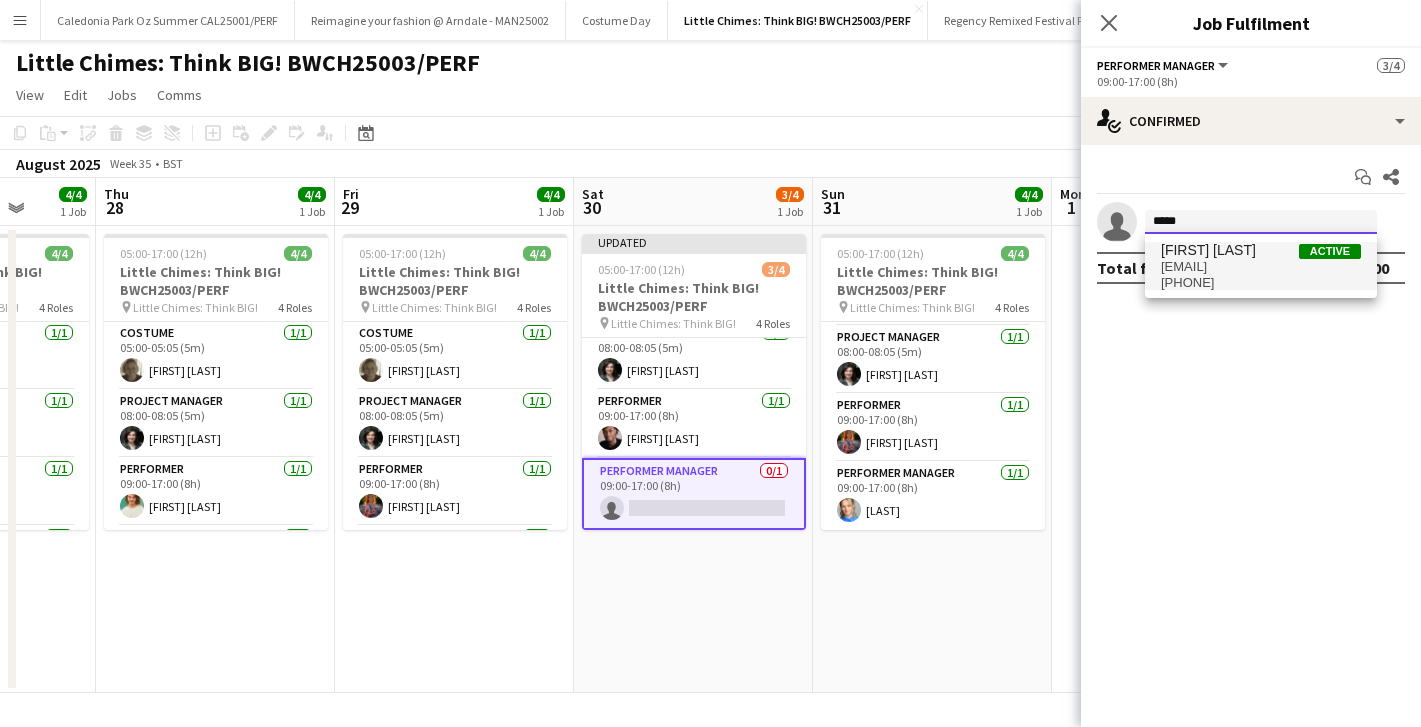 type on "*****" 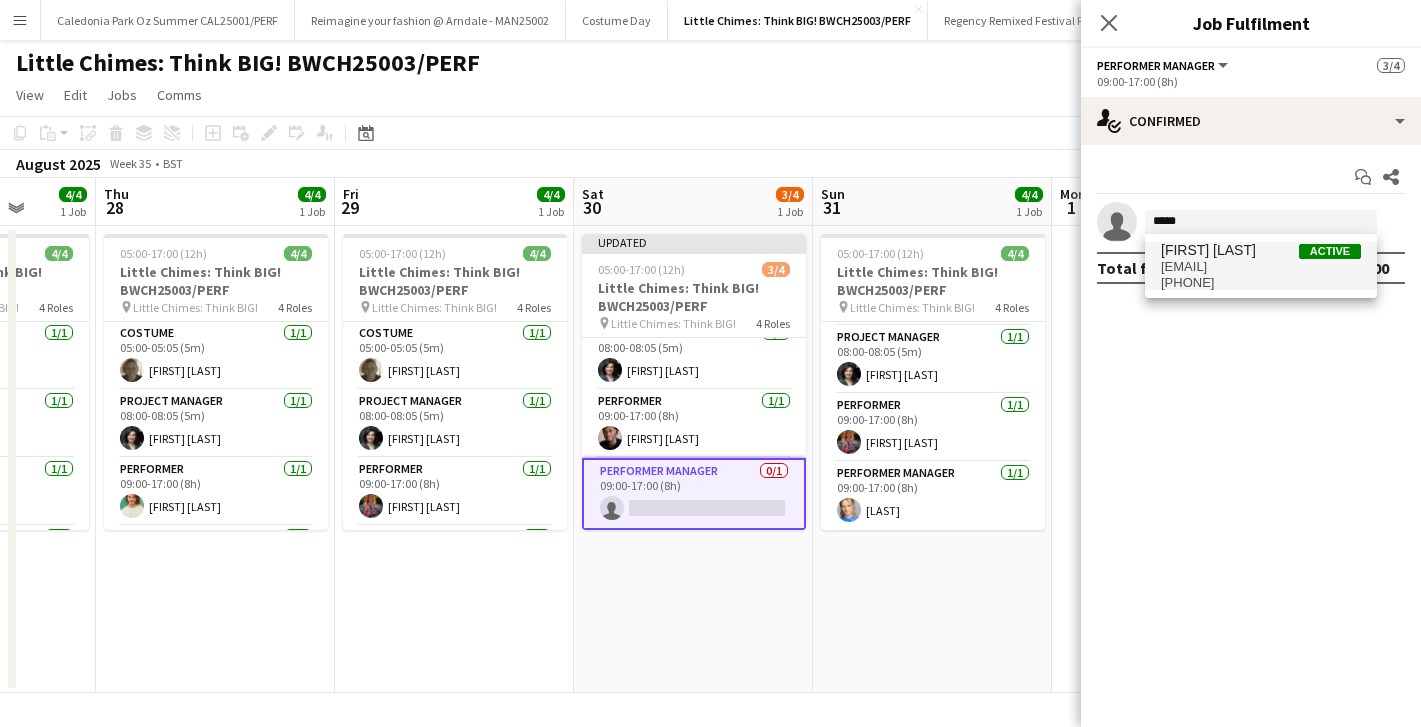 click on "[EMAIL]" at bounding box center (1261, 267) 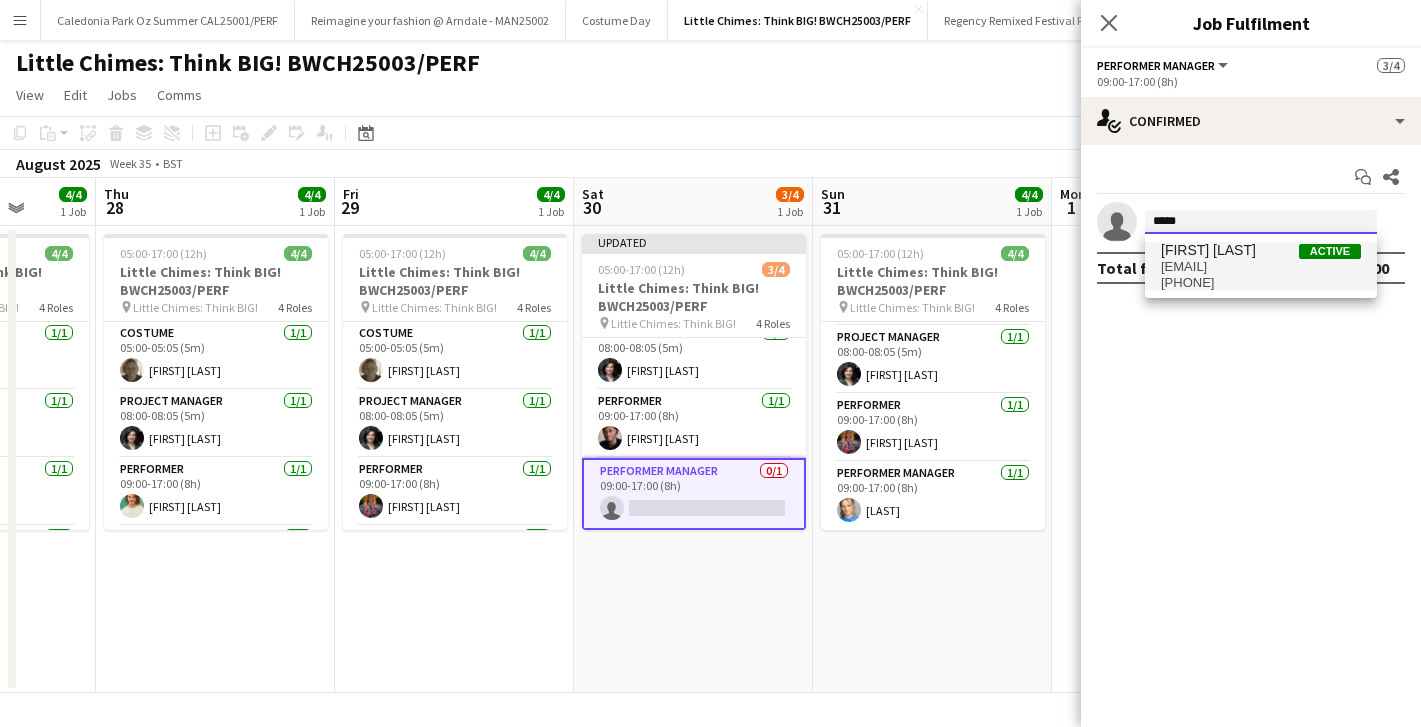type 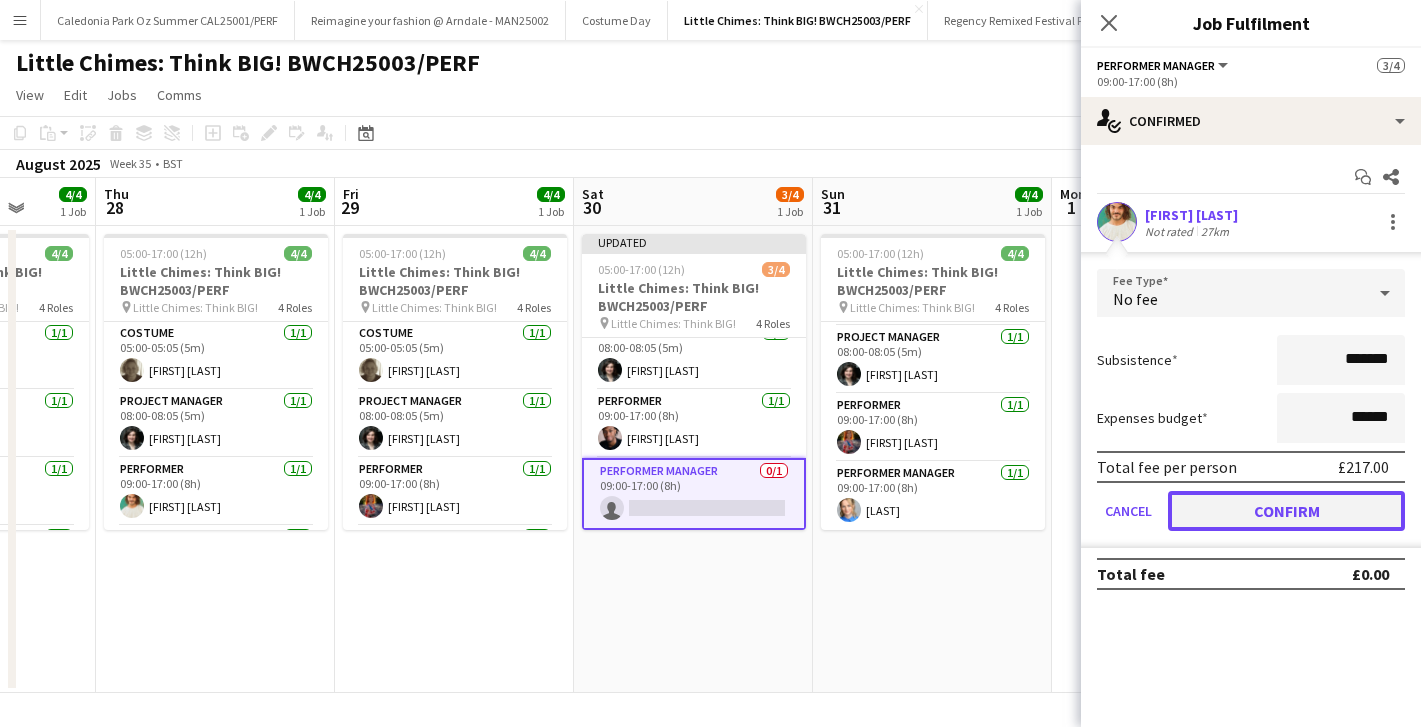 click on "Confirm" at bounding box center (1286, 511) 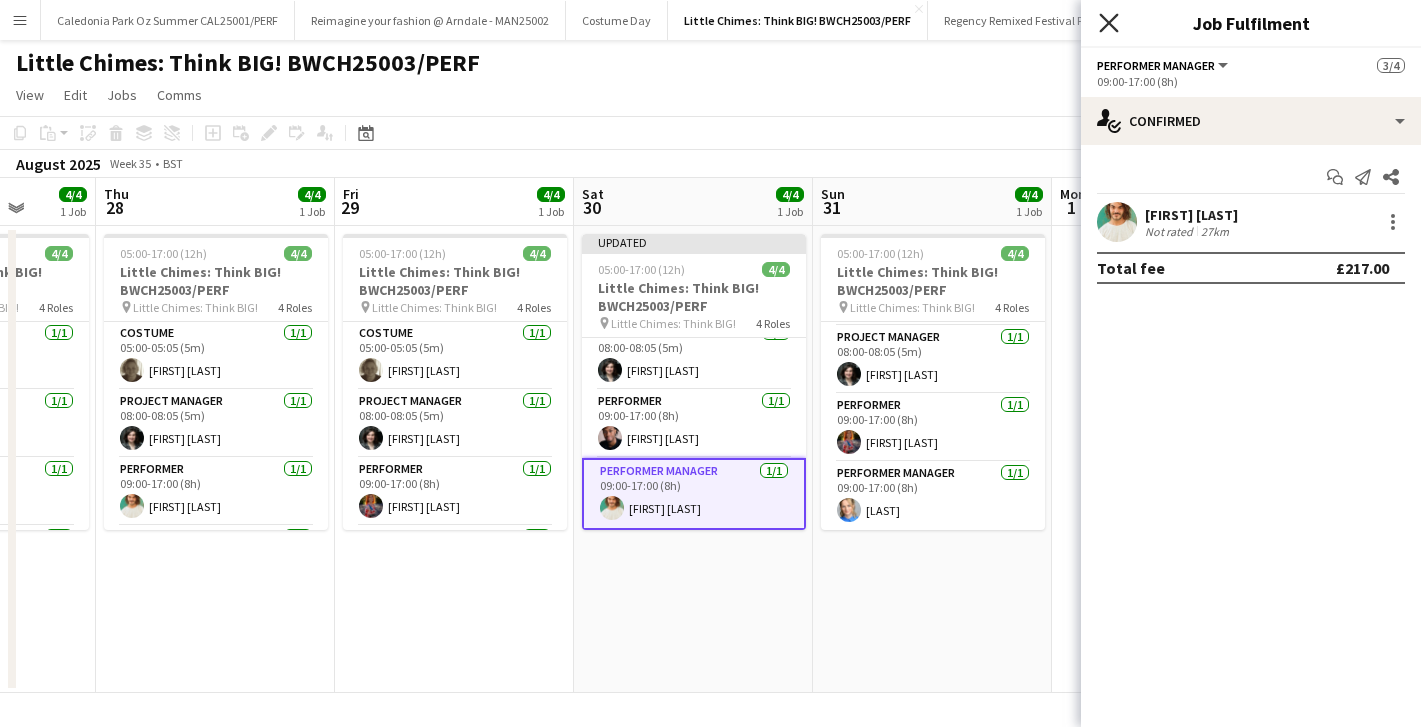 click 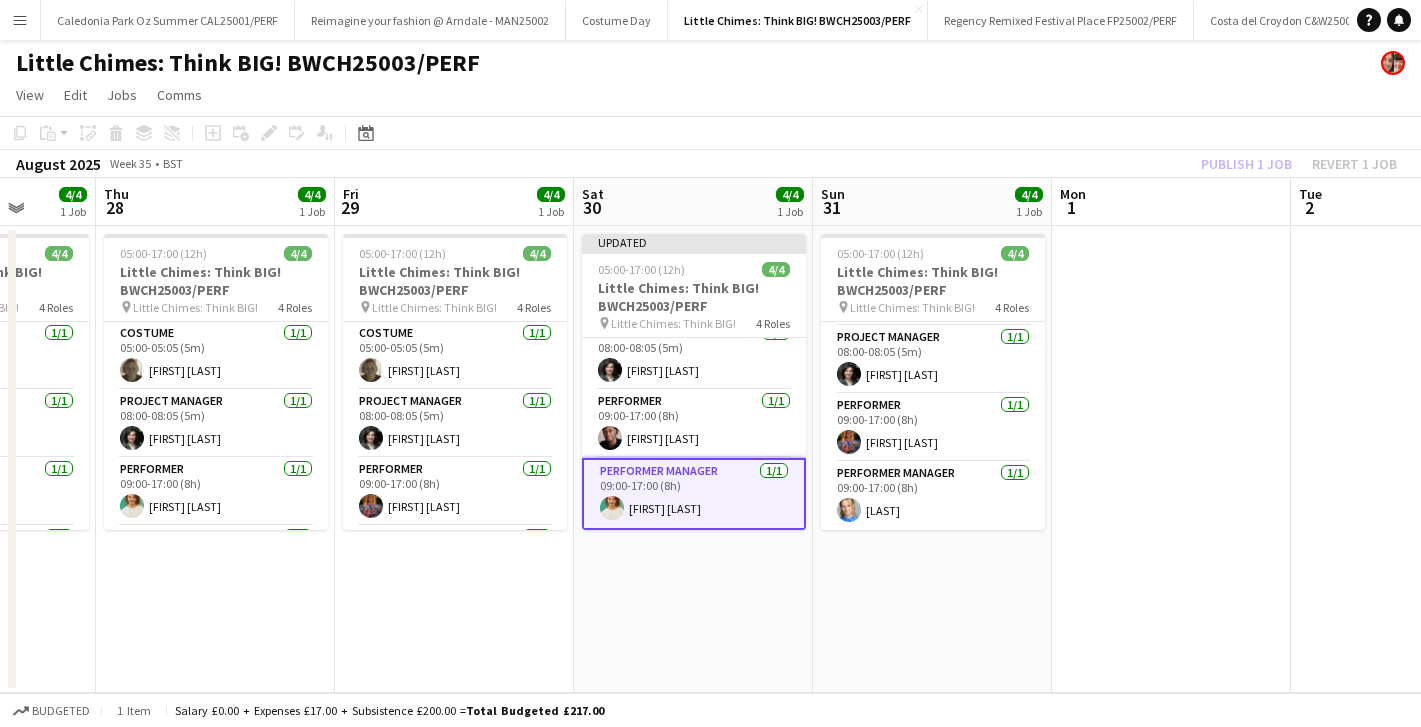 click on "View  Day view expanded Day view collapsed Month view Date picker Jump to today Expand Linked Jobs Collapse Linked Jobs  Edit  Copy
Command
C  Paste  Without Crew
Command
V With Crew
Command
Shift
V Paste as linked job  Group  Group Ungroup  Jobs  New Job Edit Job Delete Job New Linked Job Edit Linked Jobs Job fulfilment Promote Role Copy Role URL  Comms  Notify confirmed crew Create chat" 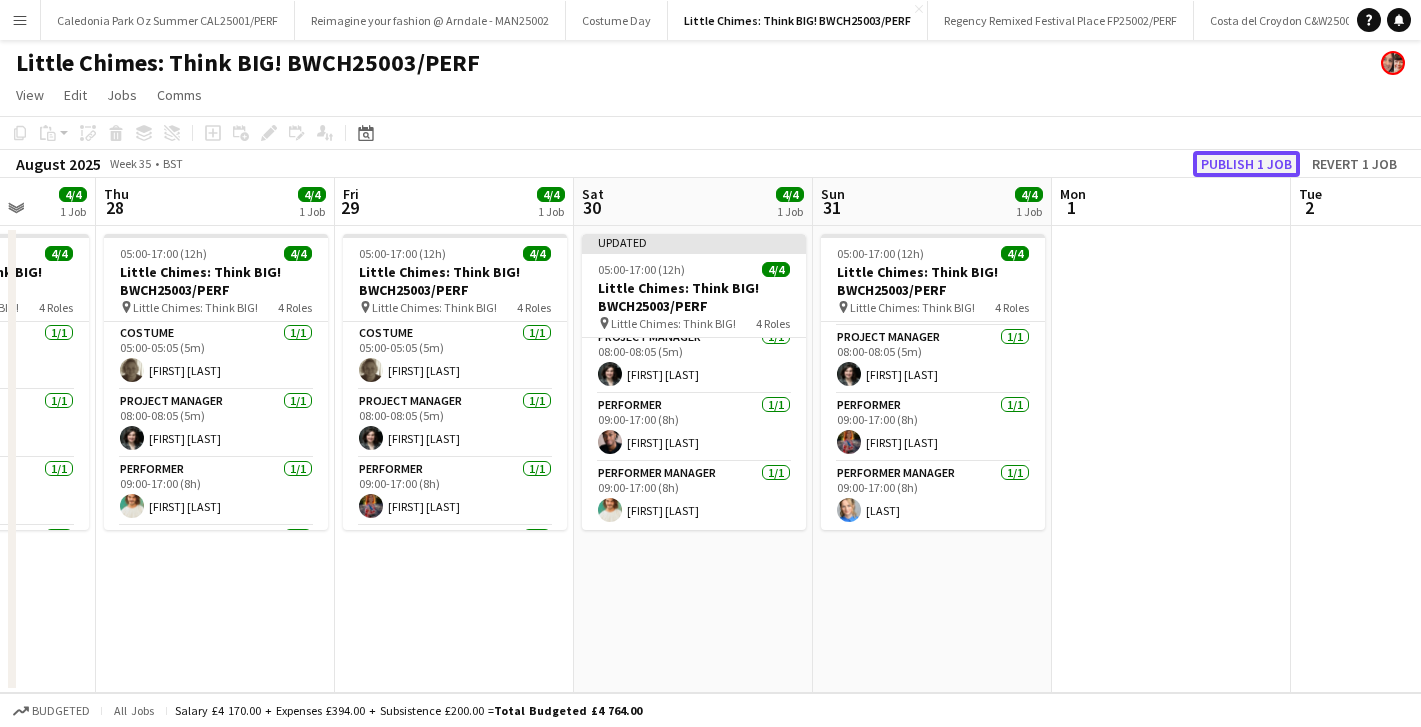 click on "Publish 1 job" 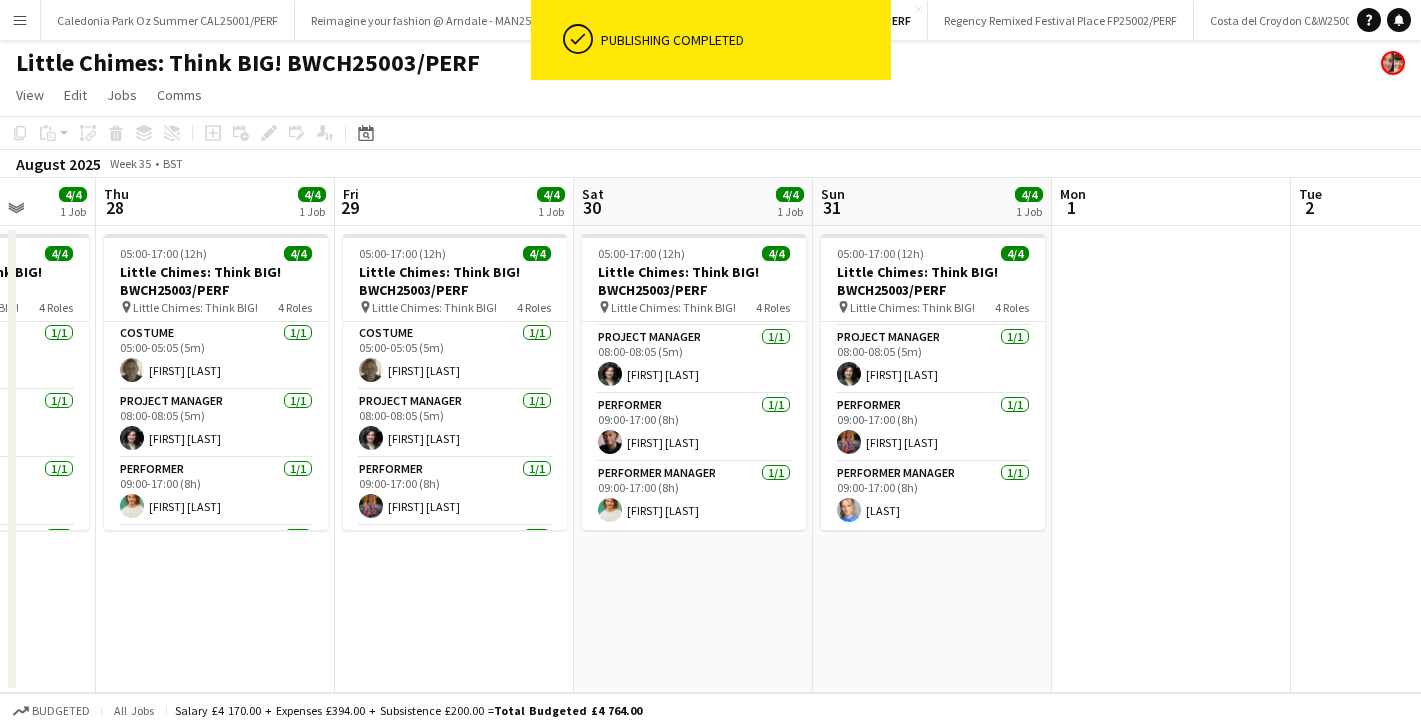 scroll, scrollTop: 64, scrollLeft: 0, axis: vertical 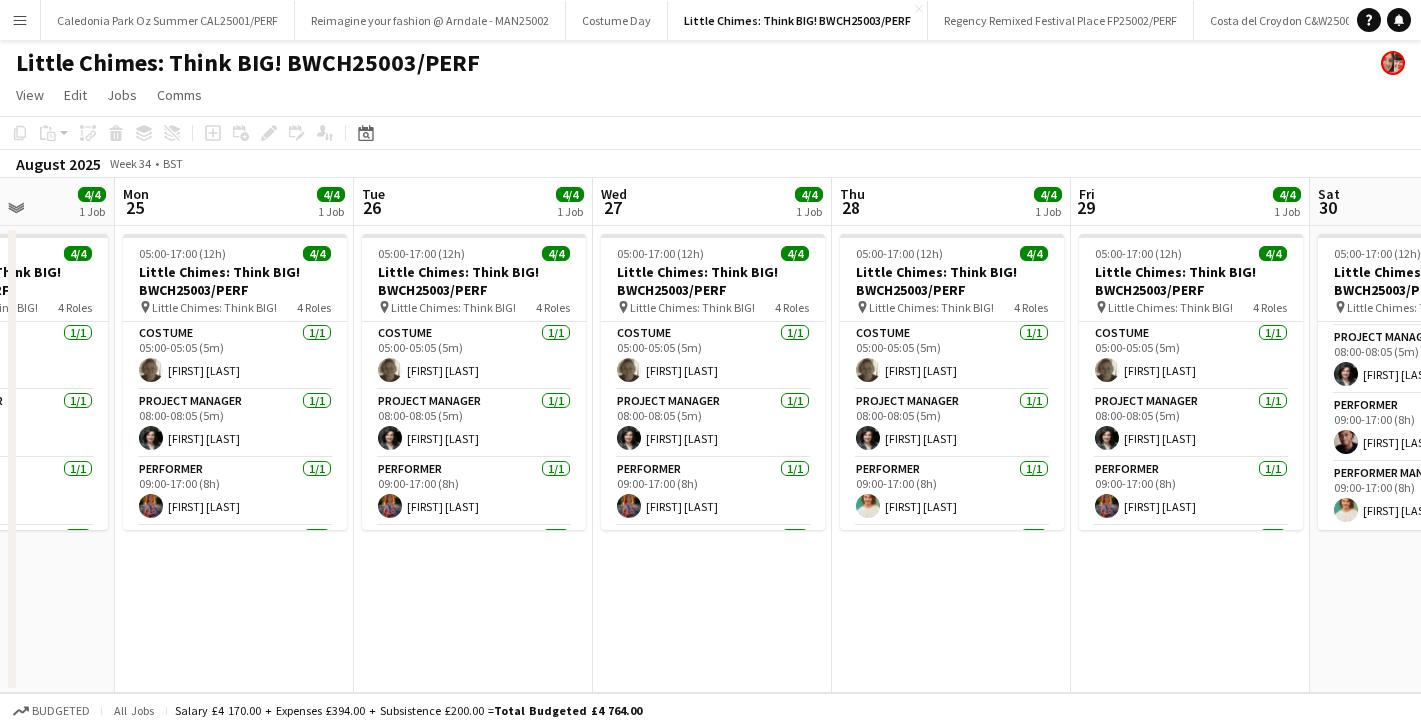 click on "Menu" at bounding box center [20, 20] 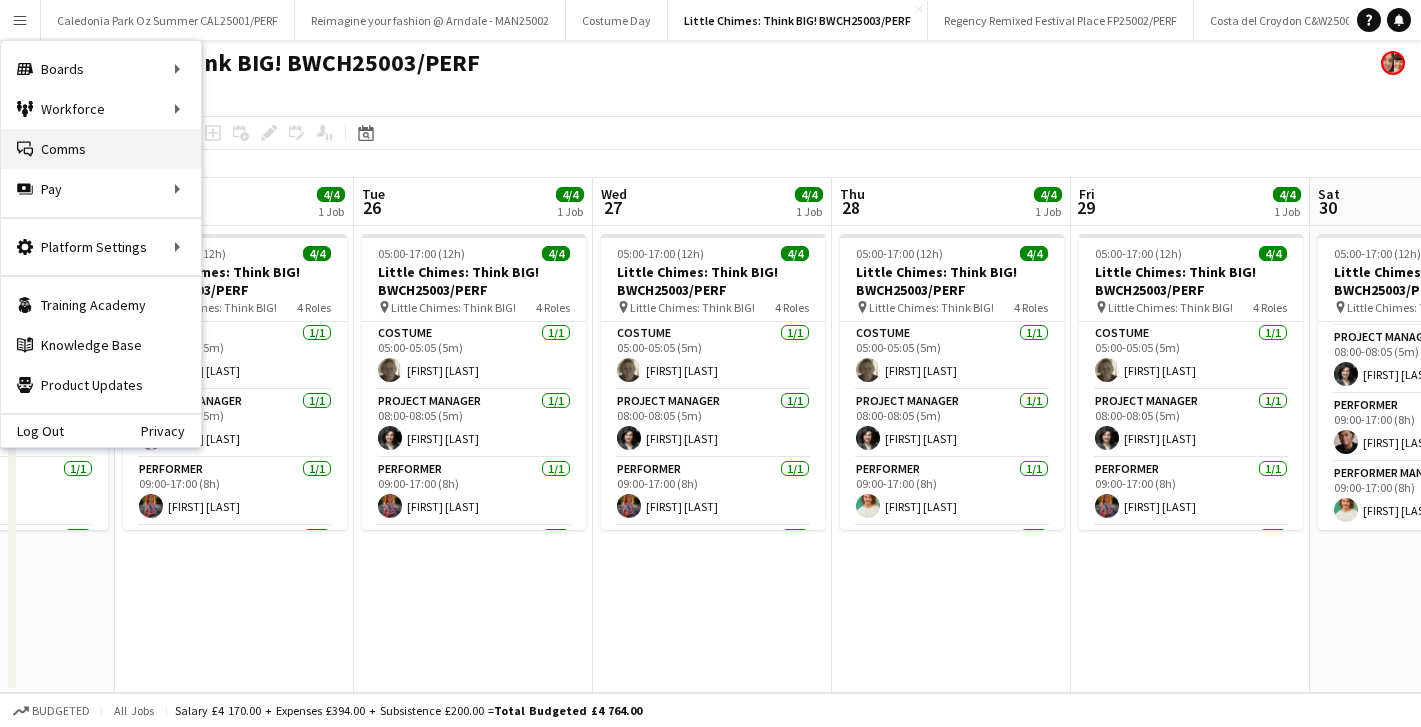 click on "Comms
Comms" at bounding box center [101, 149] 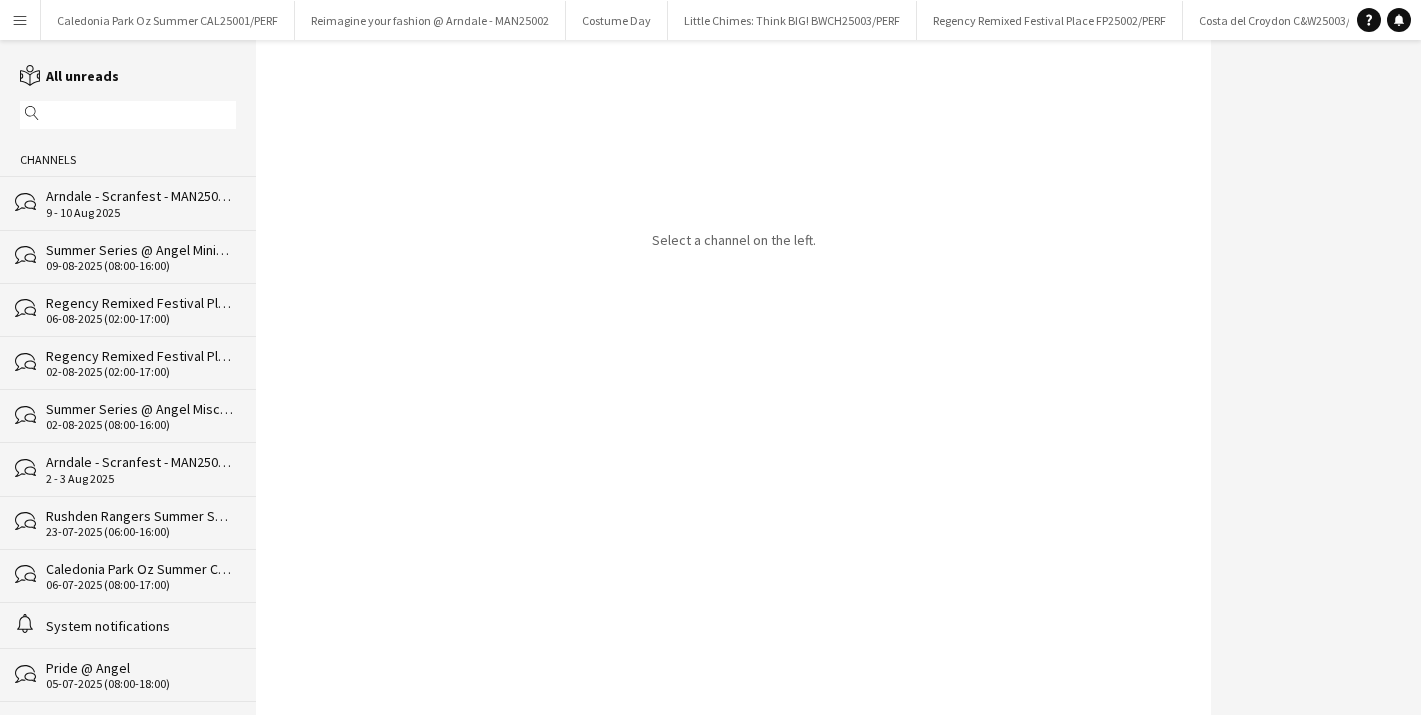 click on "06-08-2025 (02:00-17:00)" 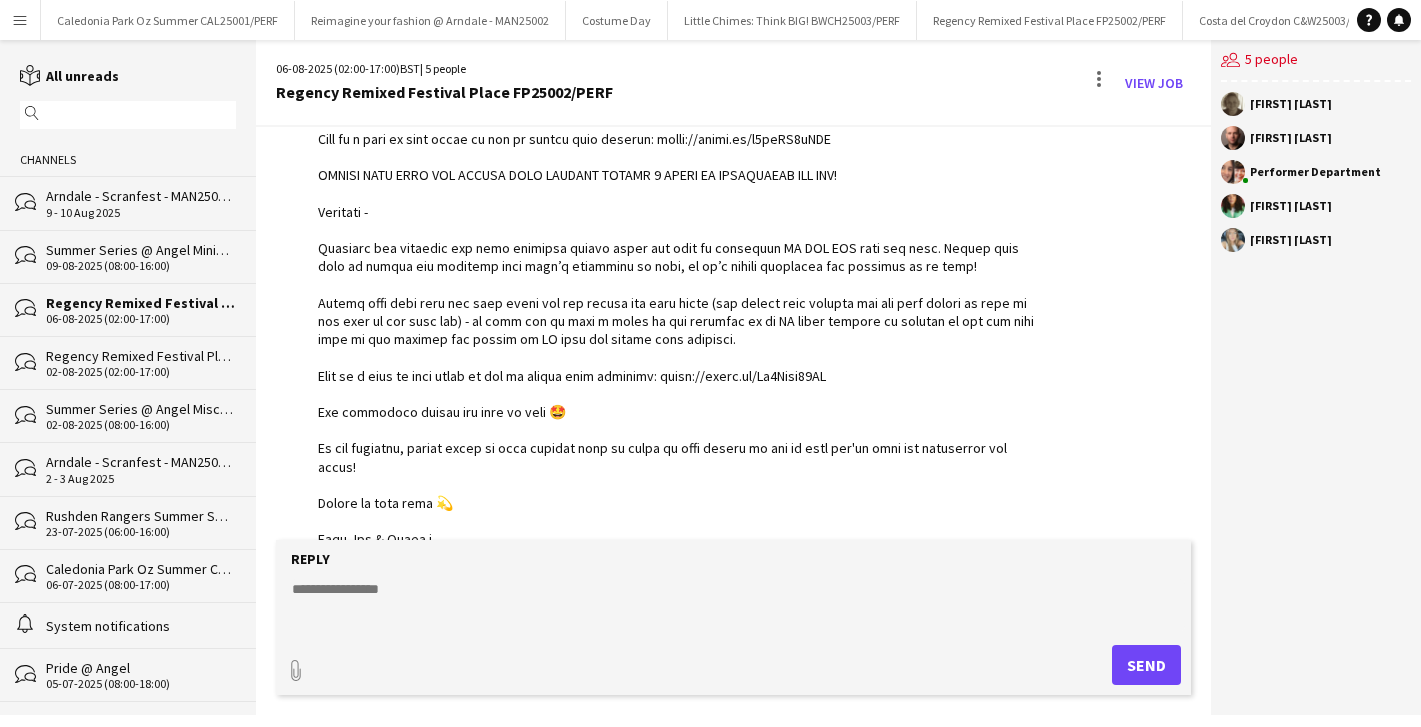 scroll, scrollTop: 575, scrollLeft: 0, axis: vertical 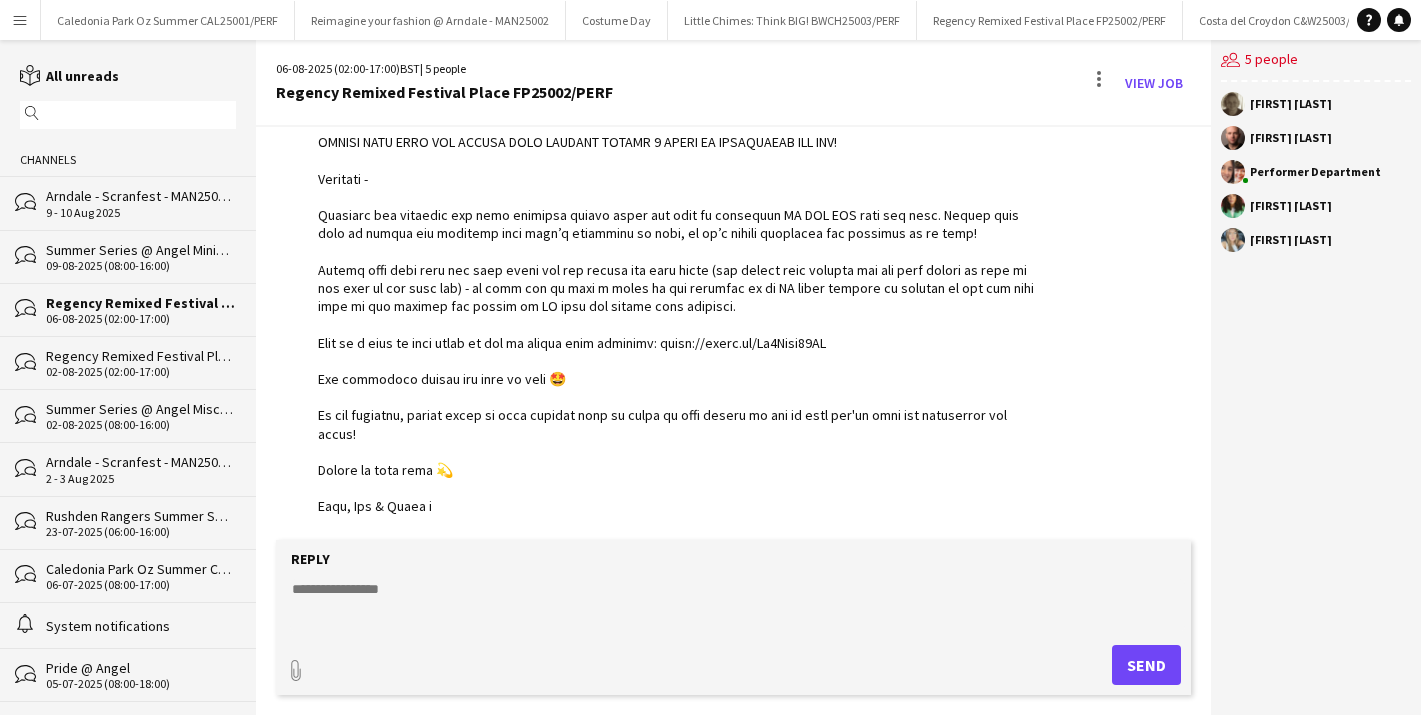 click 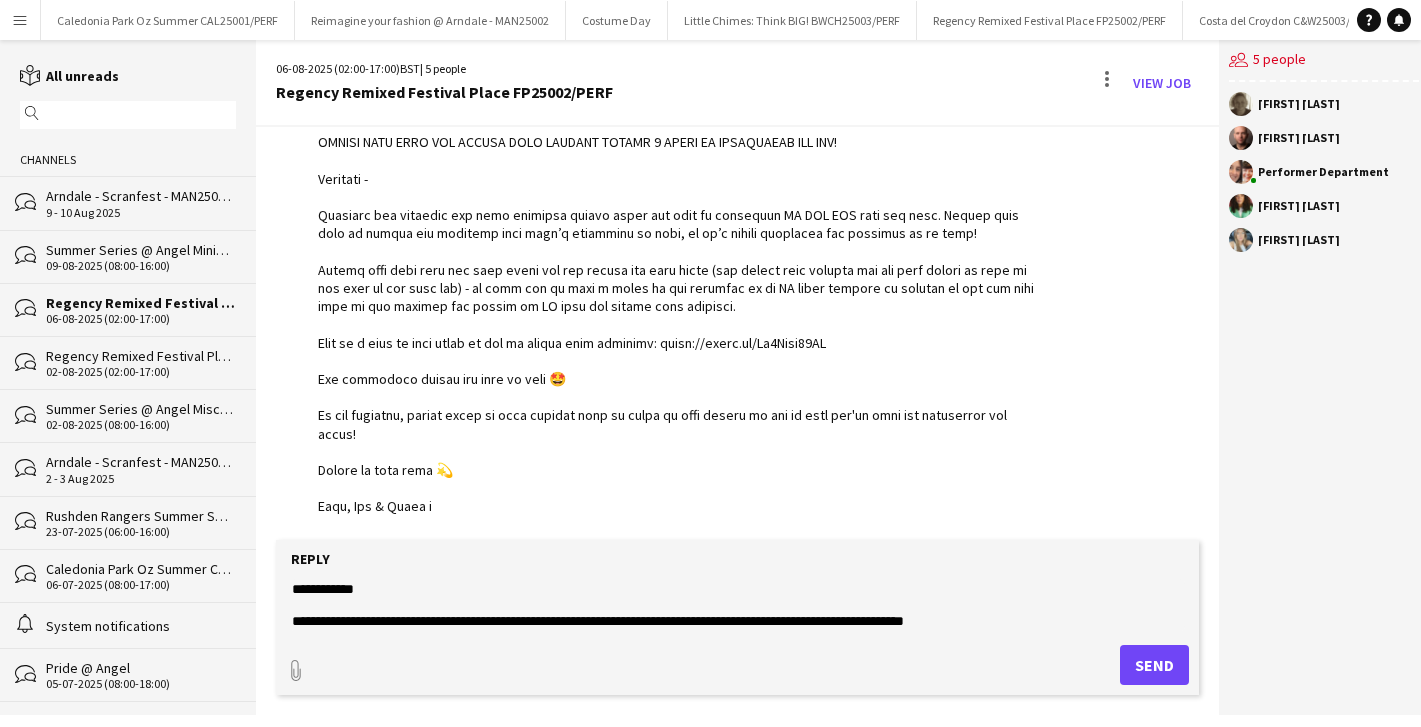 paste on "**********" 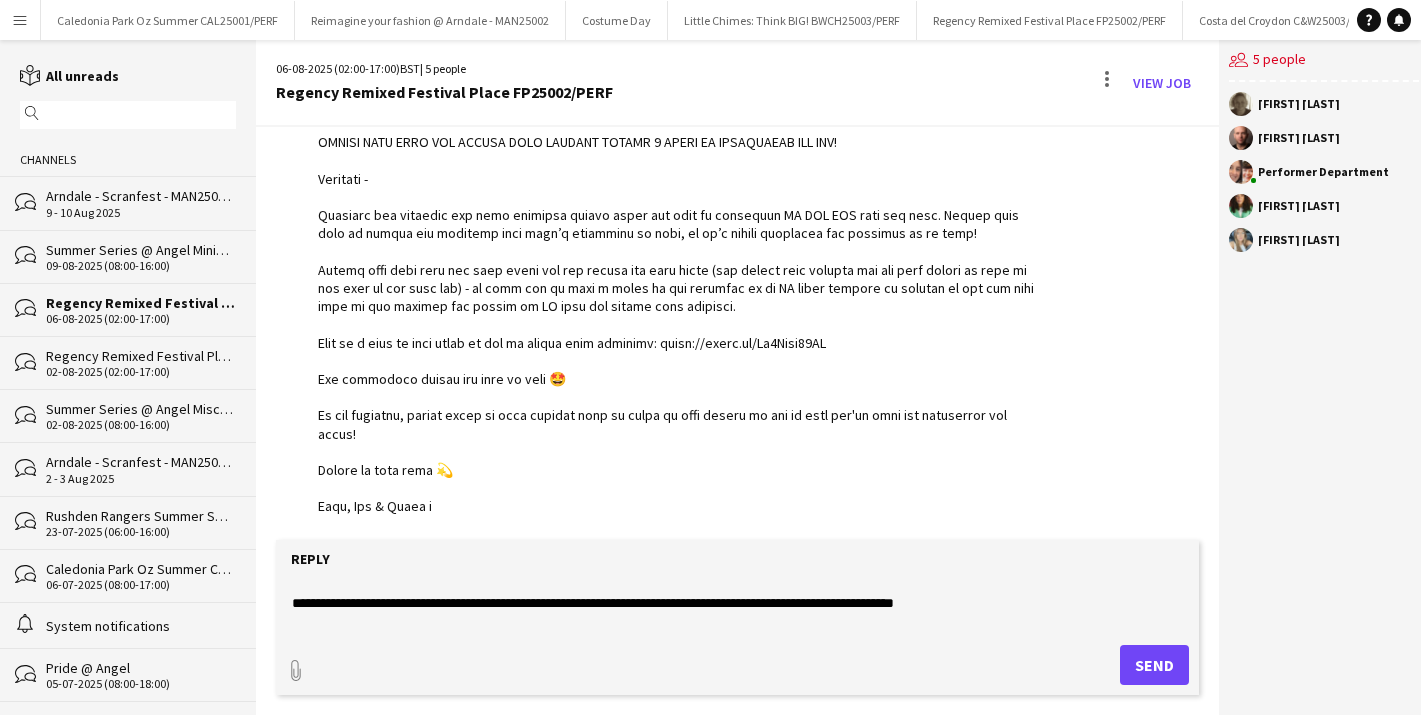 scroll, scrollTop: 0, scrollLeft: 0, axis: both 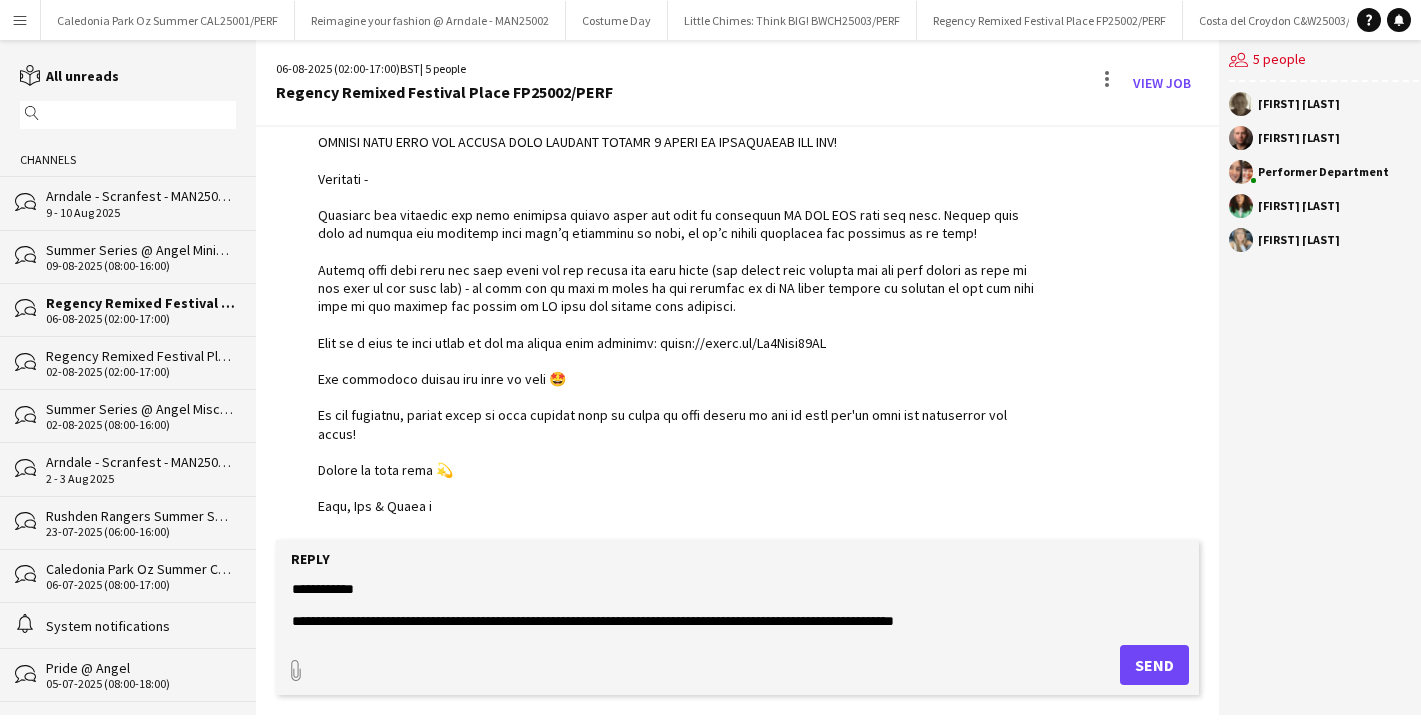 click on "**********" 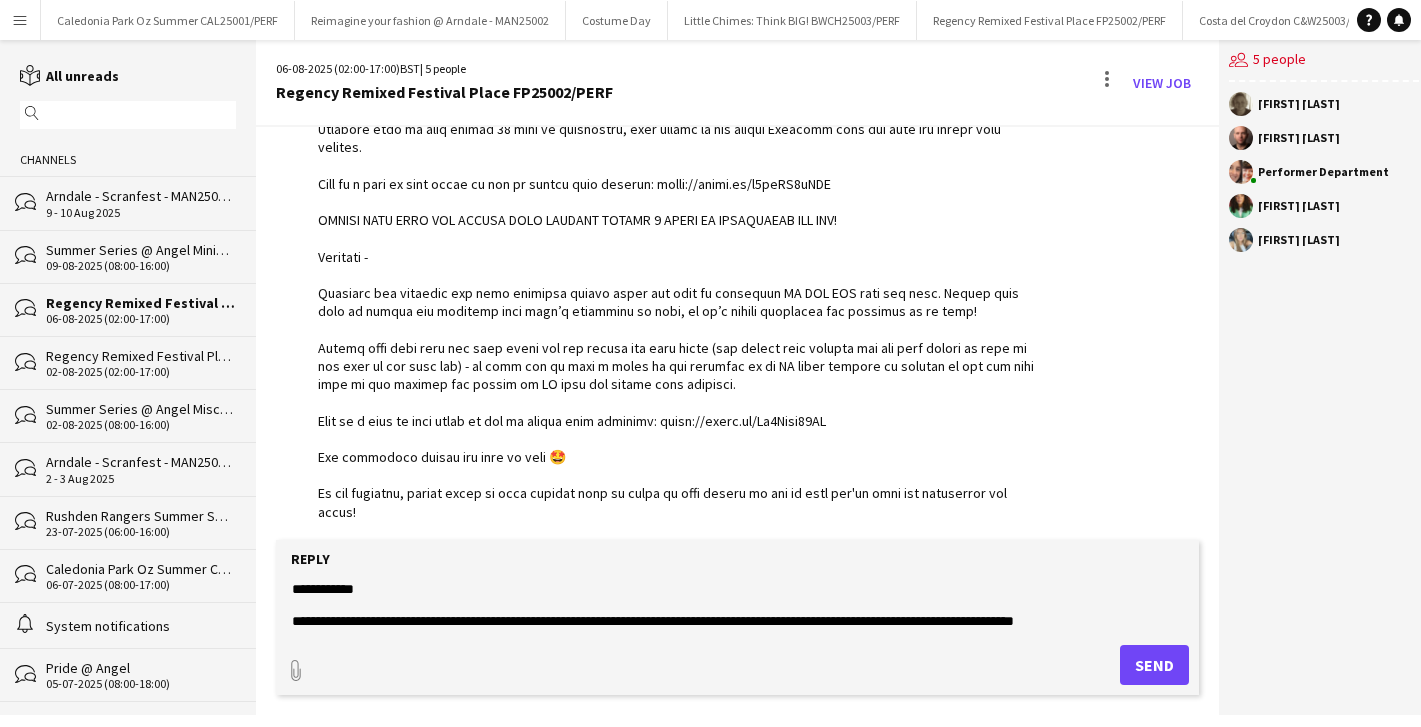 scroll, scrollTop: 575, scrollLeft: 0, axis: vertical 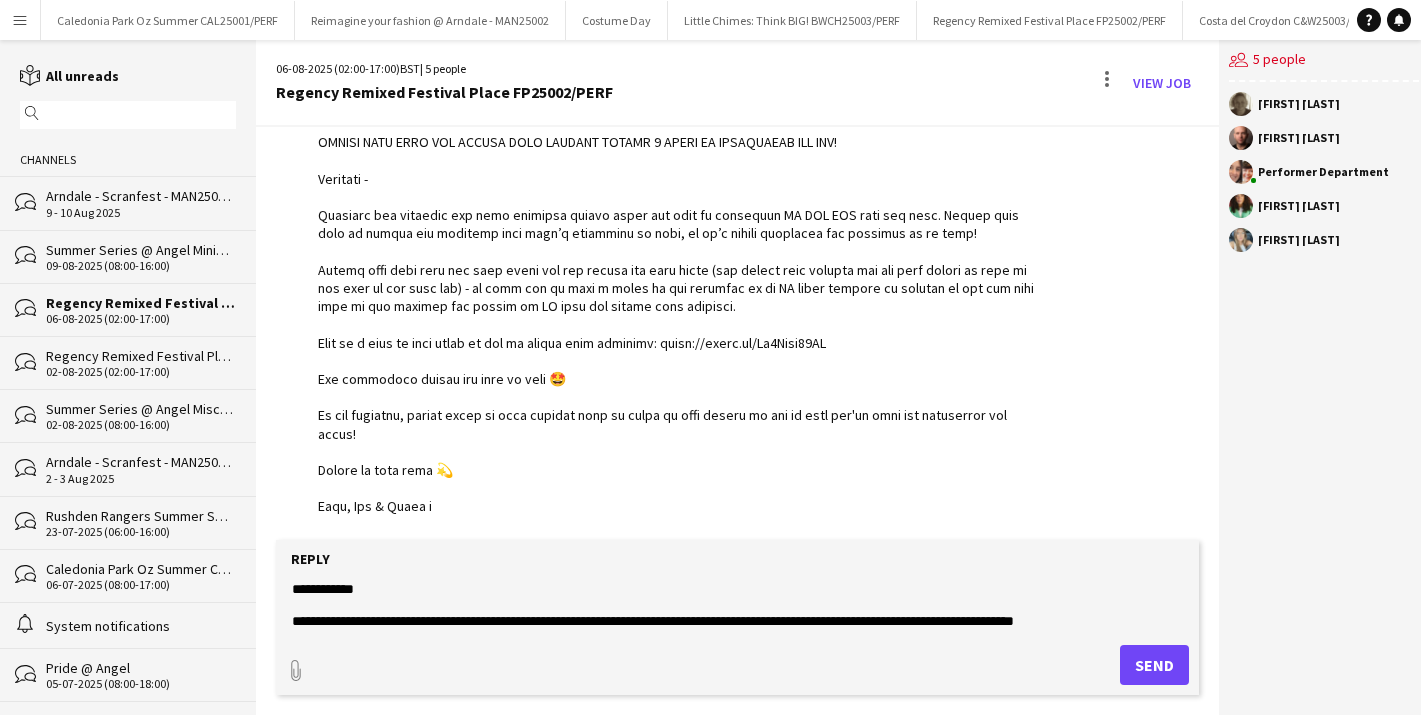paste on "**" 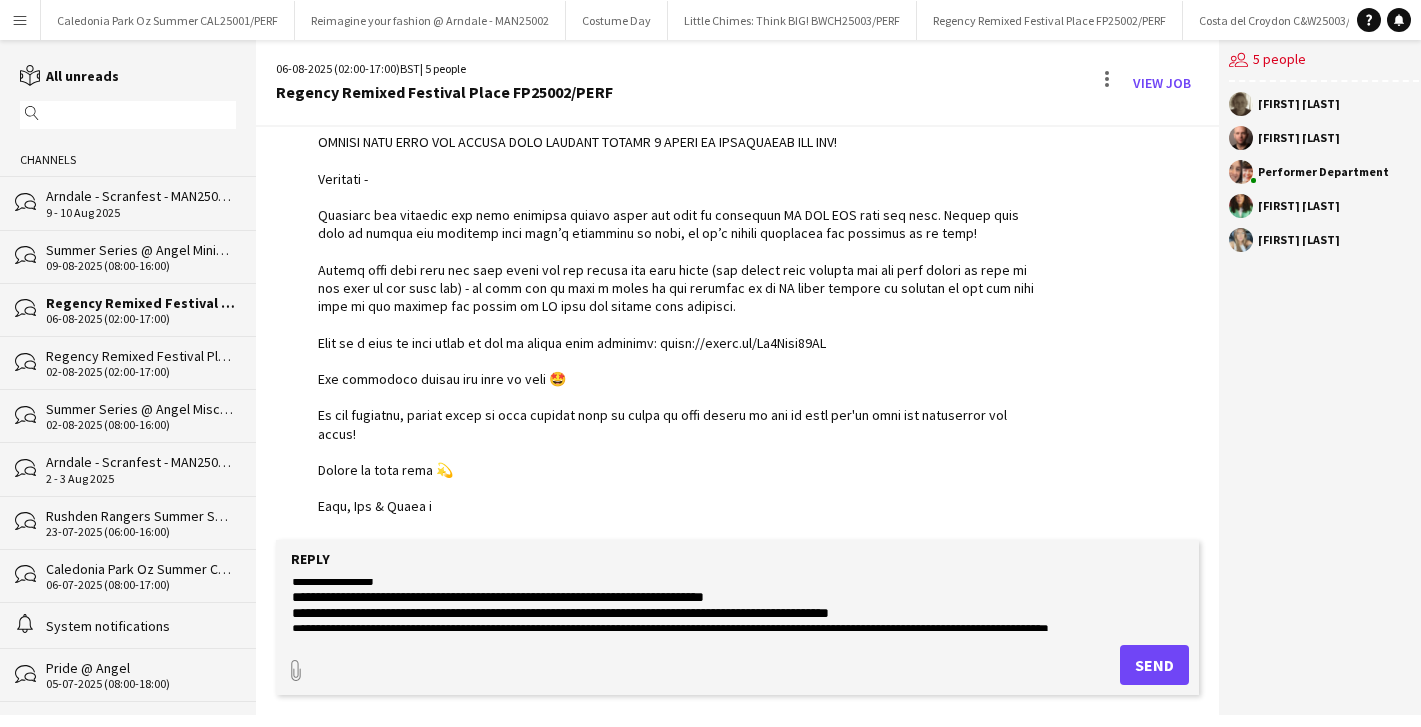 scroll, scrollTop: 111, scrollLeft: 0, axis: vertical 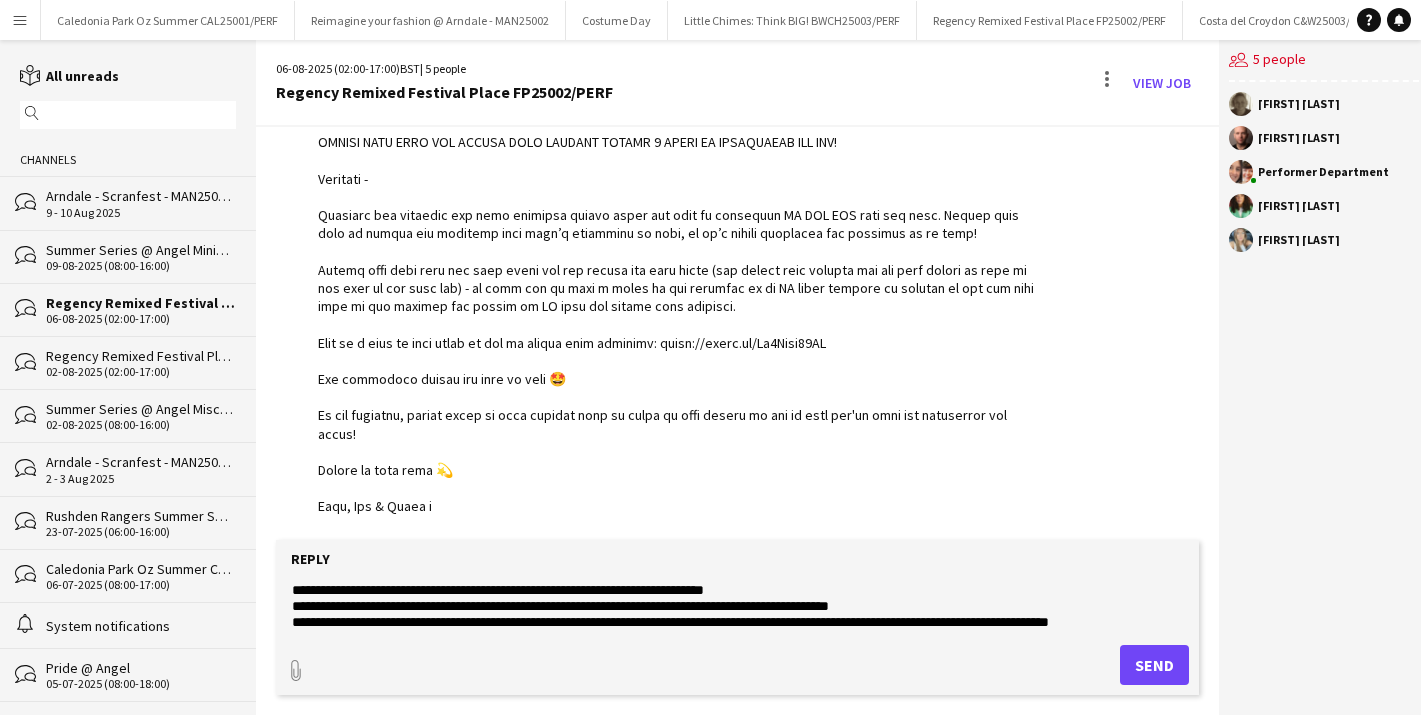 click on "Reply
paperclip
Send" 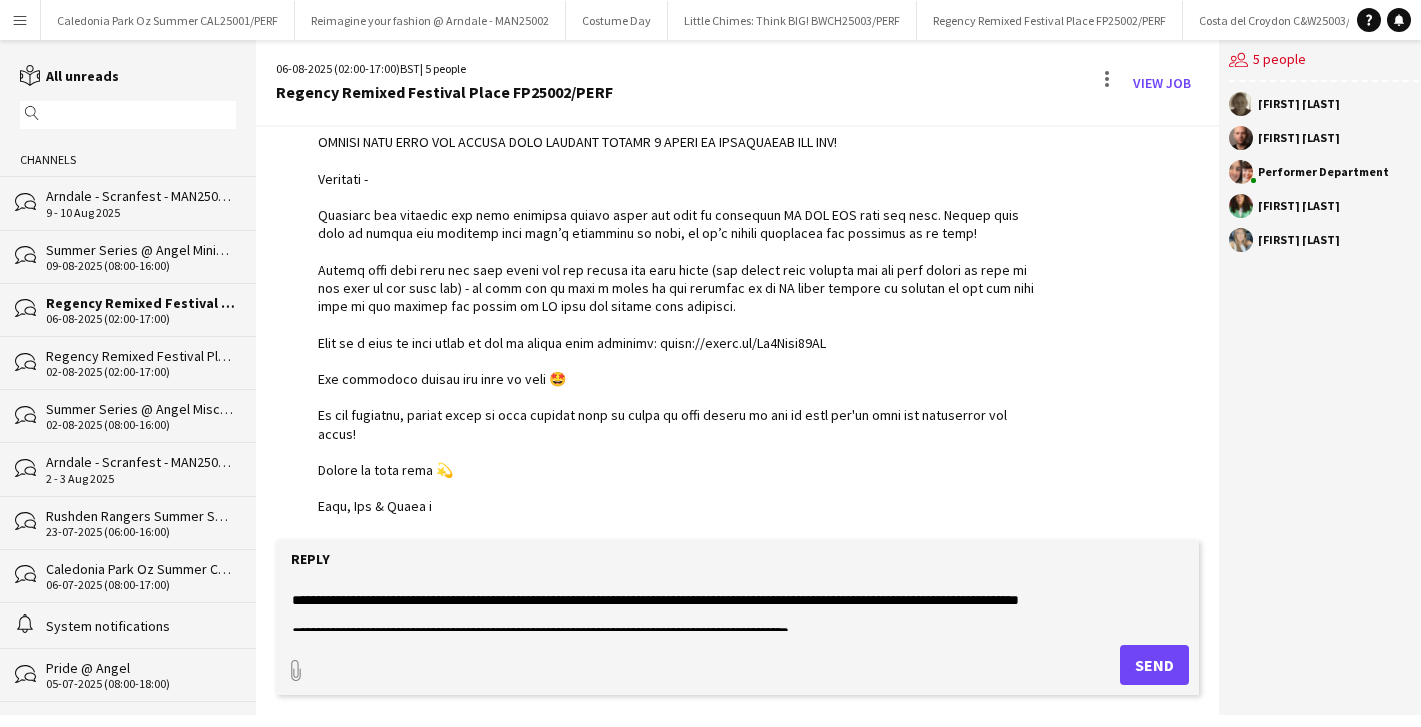 scroll, scrollTop: 23, scrollLeft: 0, axis: vertical 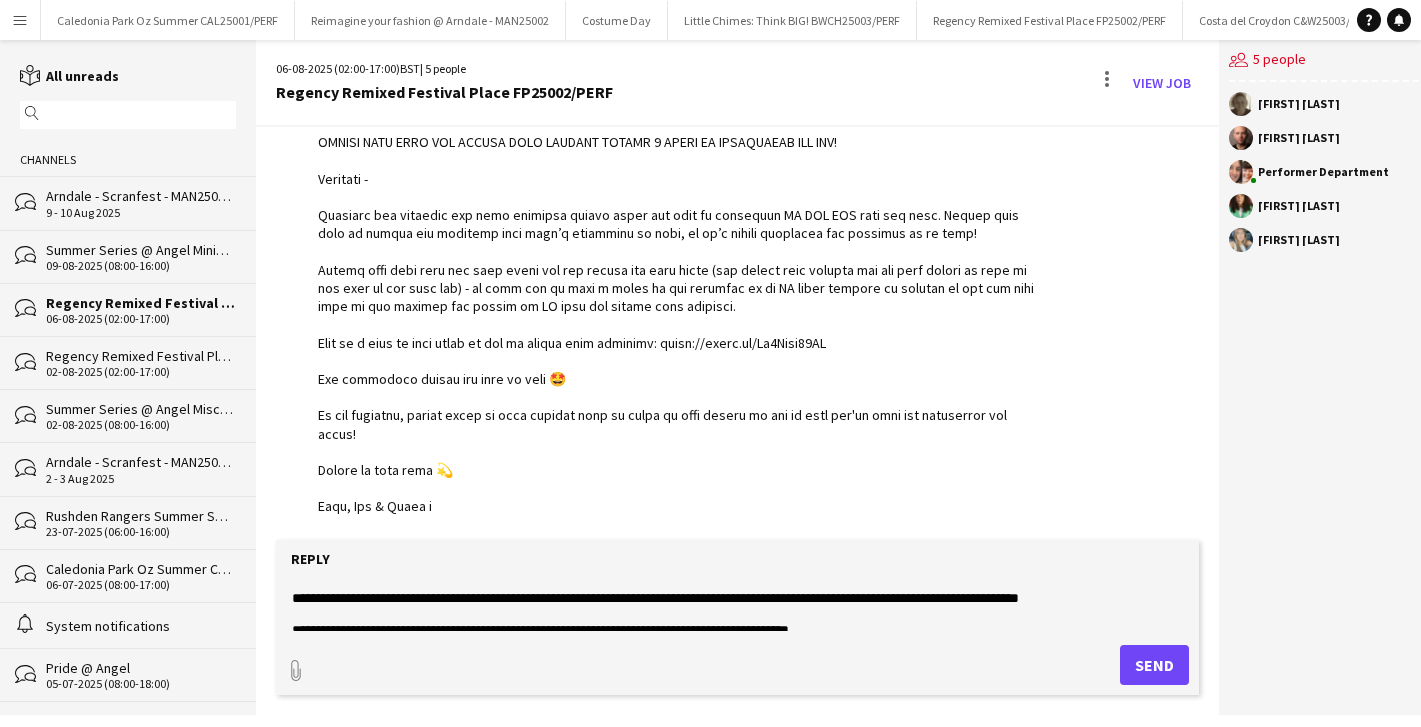 drag, startPoint x: 552, startPoint y: 600, endPoint x: 641, endPoint y: 599, distance: 89.005615 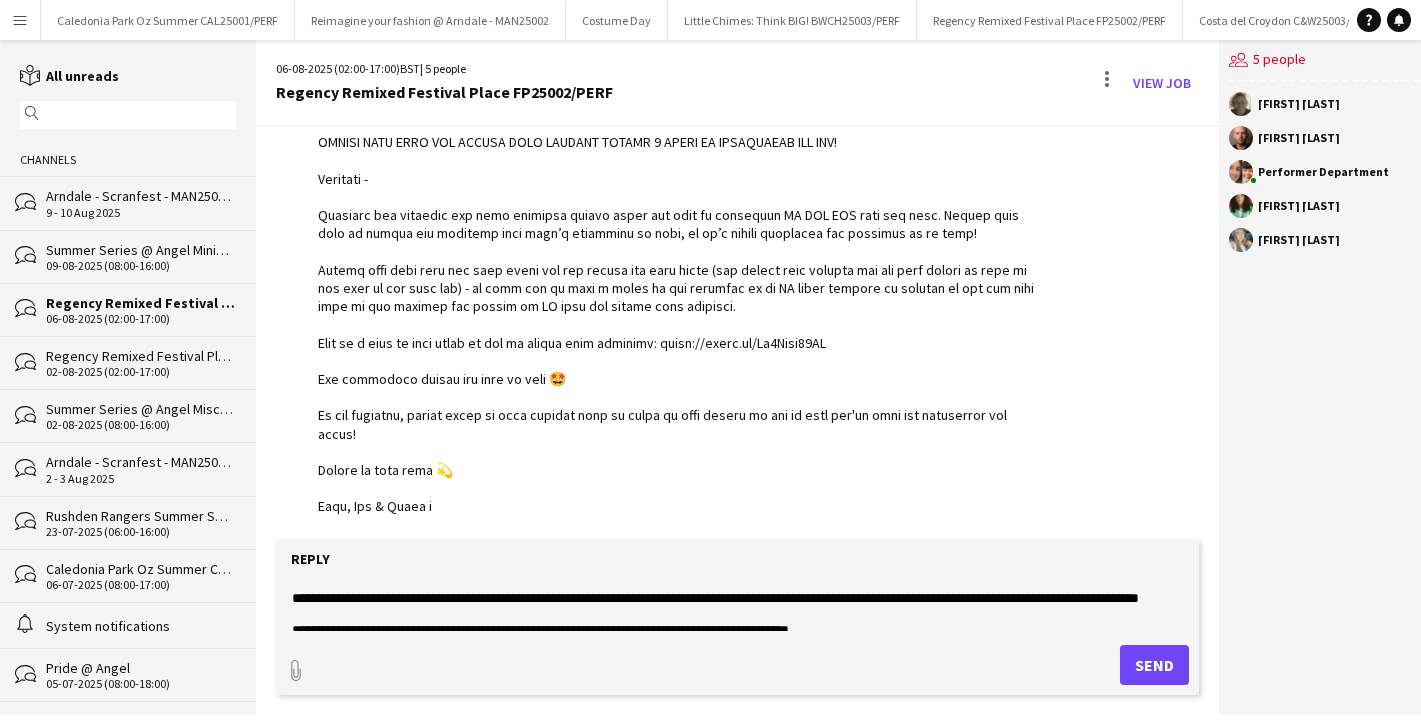 drag, startPoint x: 798, startPoint y: 594, endPoint x: 777, endPoint y: 591, distance: 21.213203 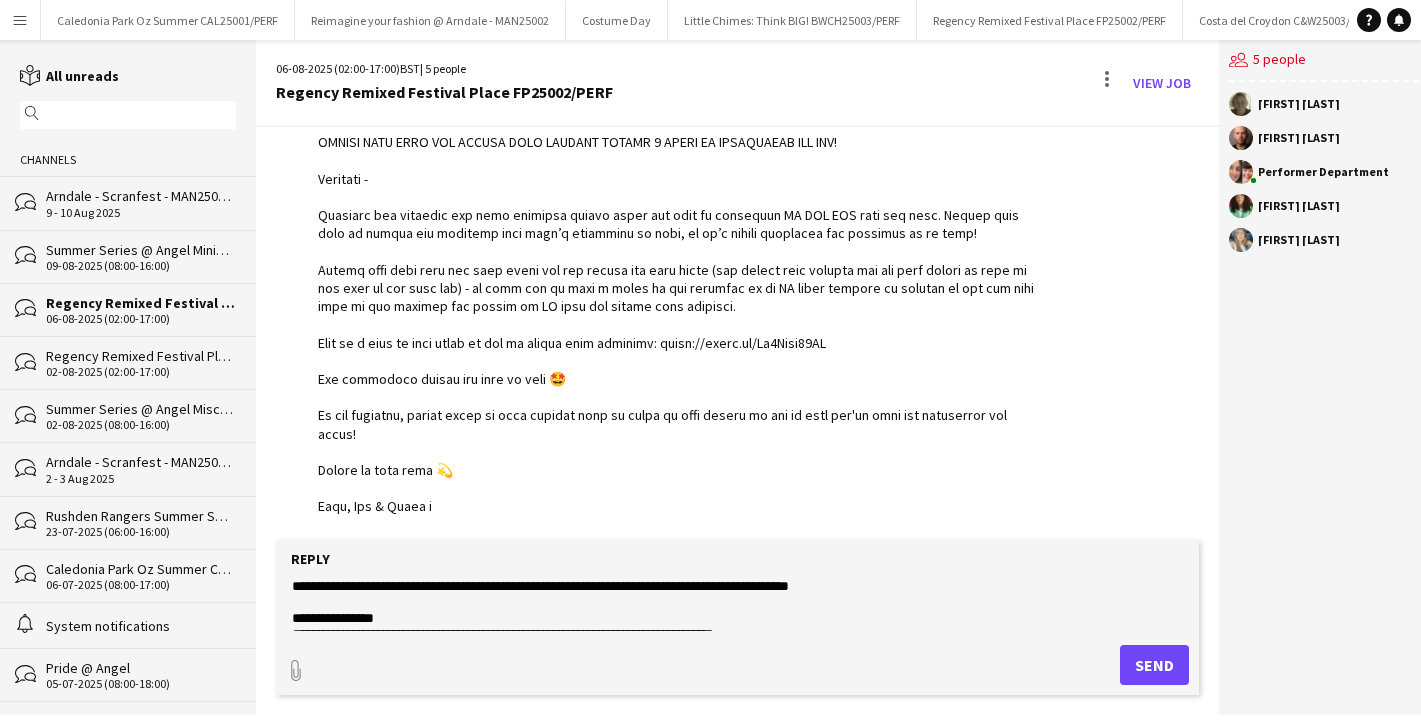 scroll, scrollTop: 64, scrollLeft: 0, axis: vertical 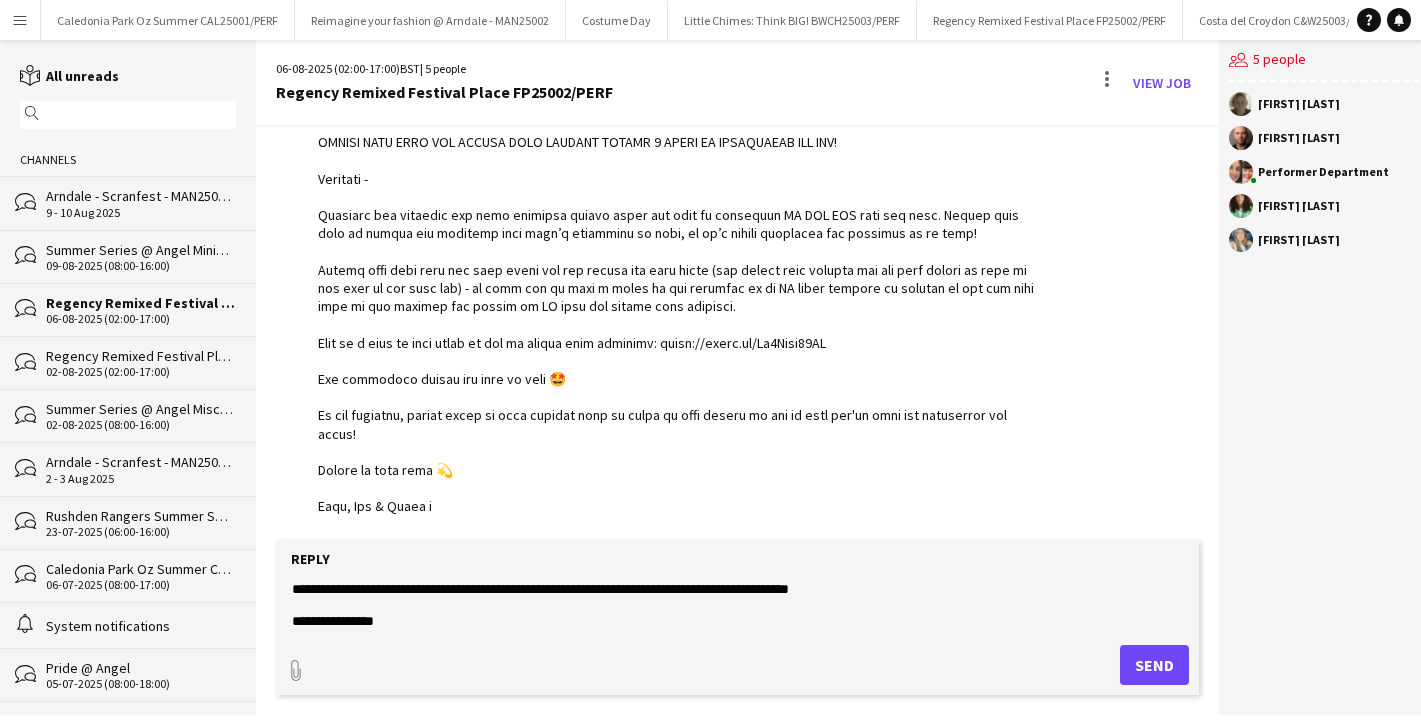 drag, startPoint x: 868, startPoint y: 609, endPoint x: 179, endPoint y: 609, distance: 689 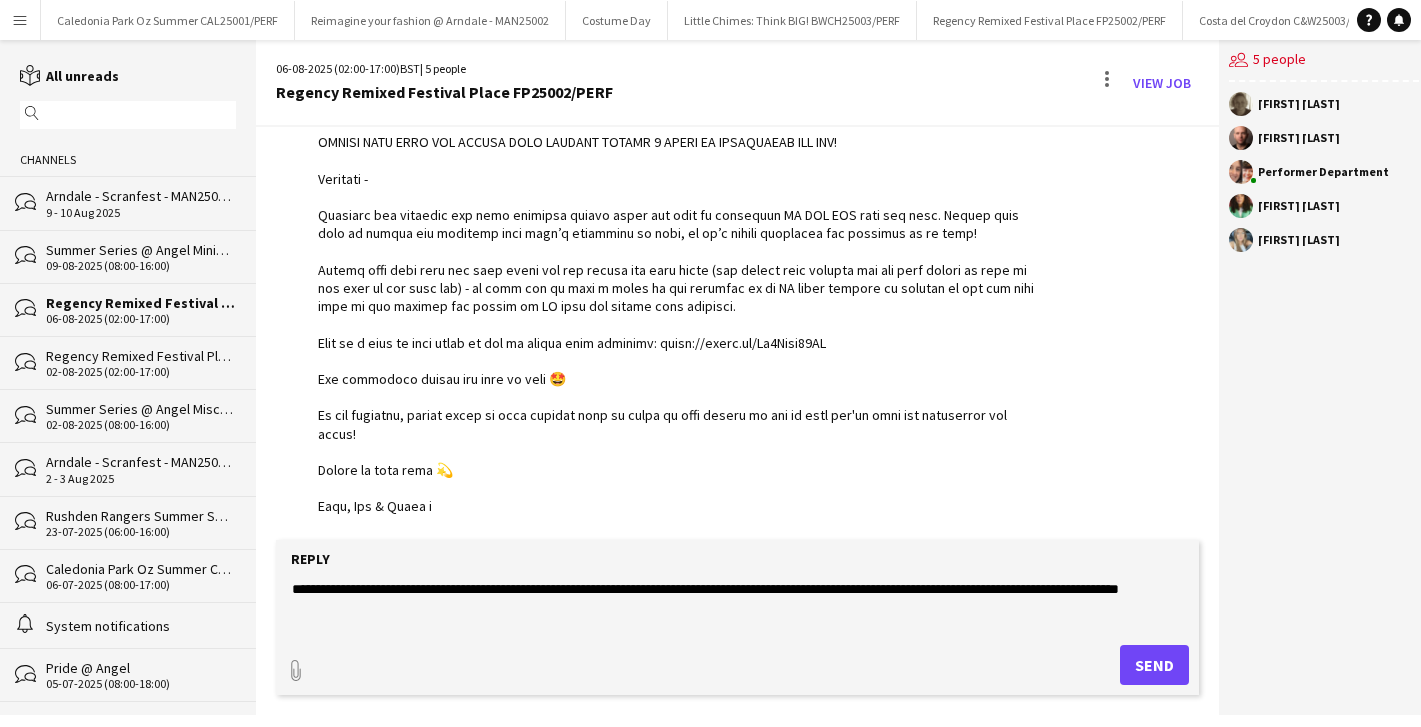 scroll, scrollTop: 7, scrollLeft: 0, axis: vertical 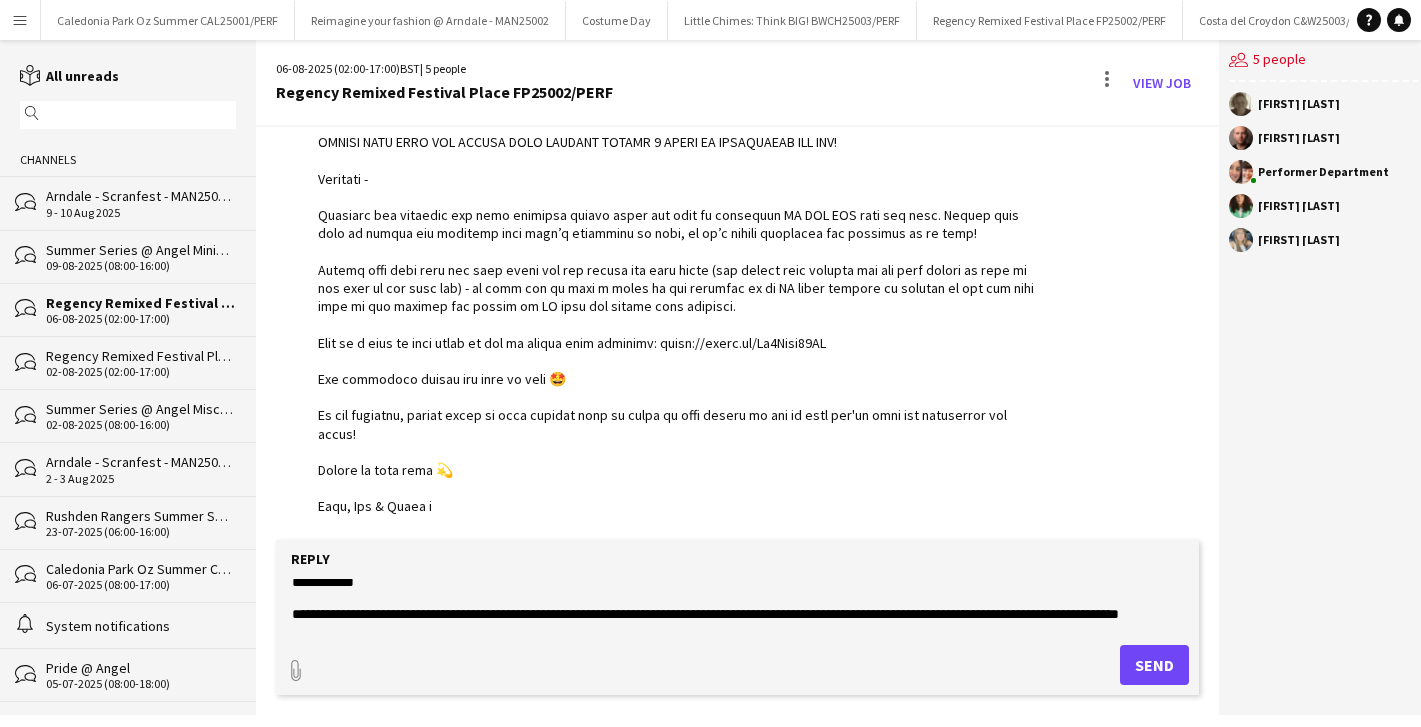 click on "**********" 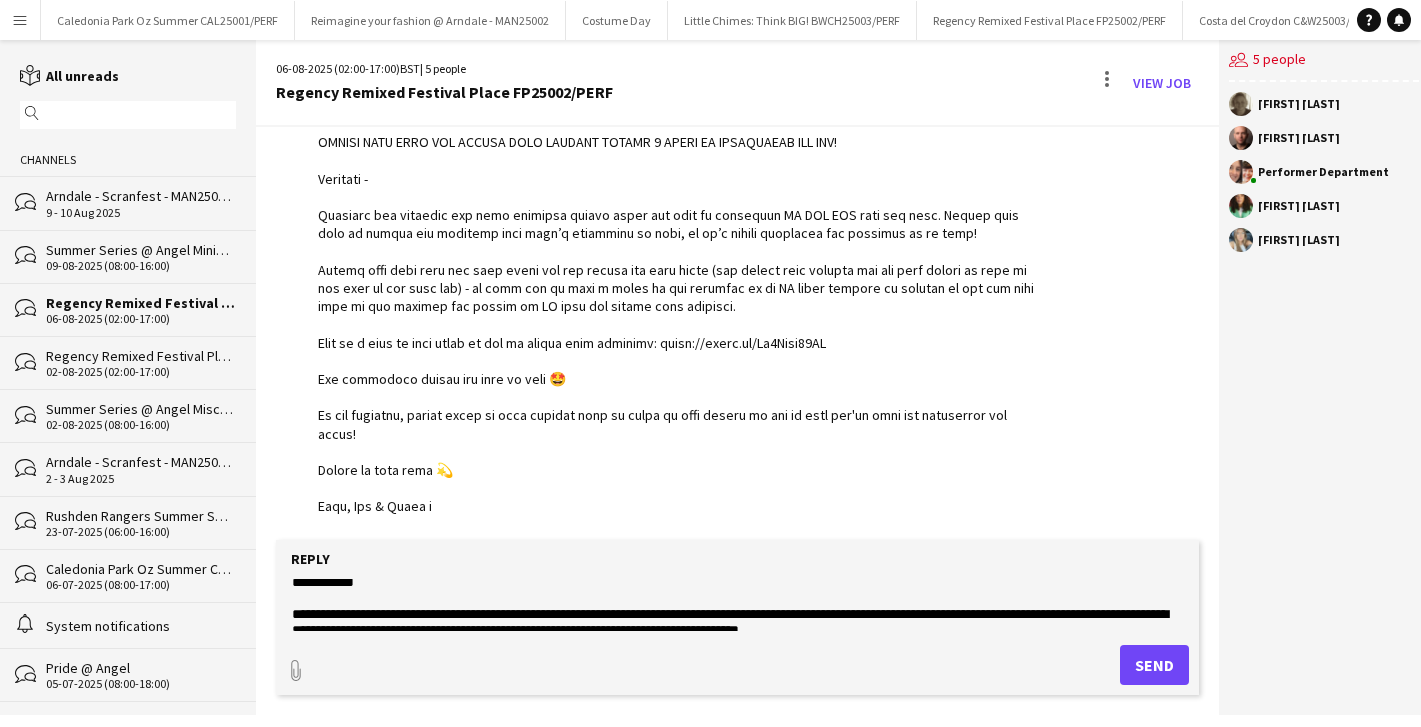 scroll, scrollTop: 15, scrollLeft: 0, axis: vertical 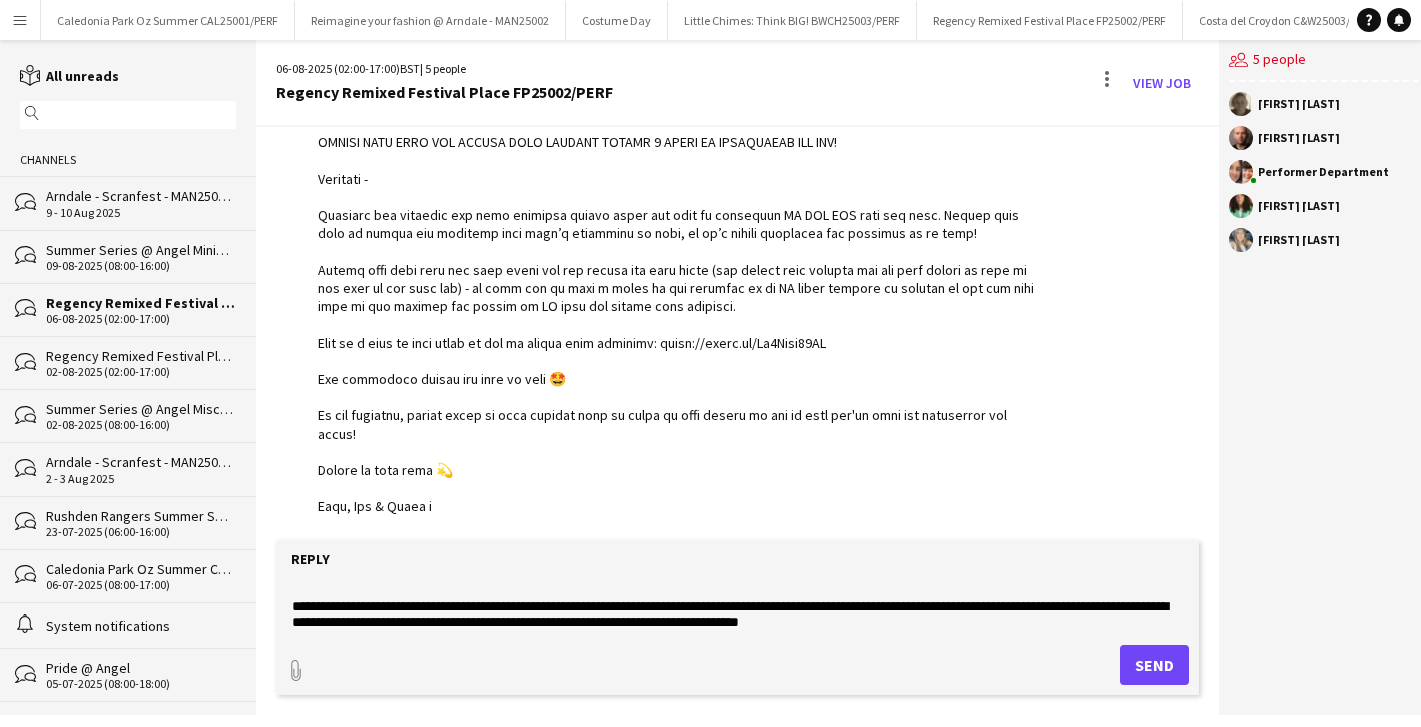 click 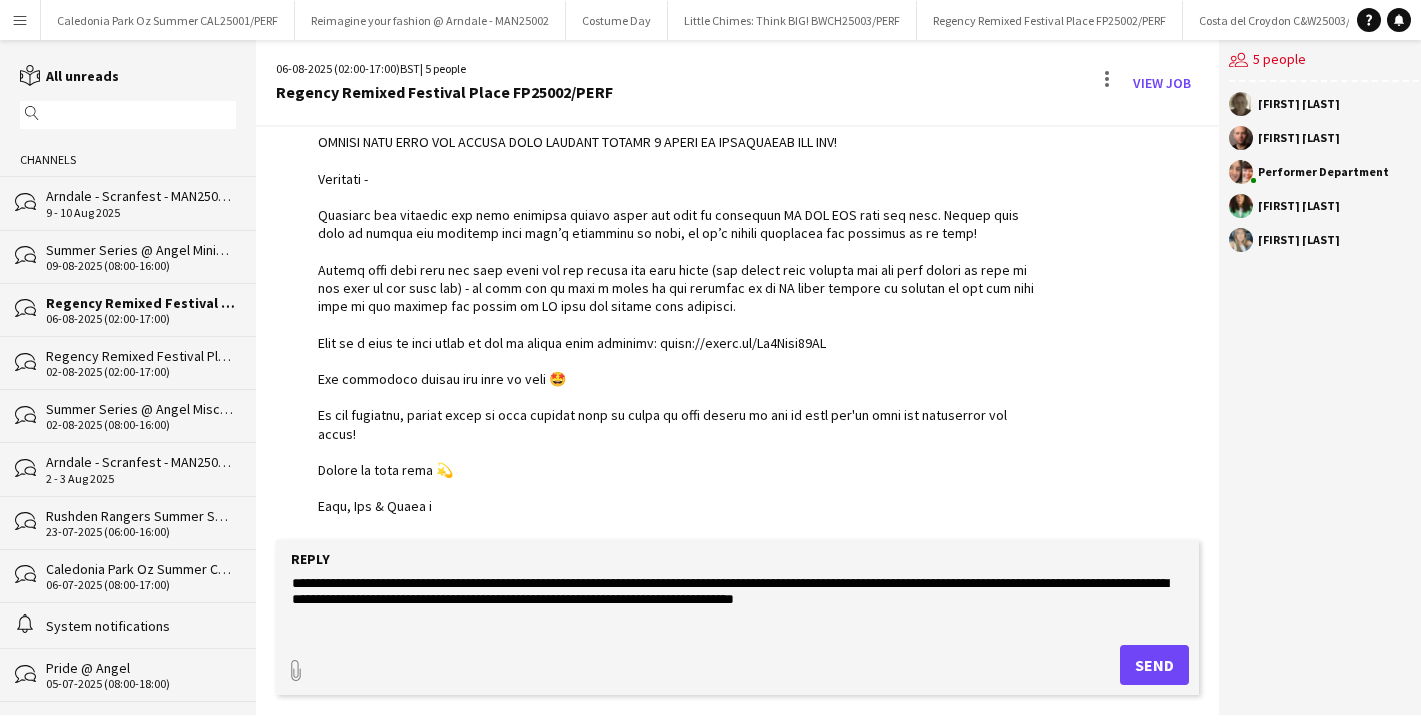 drag, startPoint x: 459, startPoint y: 620, endPoint x: 1026, endPoint y: 622, distance: 567.00354 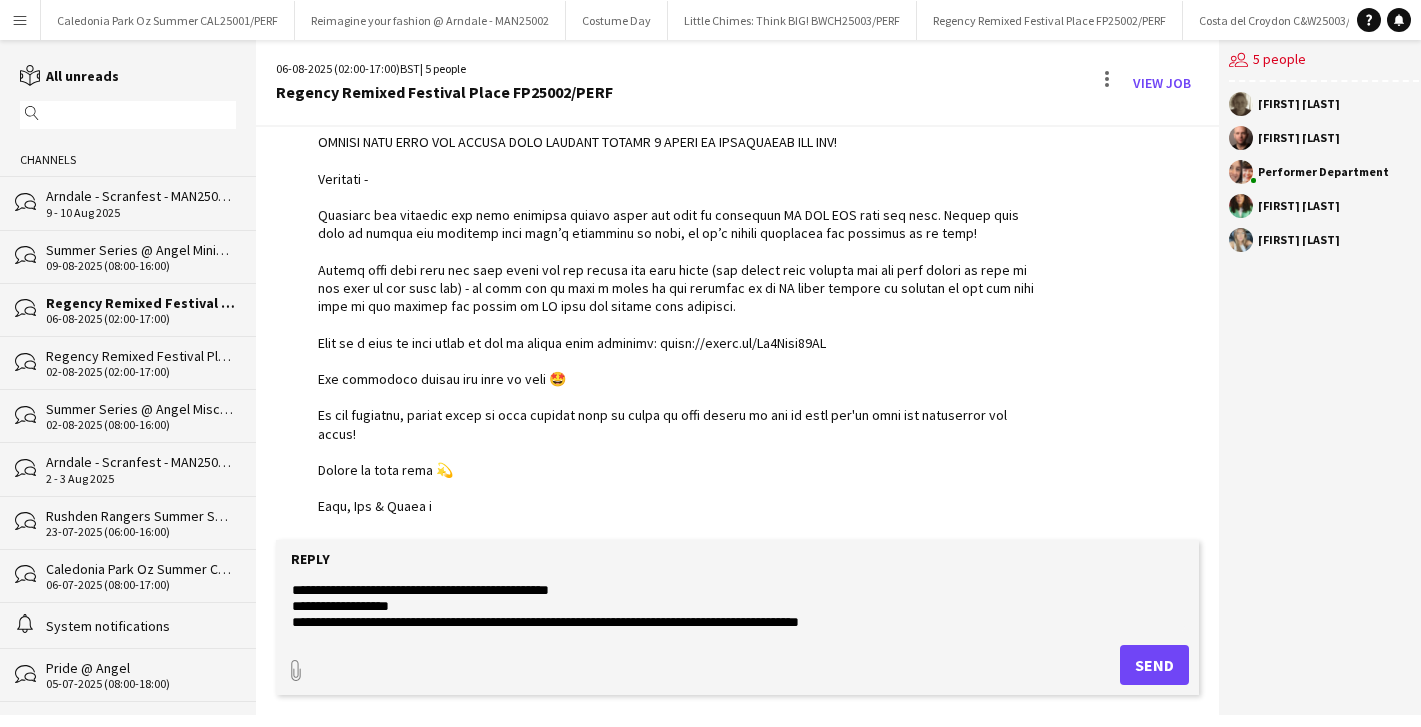 scroll, scrollTop: 209, scrollLeft: 0, axis: vertical 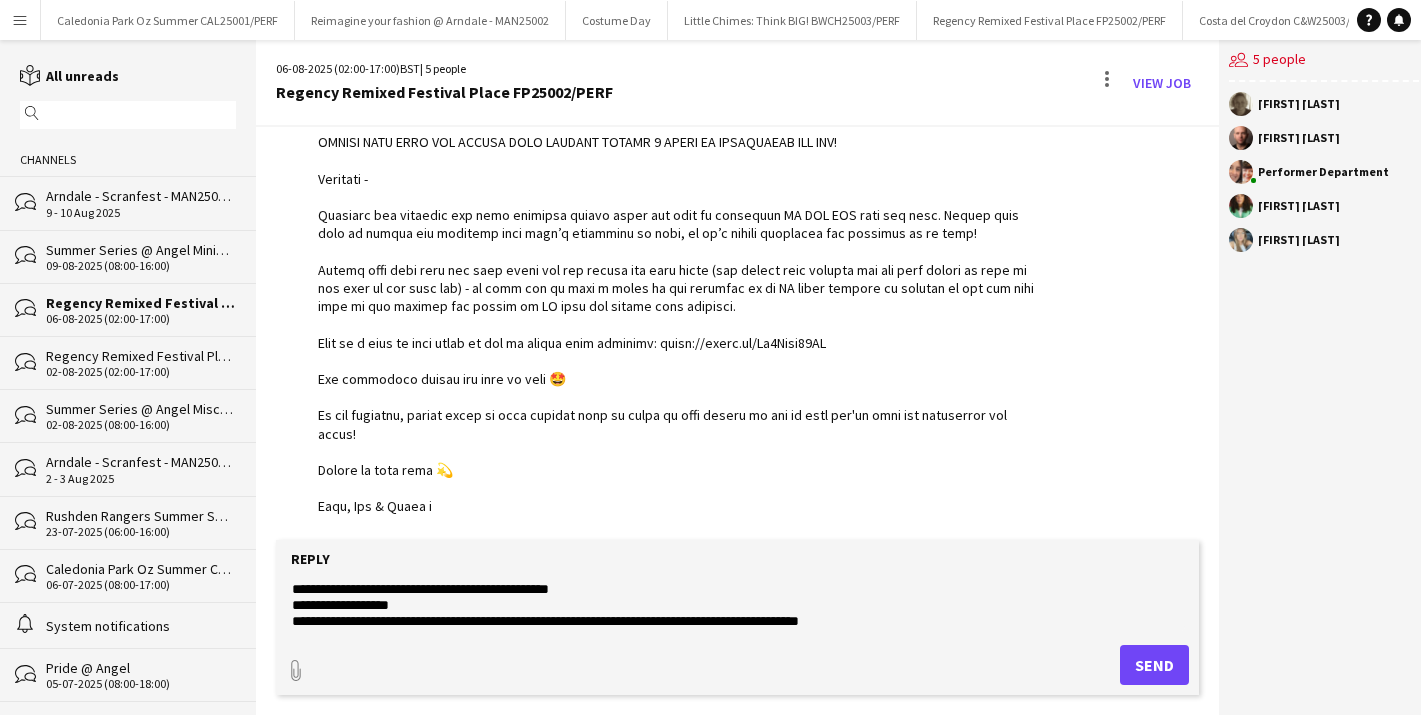 click on "**********" 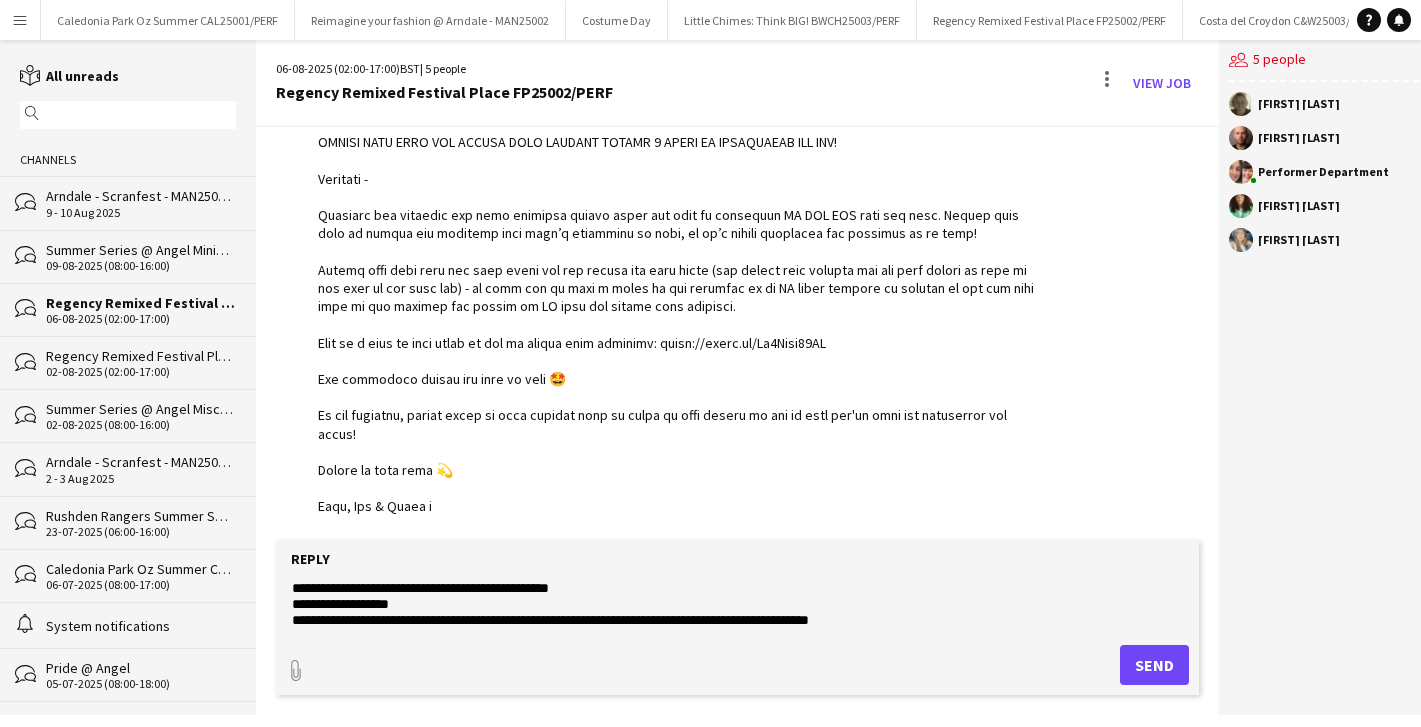 scroll, scrollTop: 240, scrollLeft: 0, axis: vertical 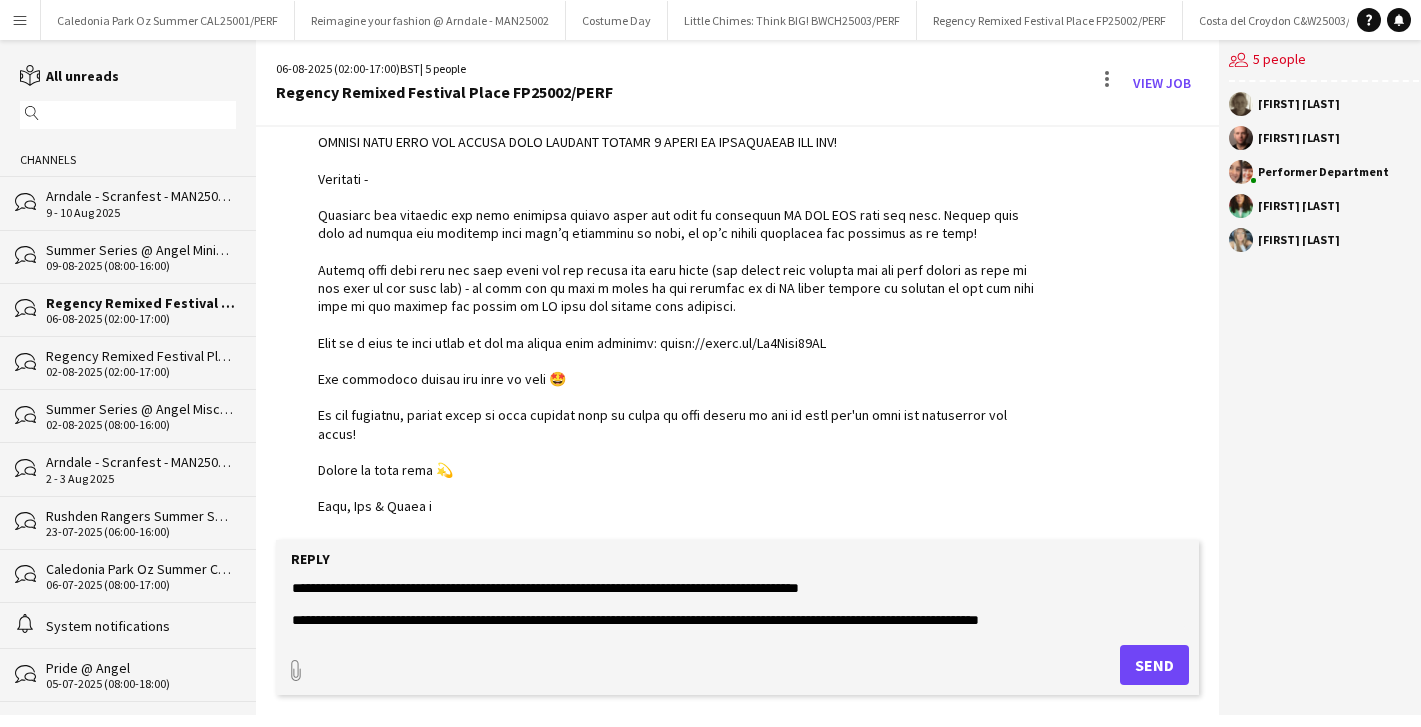 drag, startPoint x: 590, startPoint y: 621, endPoint x: 737, endPoint y: 589, distance: 150.44267 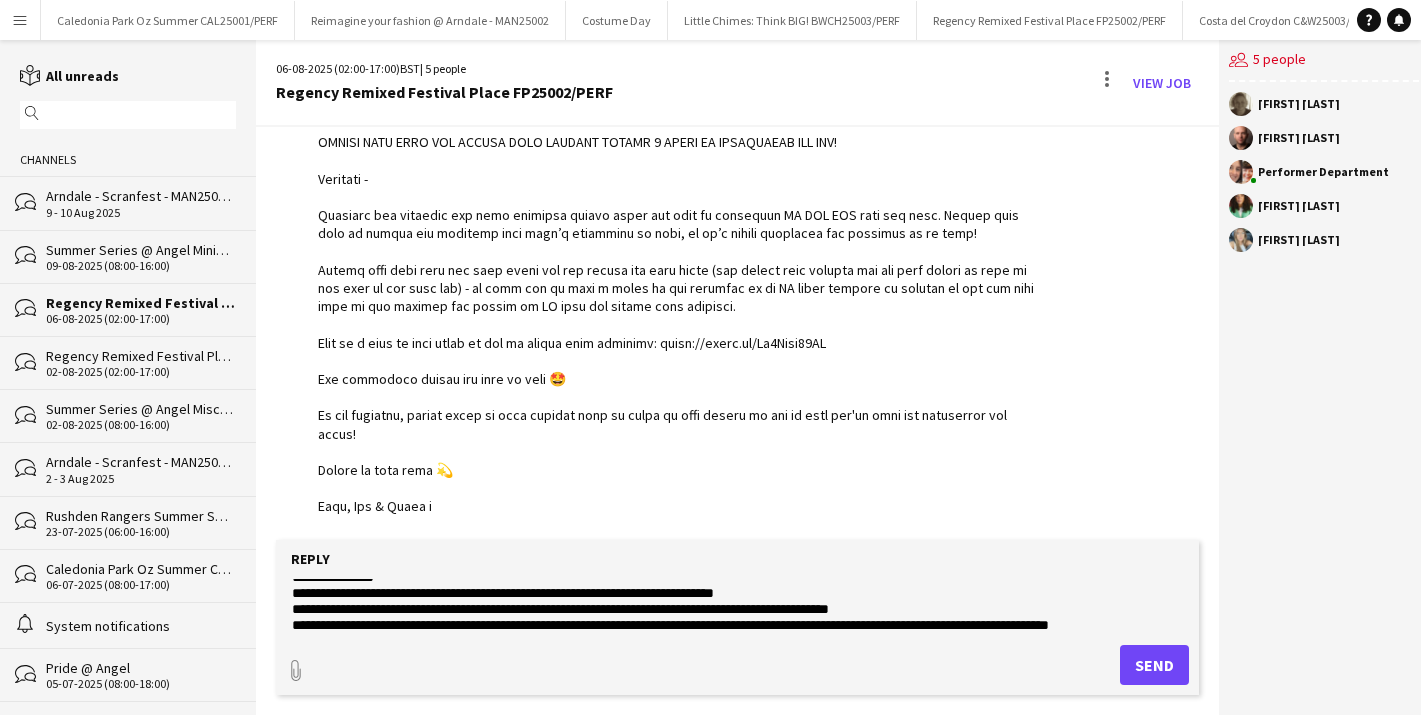 scroll, scrollTop: 93, scrollLeft: 0, axis: vertical 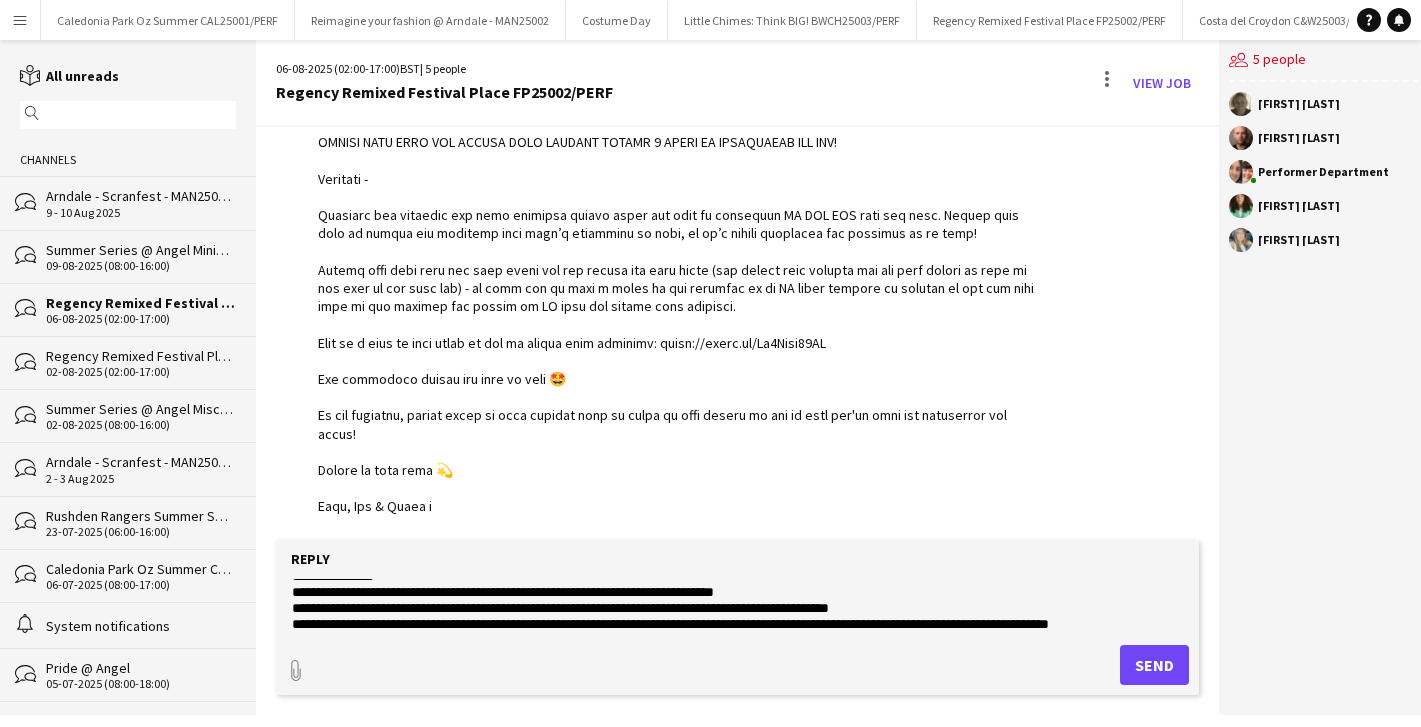 click 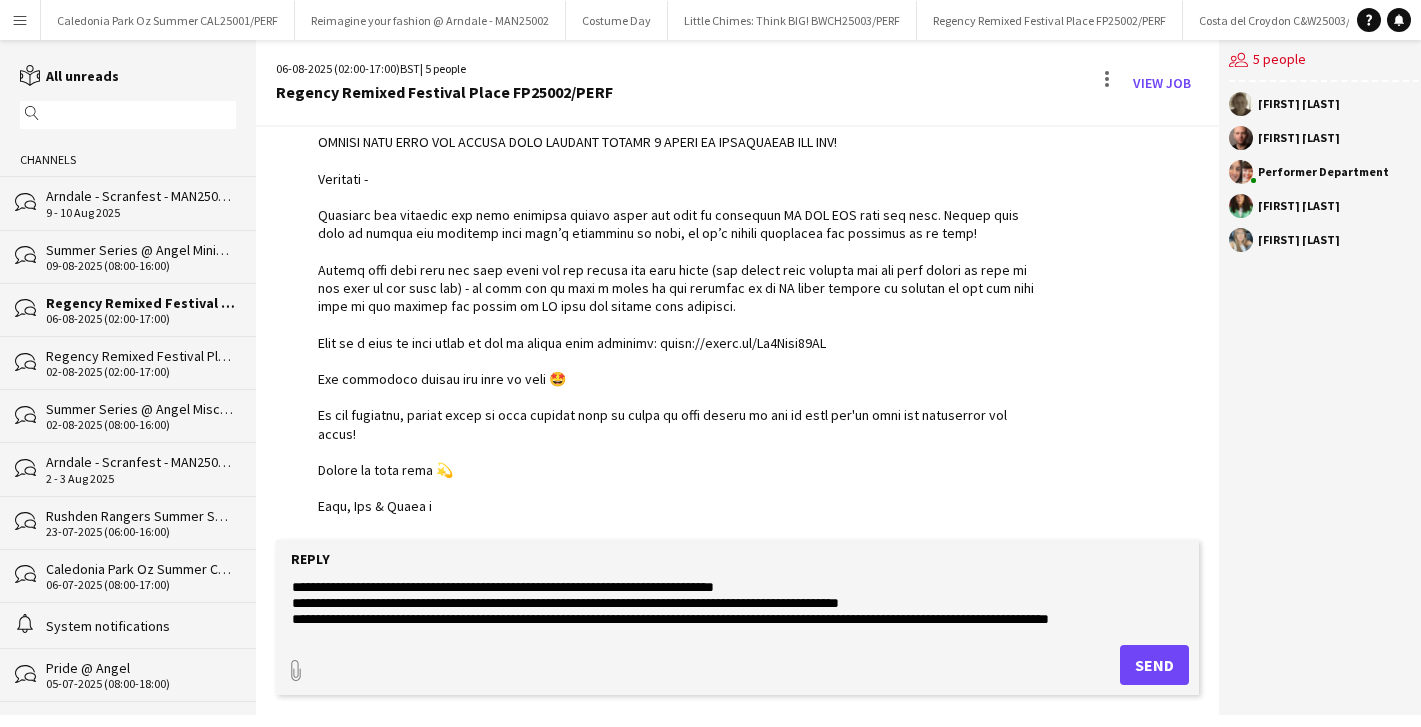 scroll, scrollTop: 104, scrollLeft: 0, axis: vertical 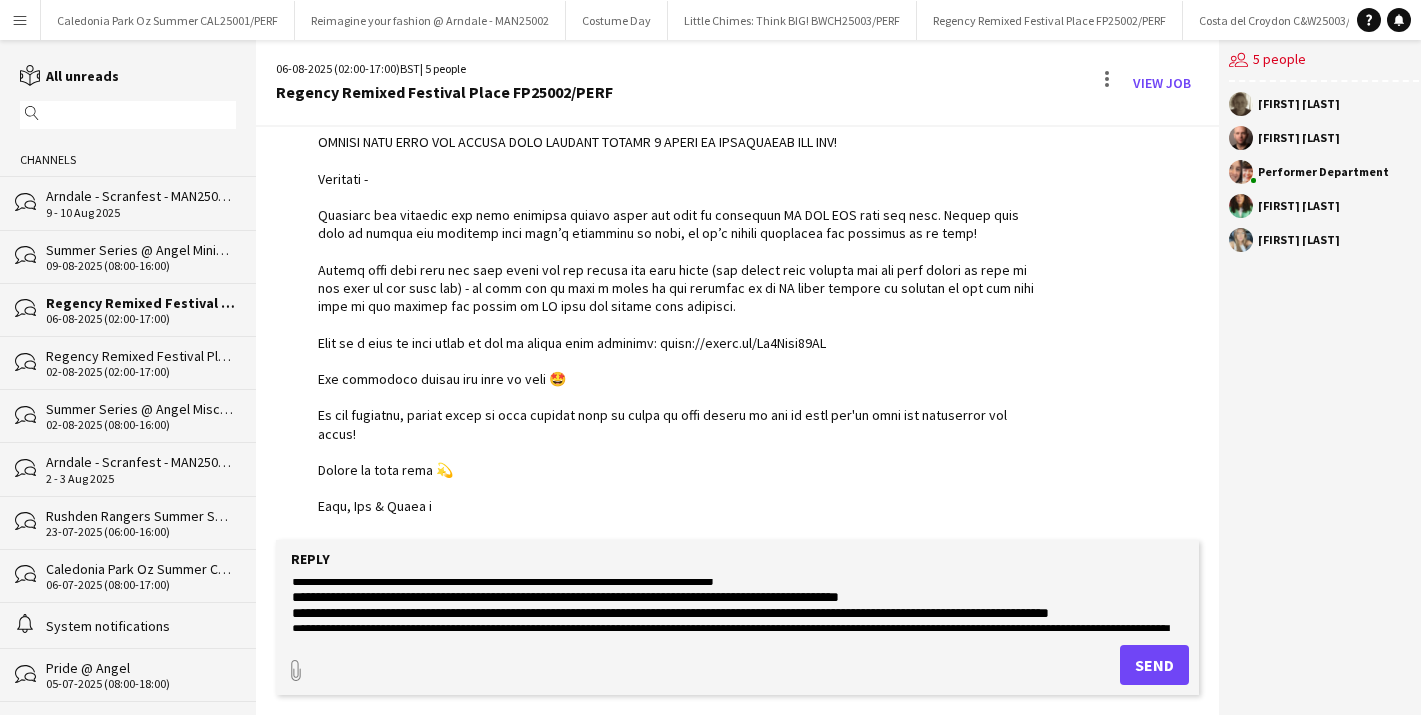 click 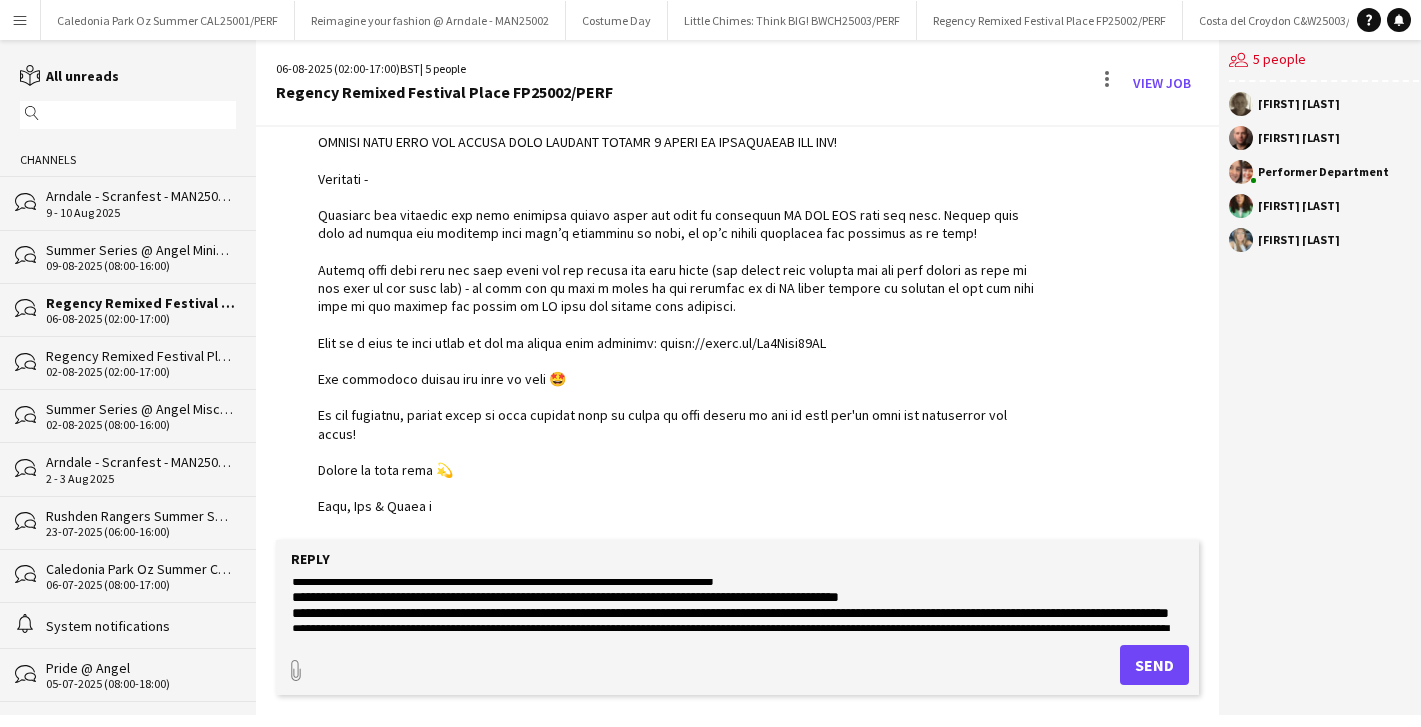 click 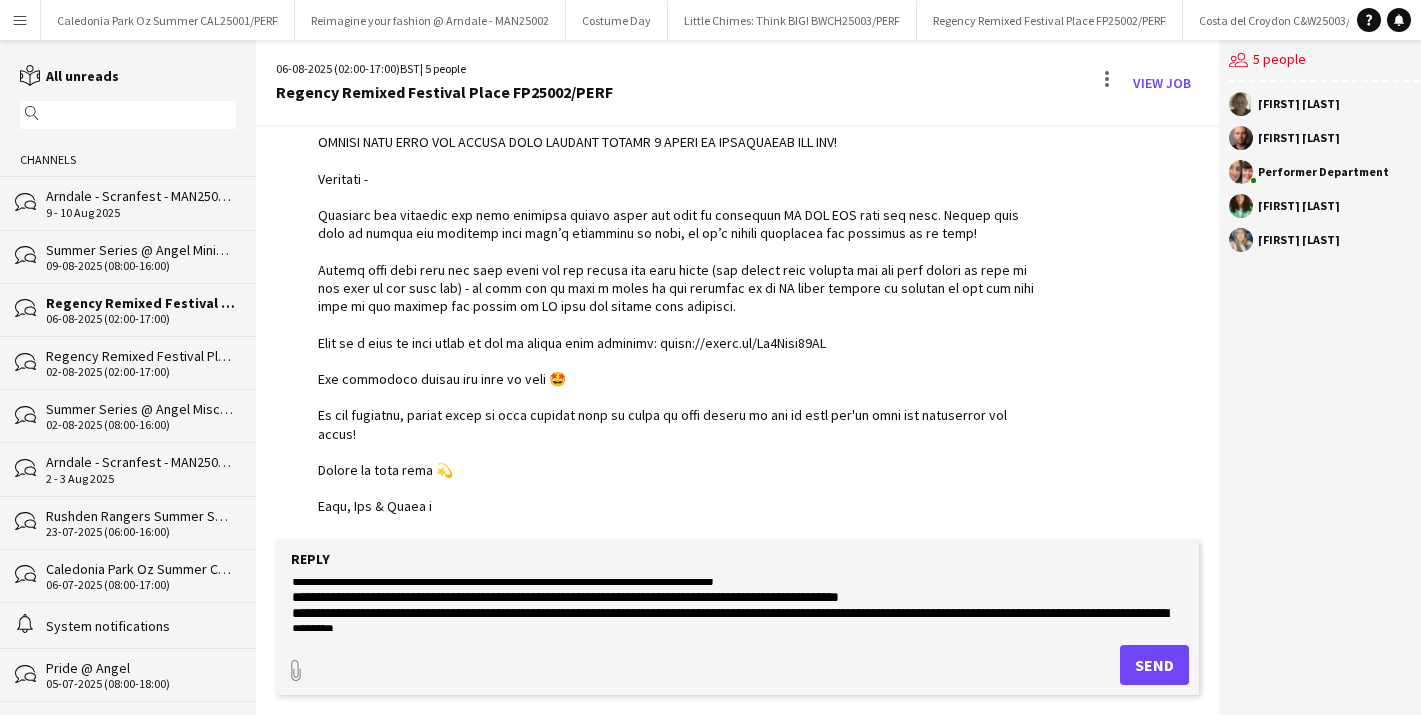 drag, startPoint x: 690, startPoint y: 616, endPoint x: 559, endPoint y: 614, distance: 131.01526 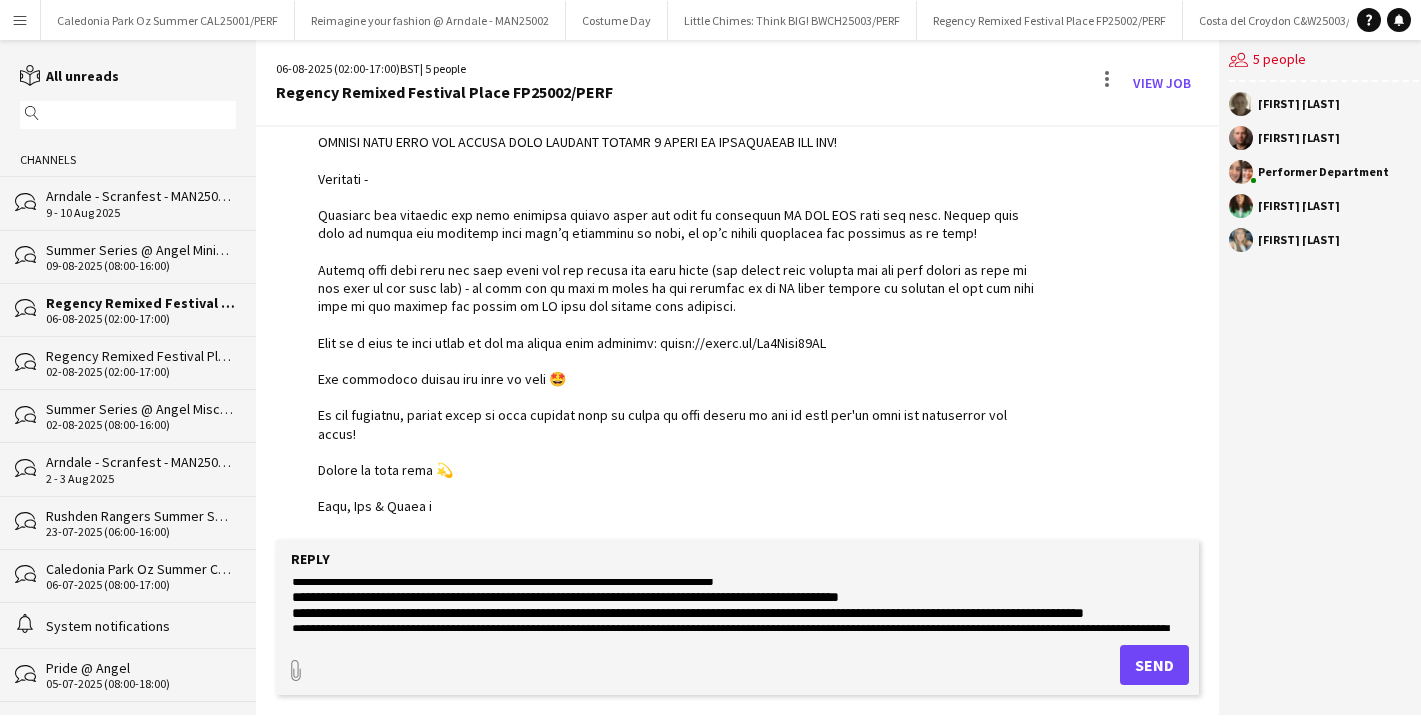 click 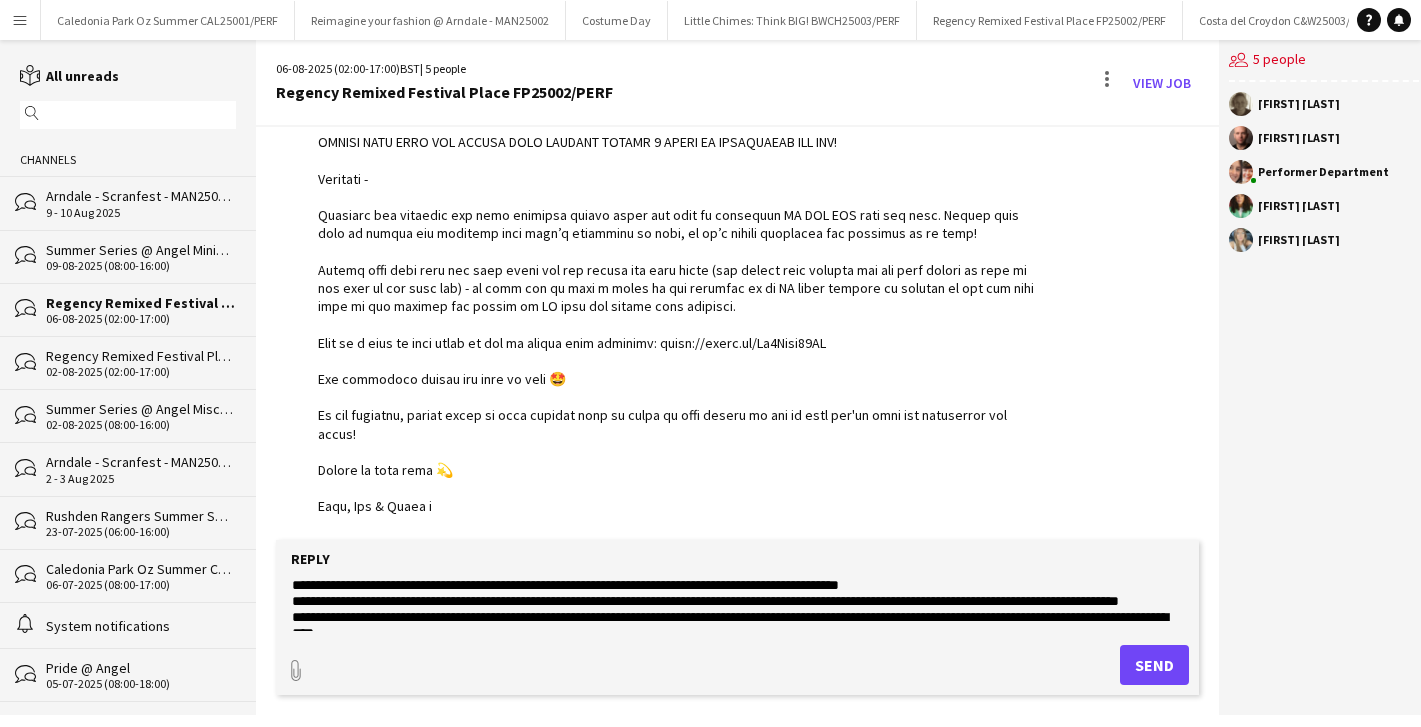scroll, scrollTop: 117, scrollLeft: 0, axis: vertical 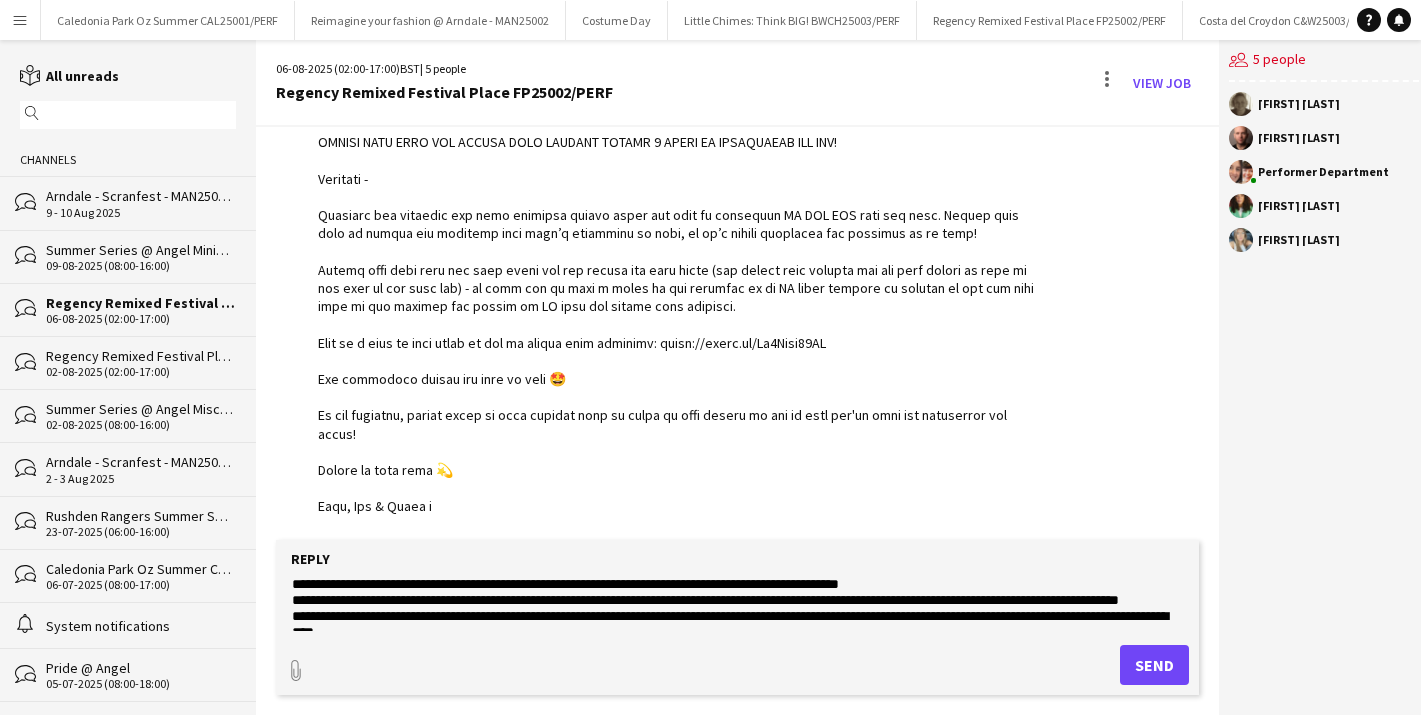 drag, startPoint x: 804, startPoint y: 597, endPoint x: 1167, endPoint y: 597, distance: 363 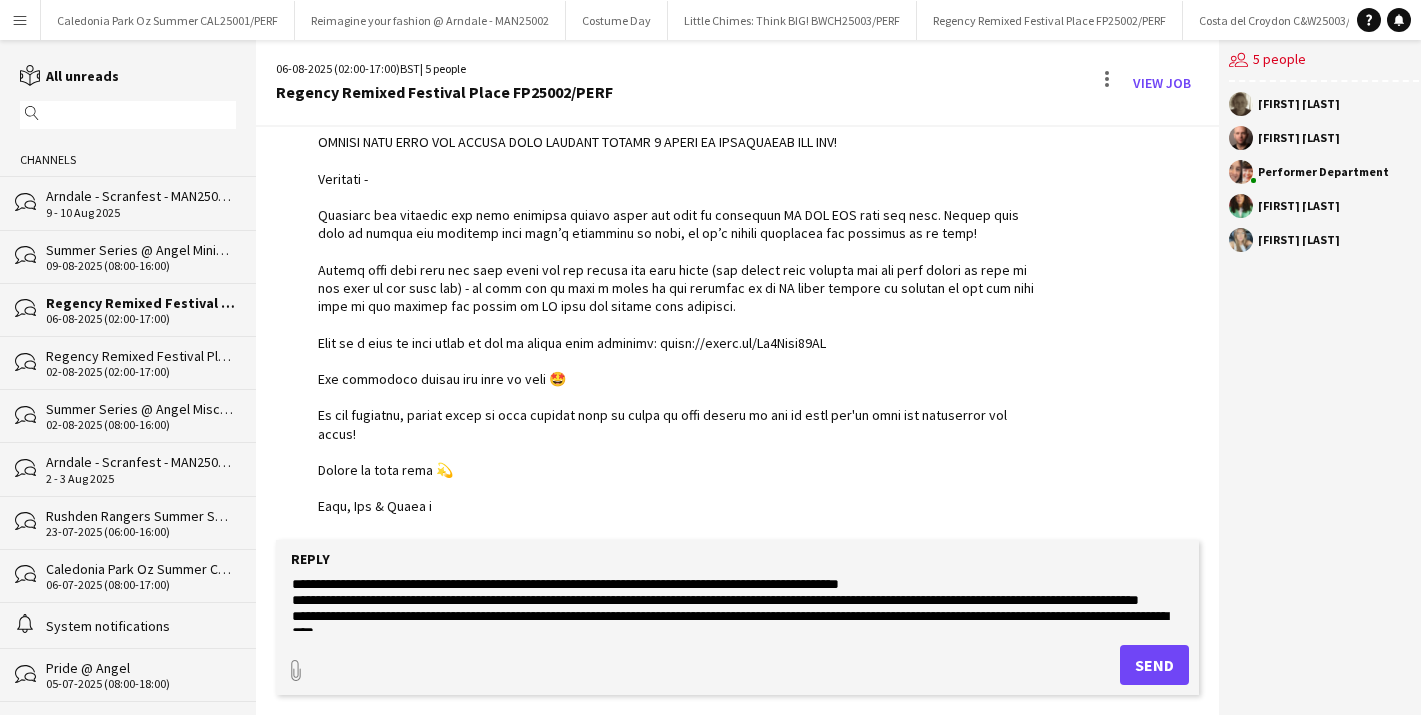 drag, startPoint x: 410, startPoint y: 620, endPoint x: 351, endPoint y: 619, distance: 59.008472 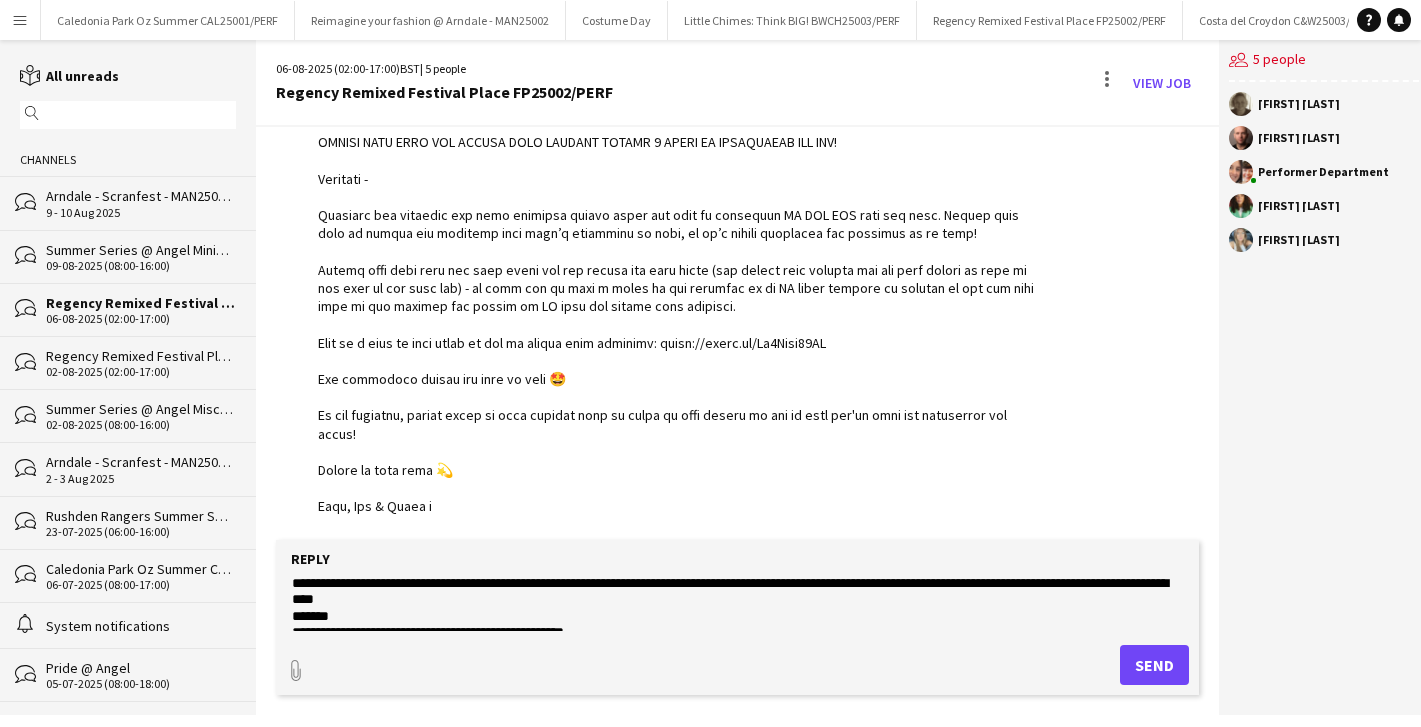 scroll, scrollTop: 151, scrollLeft: 0, axis: vertical 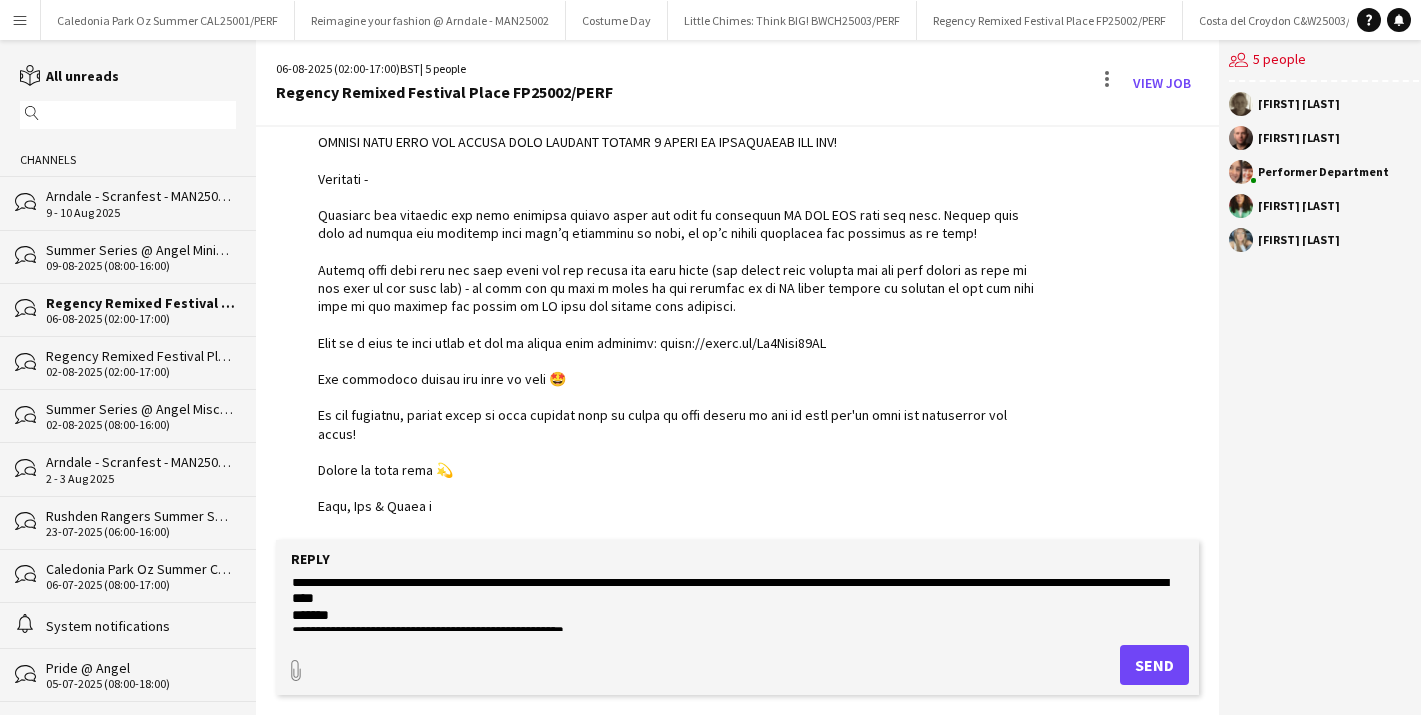 click 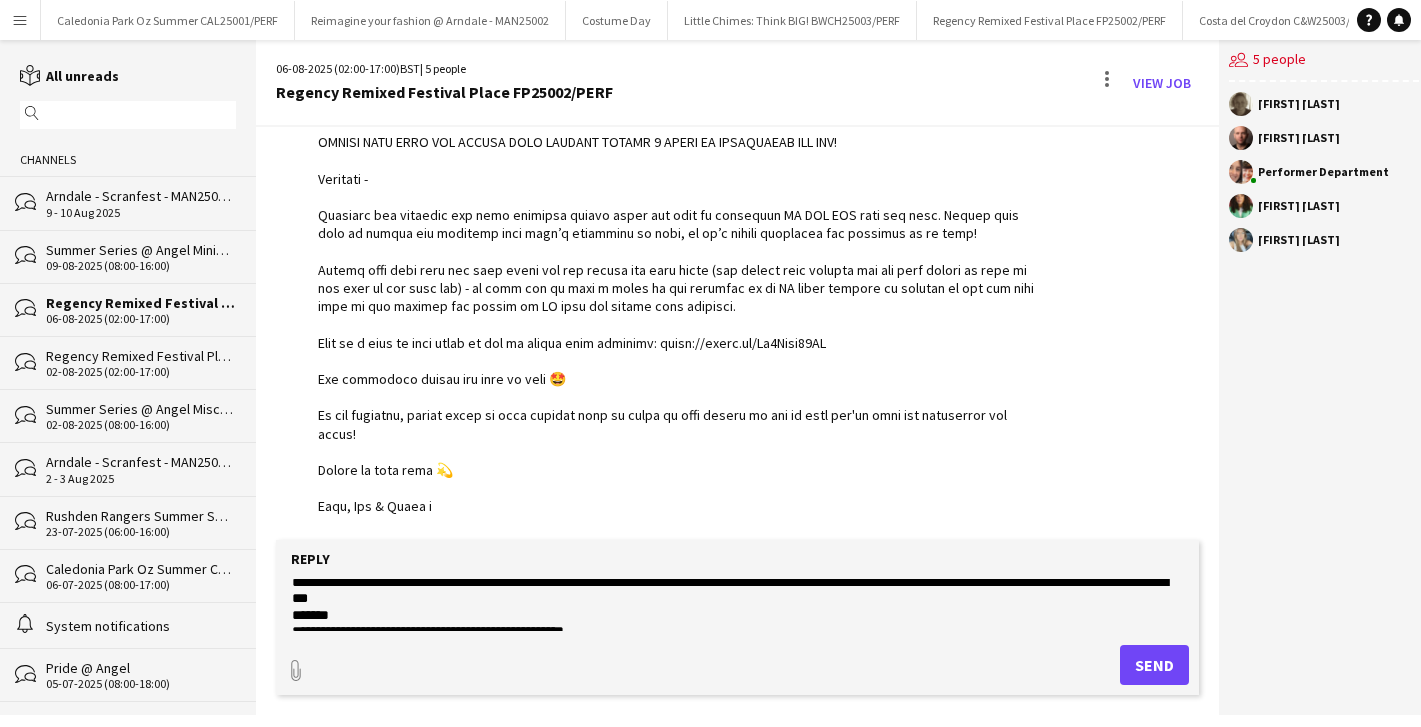 click 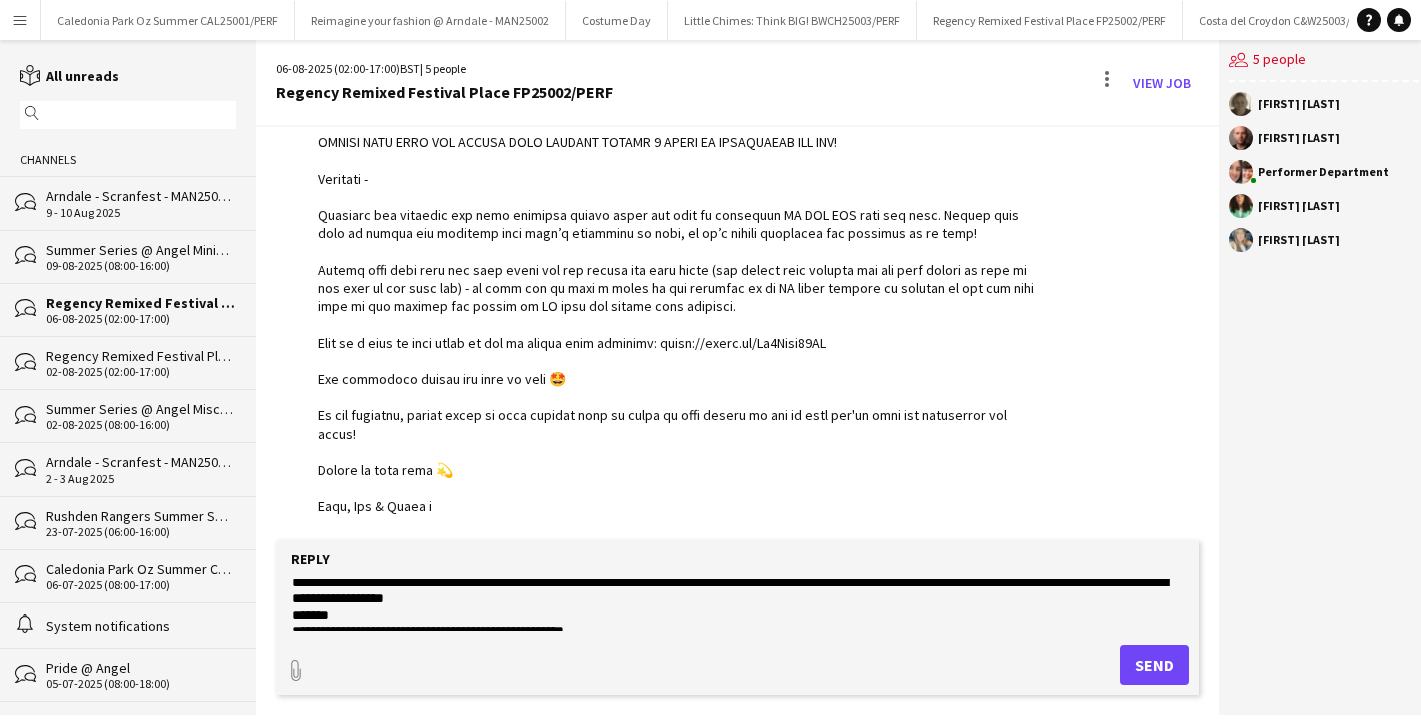 drag, startPoint x: 476, startPoint y: 600, endPoint x: 663, endPoint y: 600, distance: 187 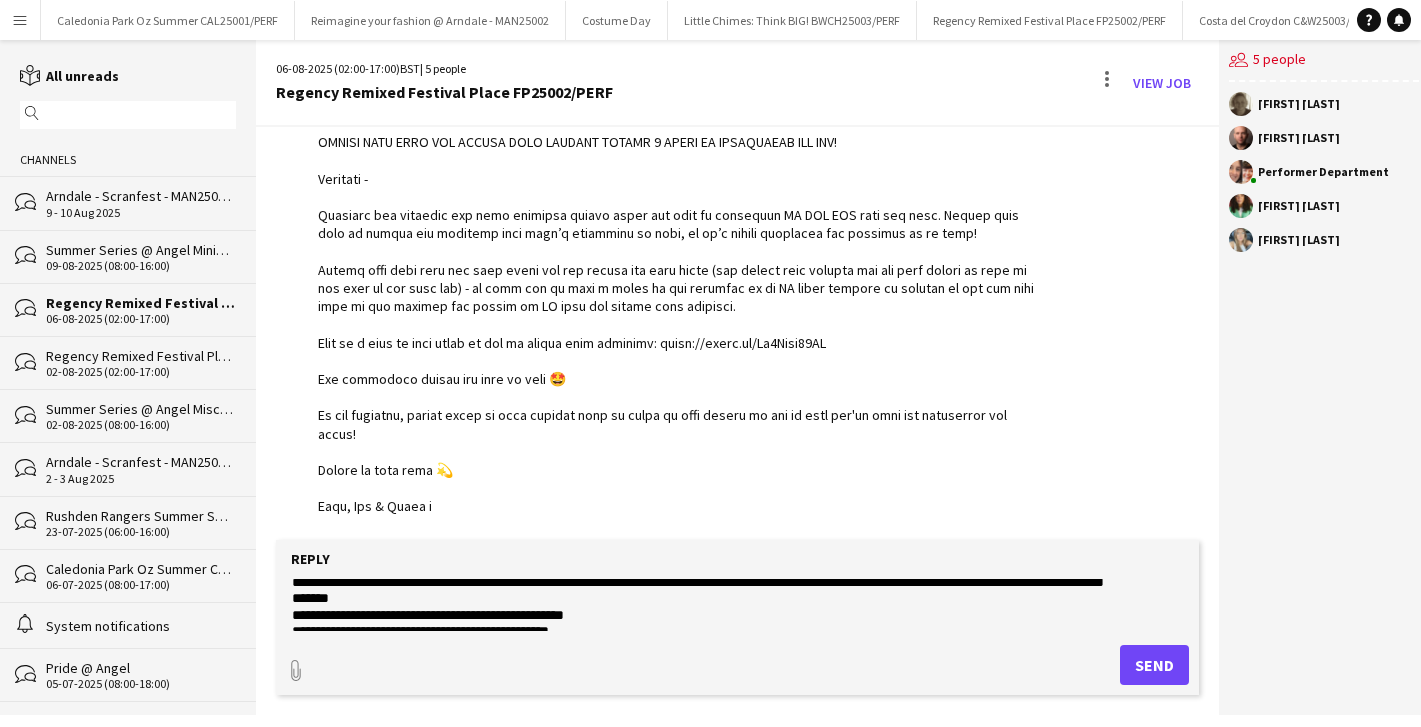 click 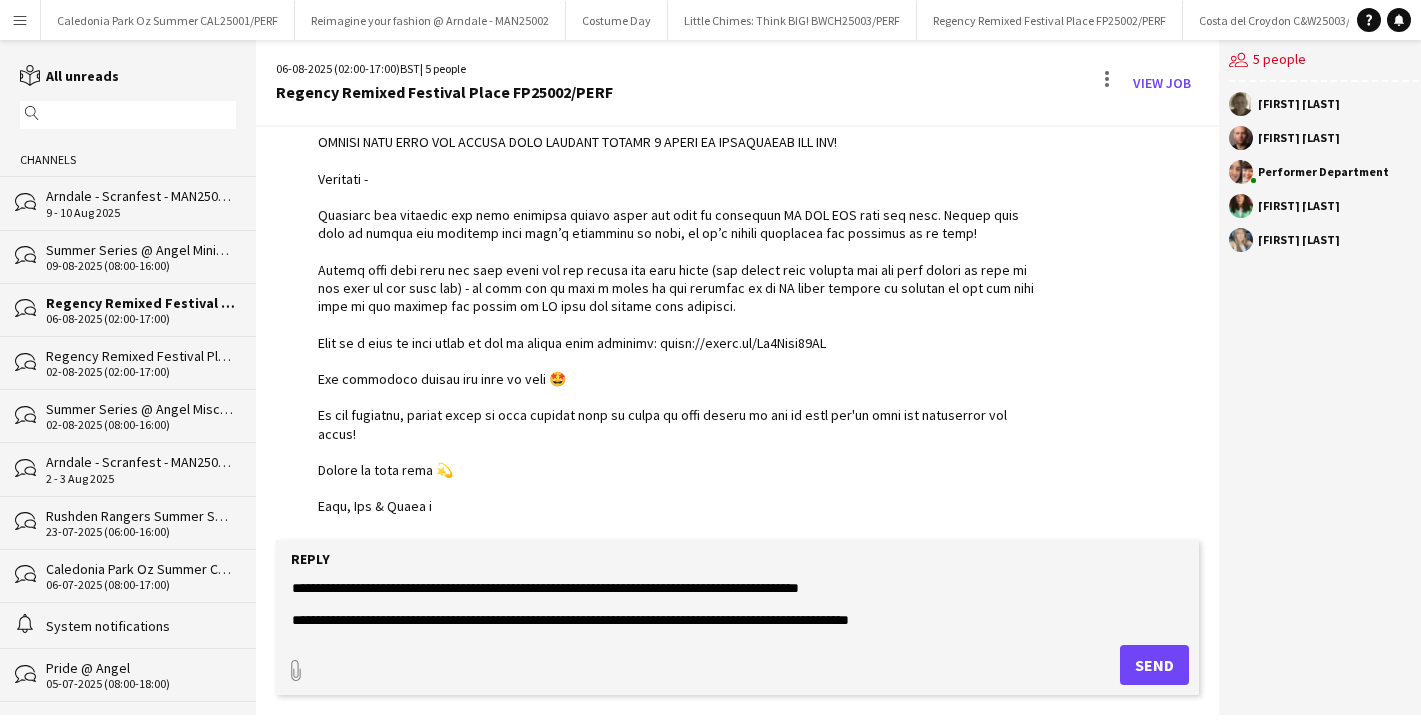 drag, startPoint x: 375, startPoint y: 615, endPoint x: 290, endPoint y: 578, distance: 92.70383 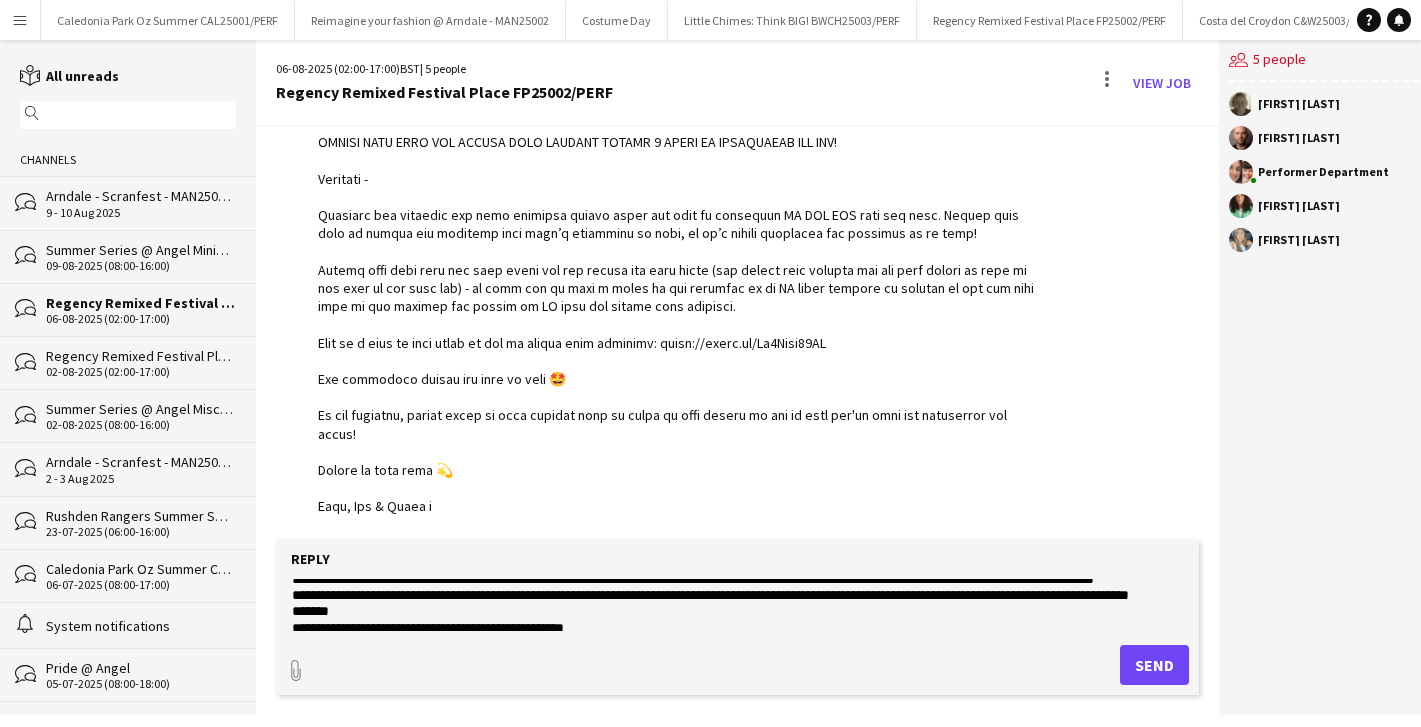scroll, scrollTop: 163, scrollLeft: 0, axis: vertical 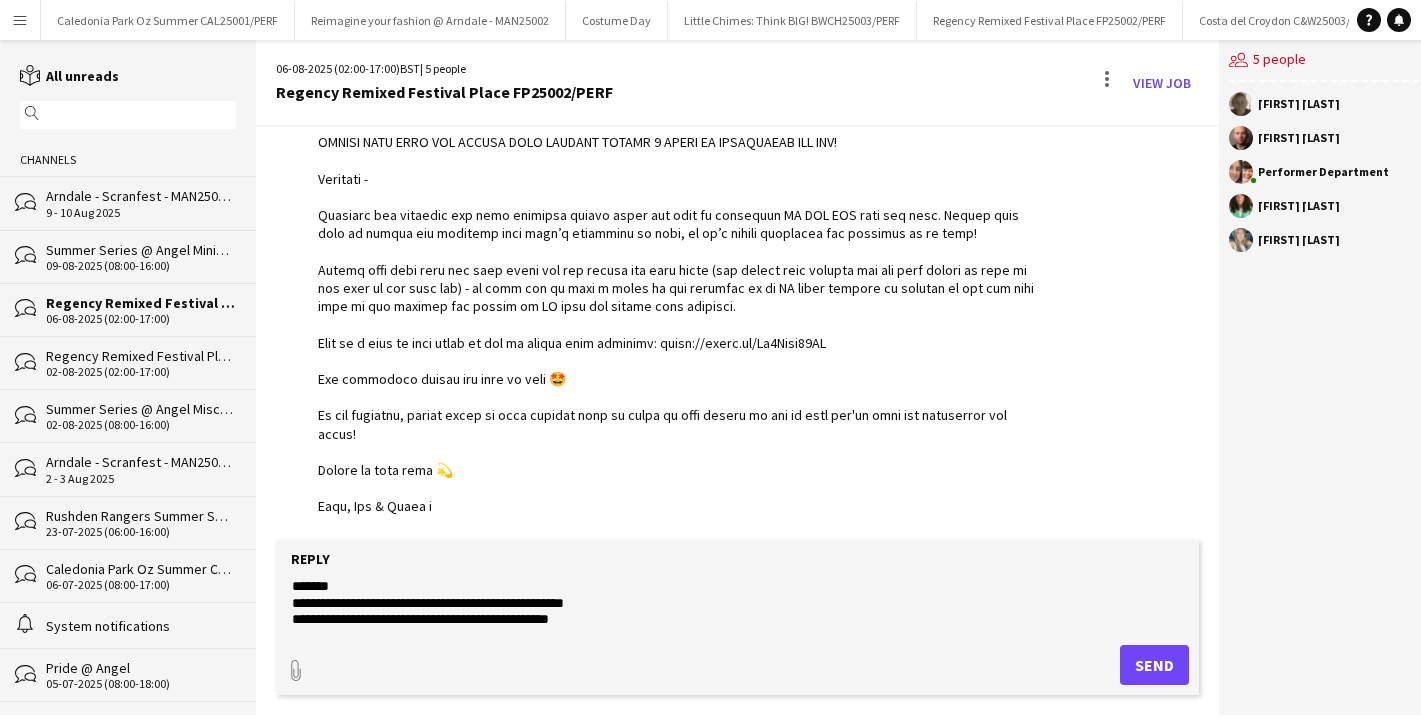 drag, startPoint x: 368, startPoint y: 624, endPoint x: 287, endPoint y: 591, distance: 87.46428 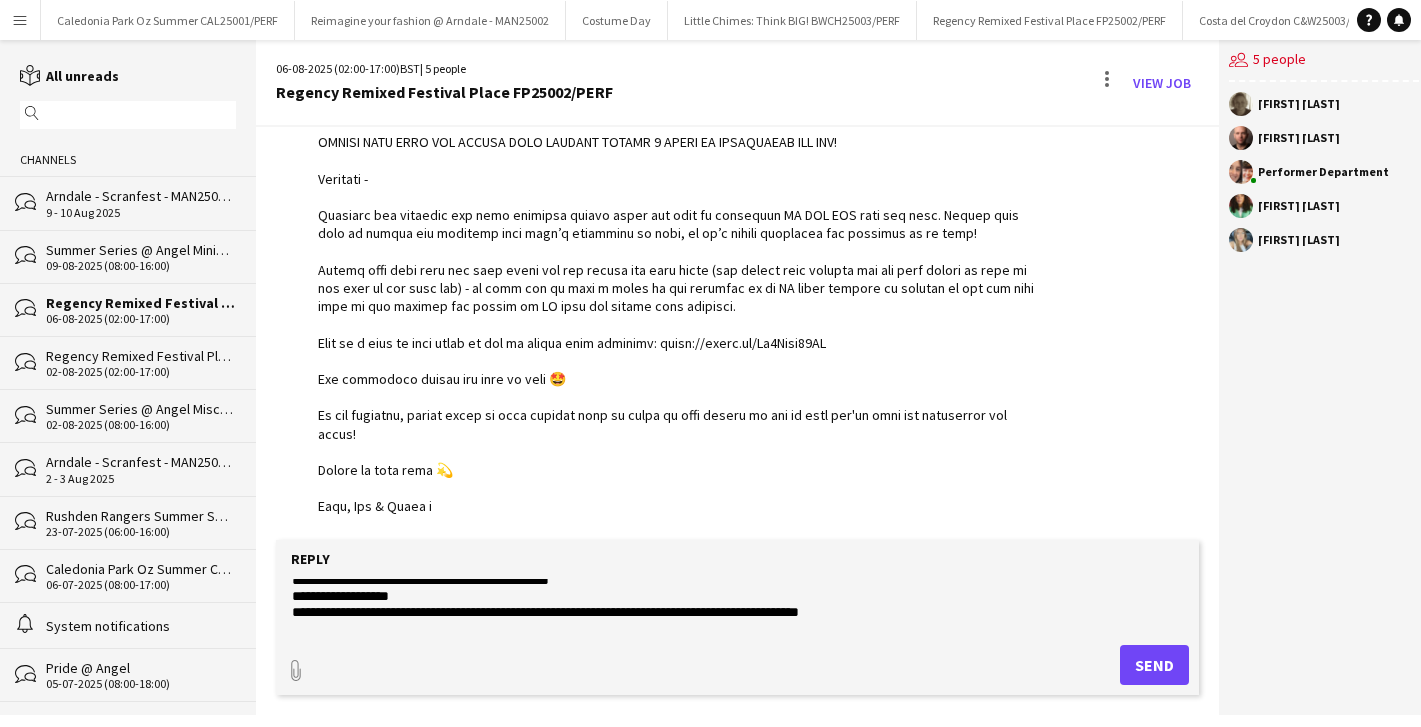 scroll, scrollTop: 207, scrollLeft: 0, axis: vertical 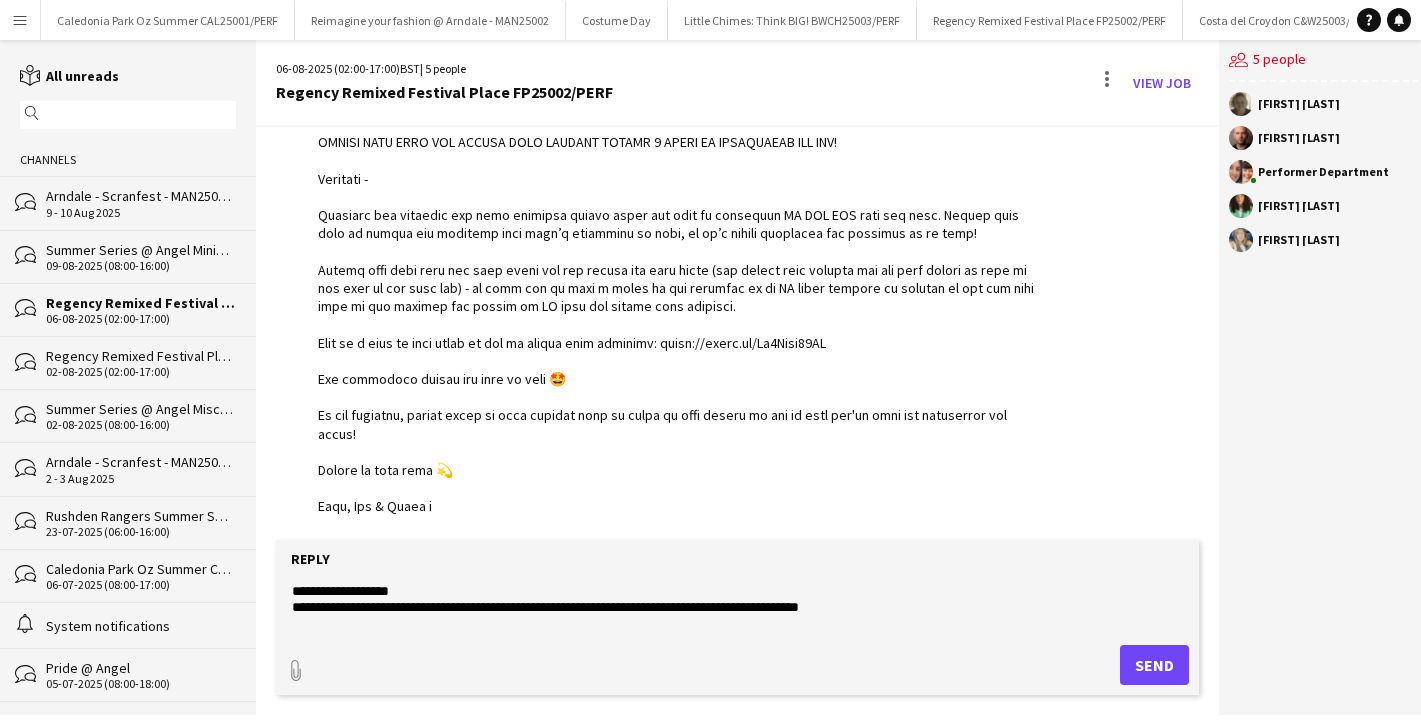 click on "**********" 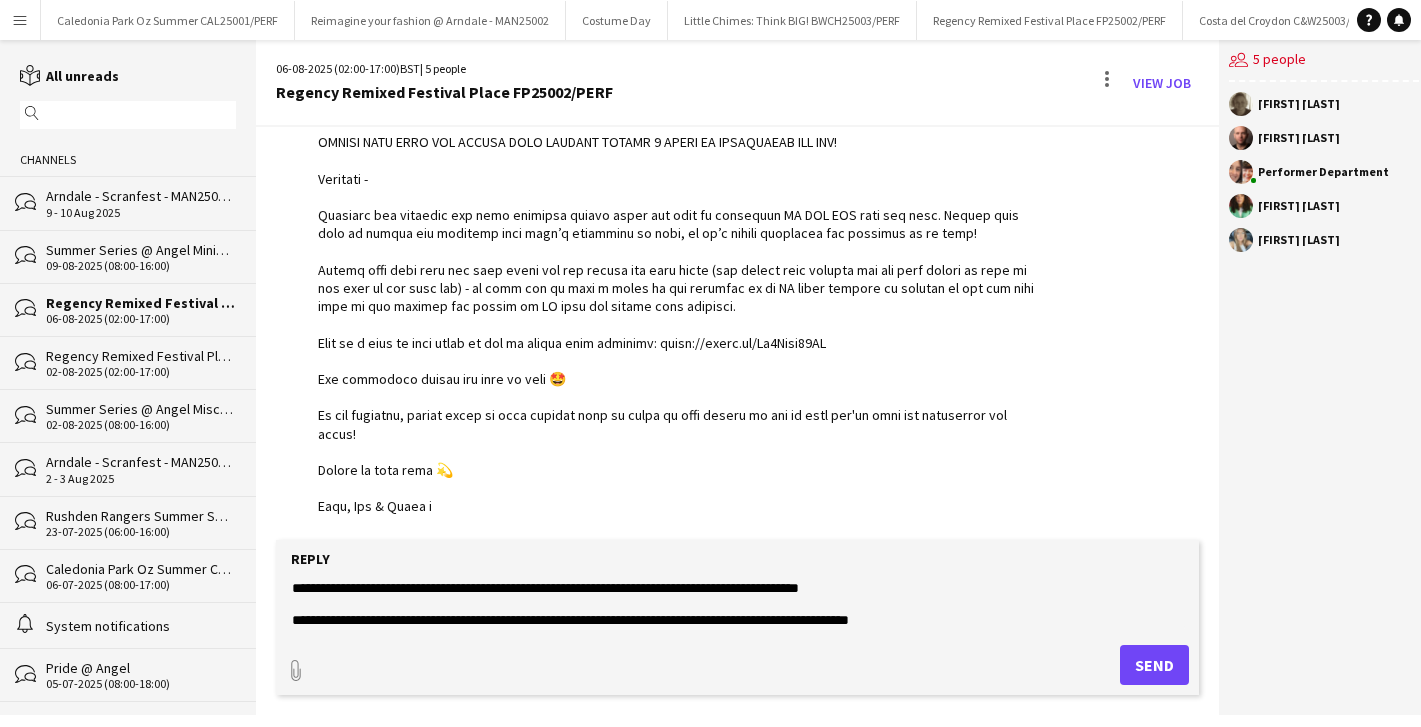 scroll, scrollTop: 289, scrollLeft: 0, axis: vertical 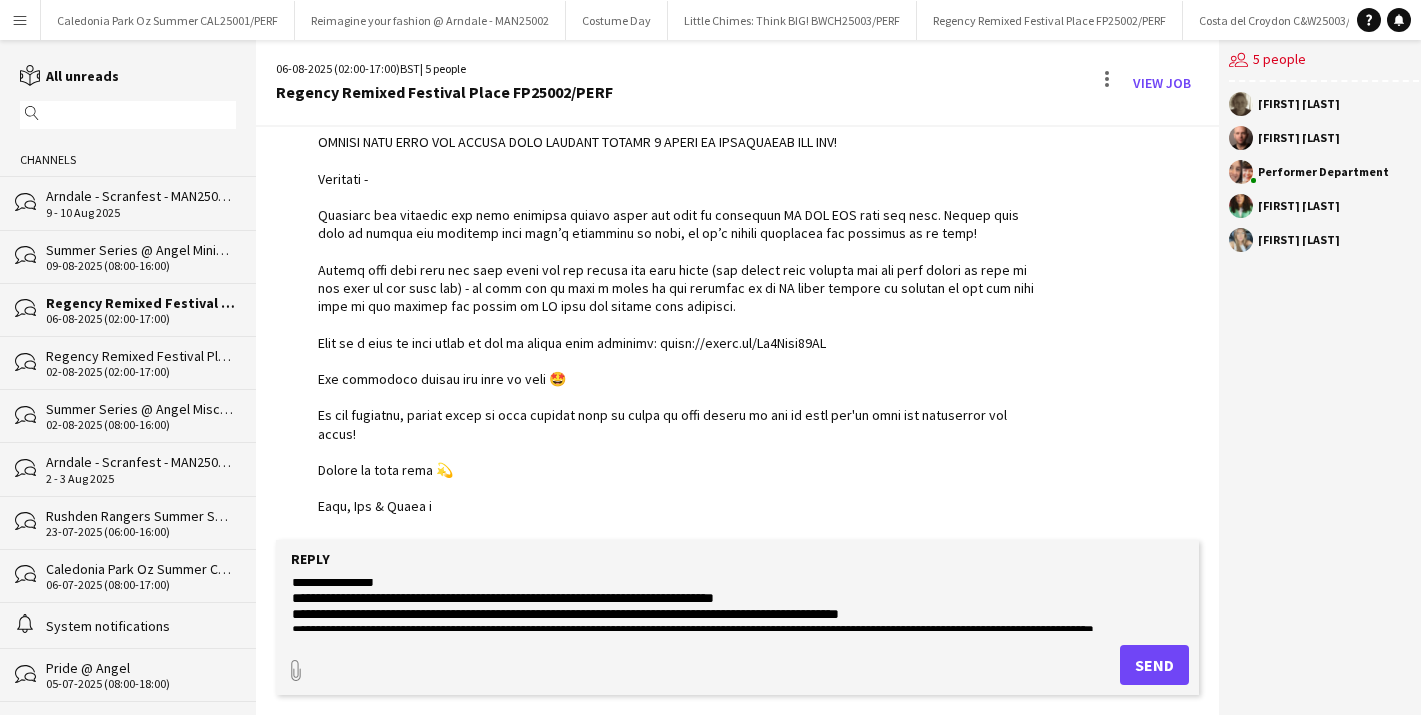 click on "**********" 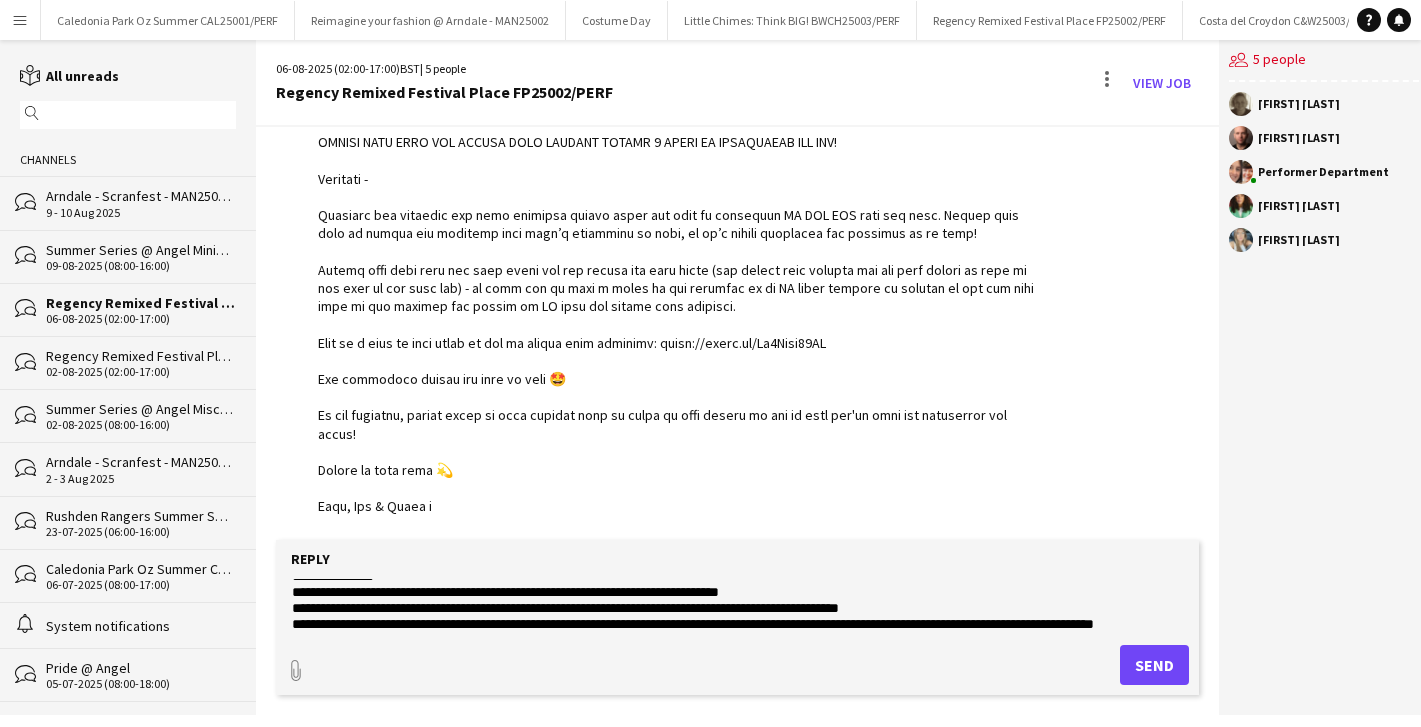 scroll, scrollTop: 99, scrollLeft: 0, axis: vertical 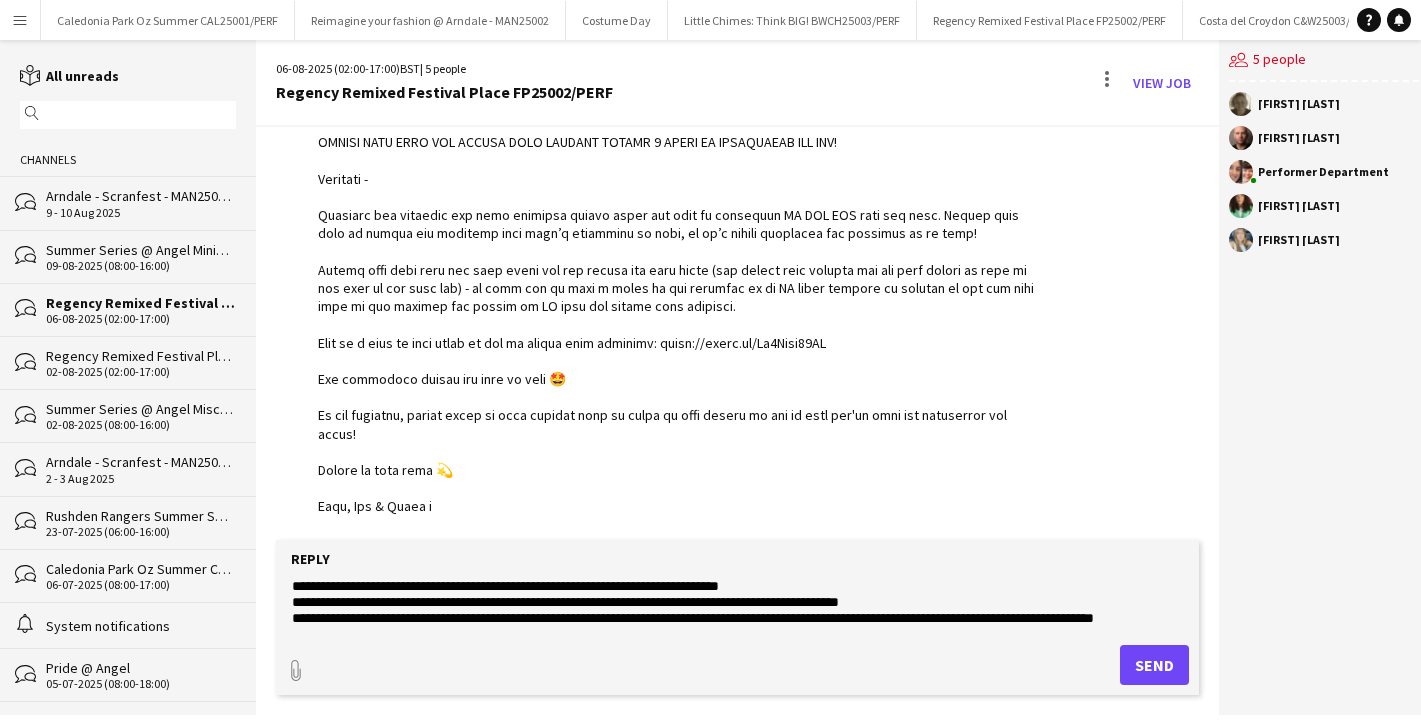 click on "**********" 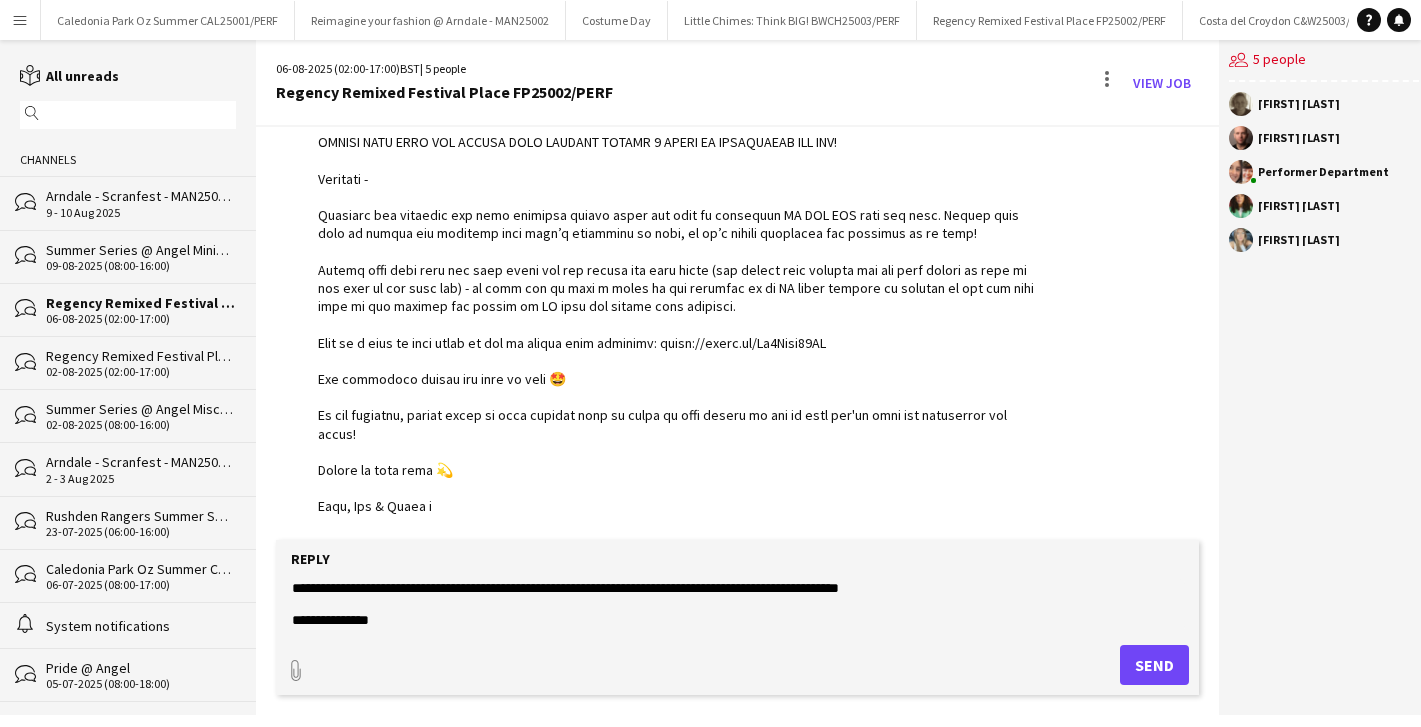 scroll, scrollTop: 289, scrollLeft: 0, axis: vertical 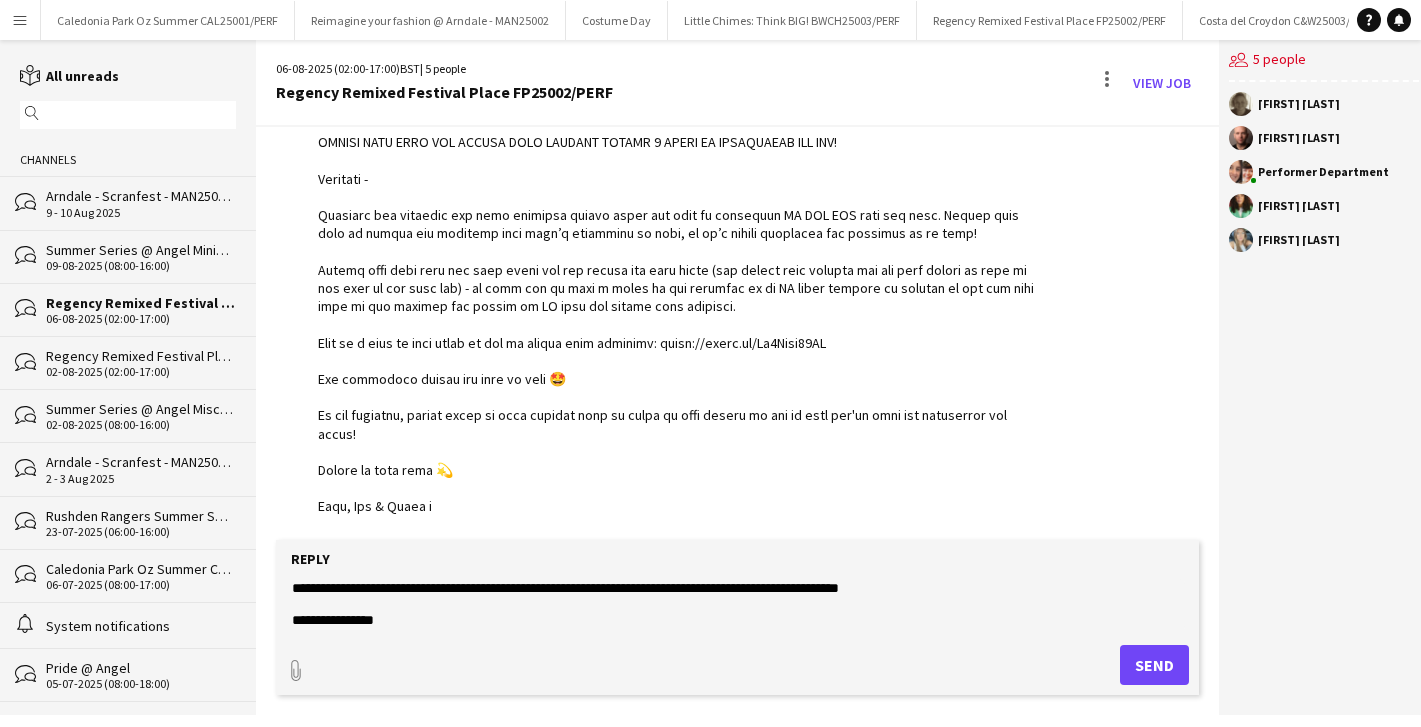 type on "**********" 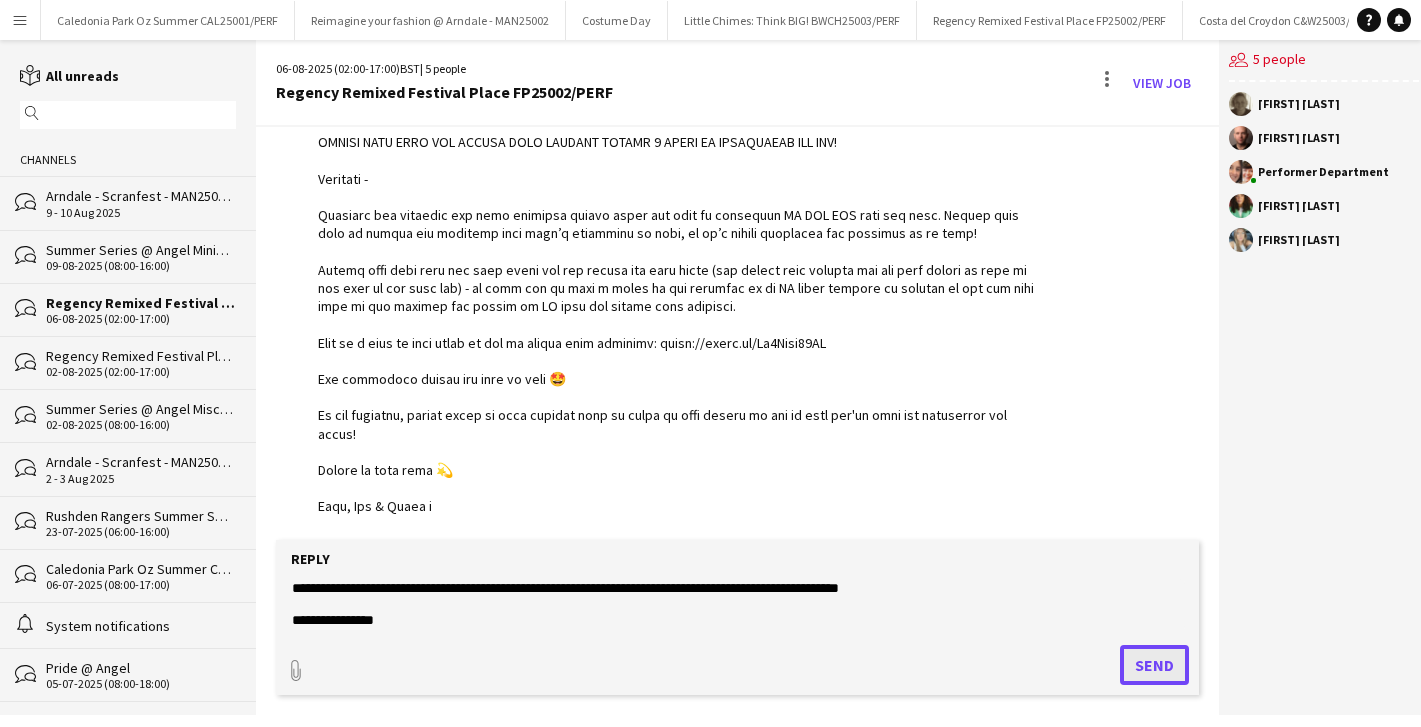 click on "Send" 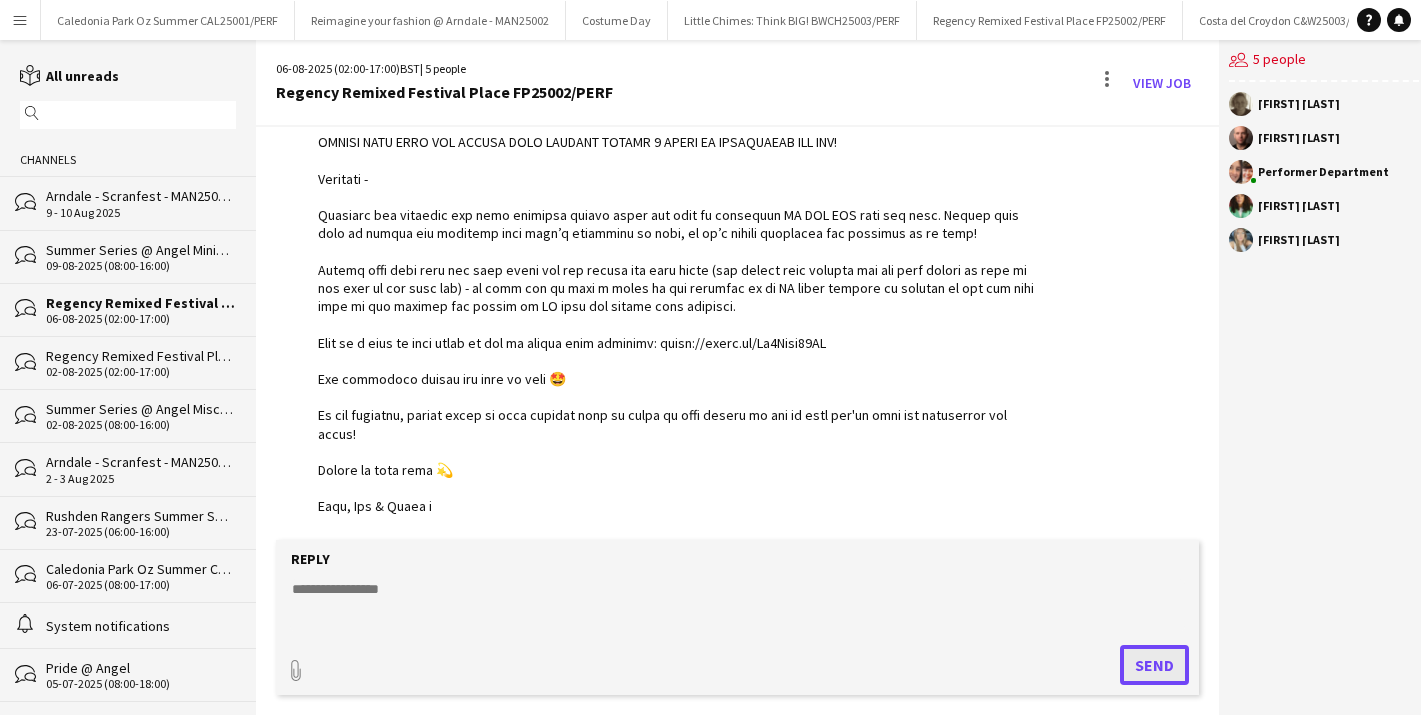 scroll, scrollTop: 0, scrollLeft: 0, axis: both 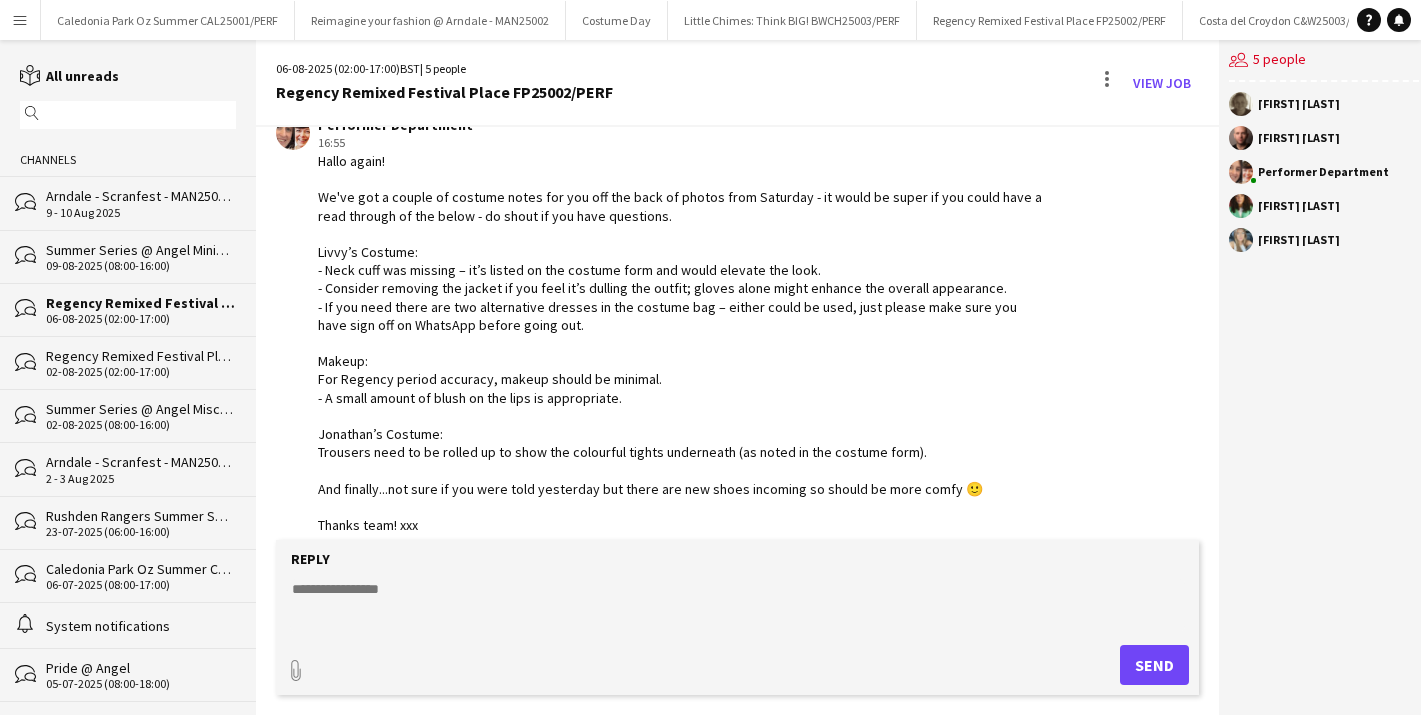 click on "Regency Remixed Festival Place FP25002/PERF" 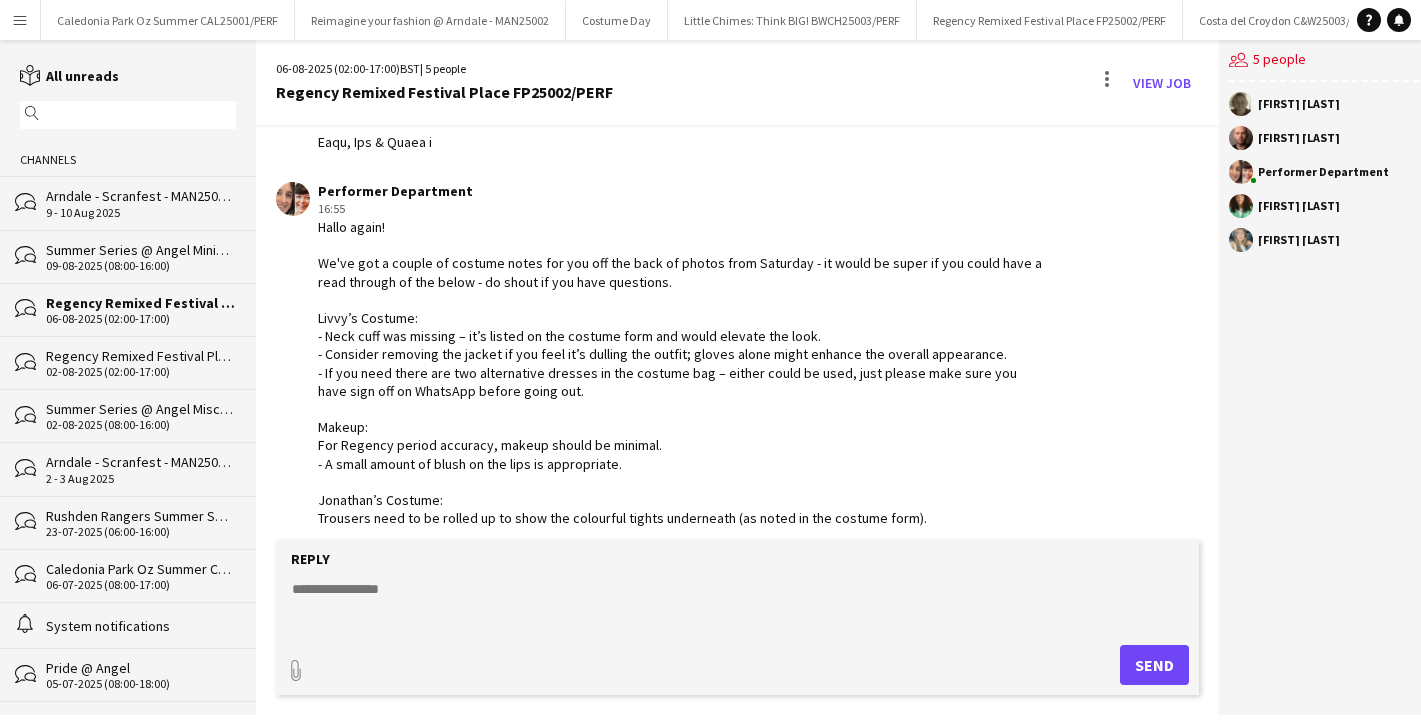 click on "09-08-2025 (08:00-16:00)" 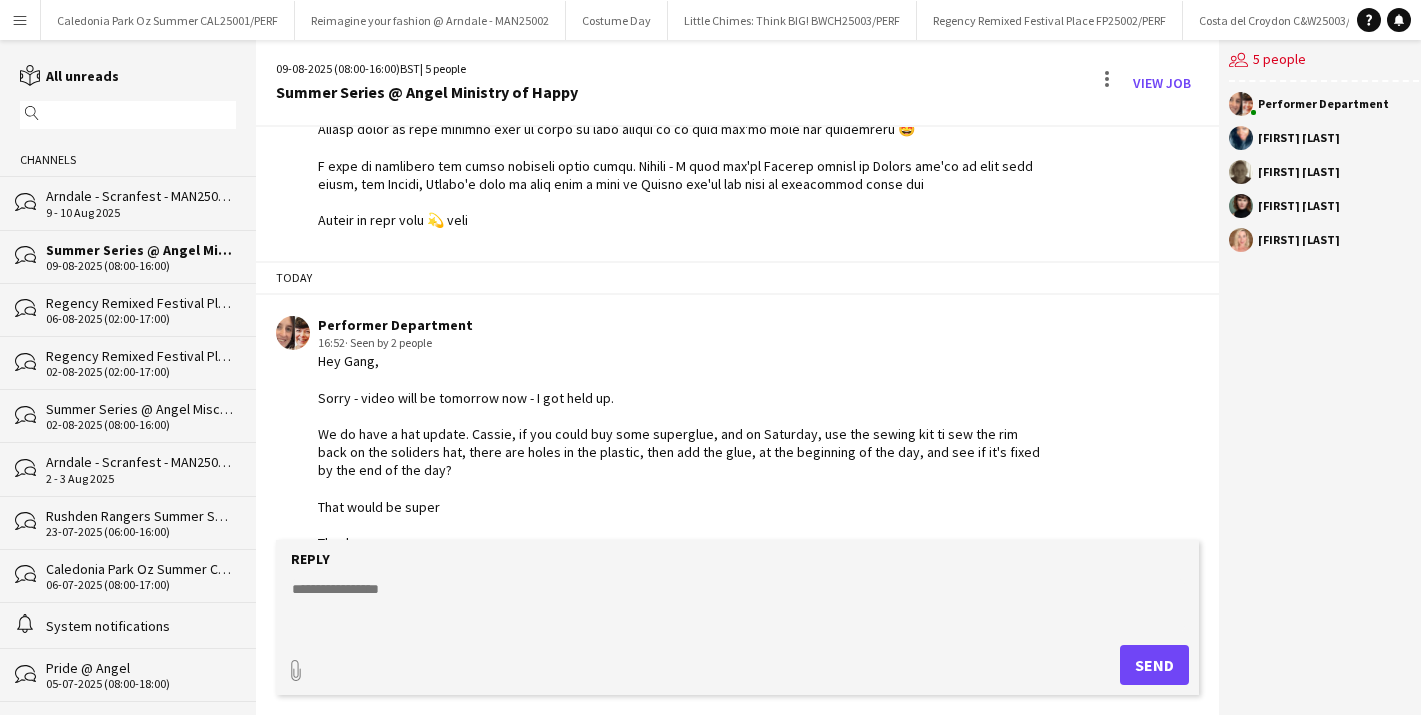 scroll, scrollTop: 788, scrollLeft: 0, axis: vertical 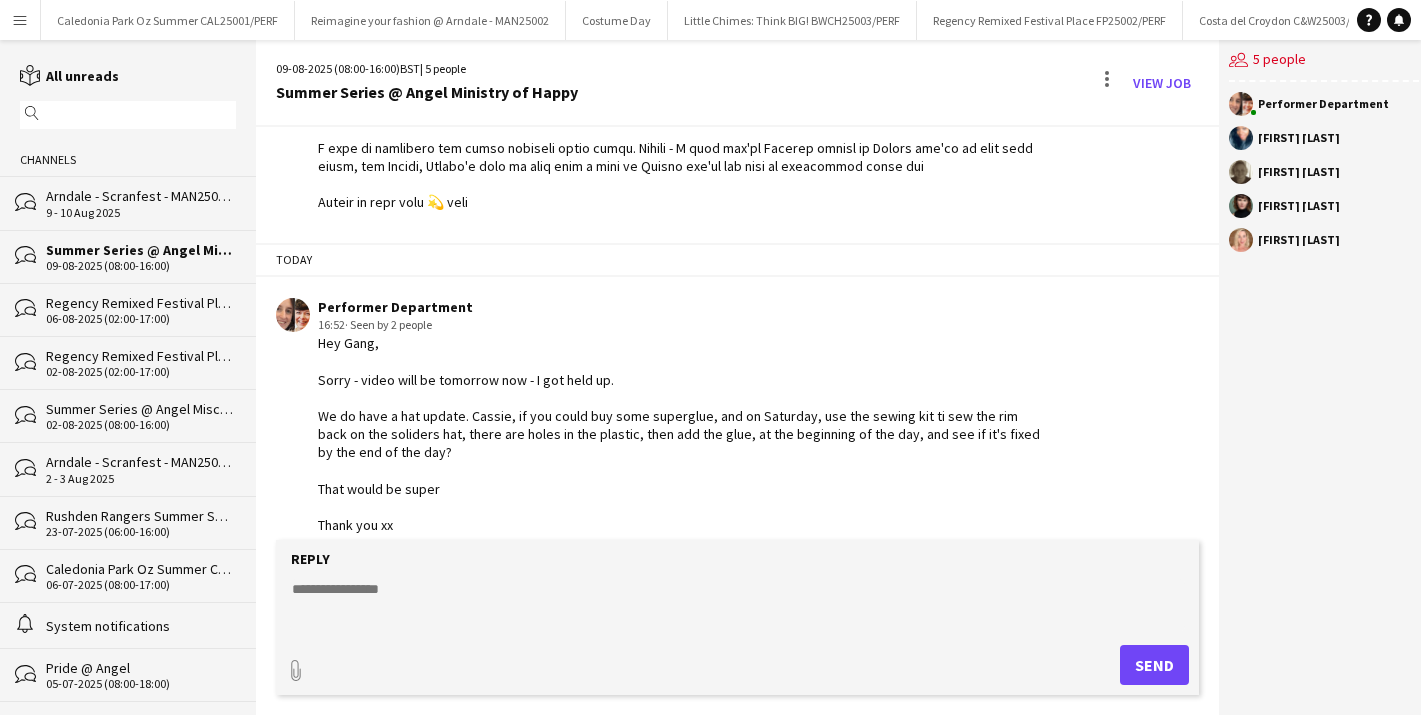 click on "Regency Remixed Festival Place FP25002/PERF" 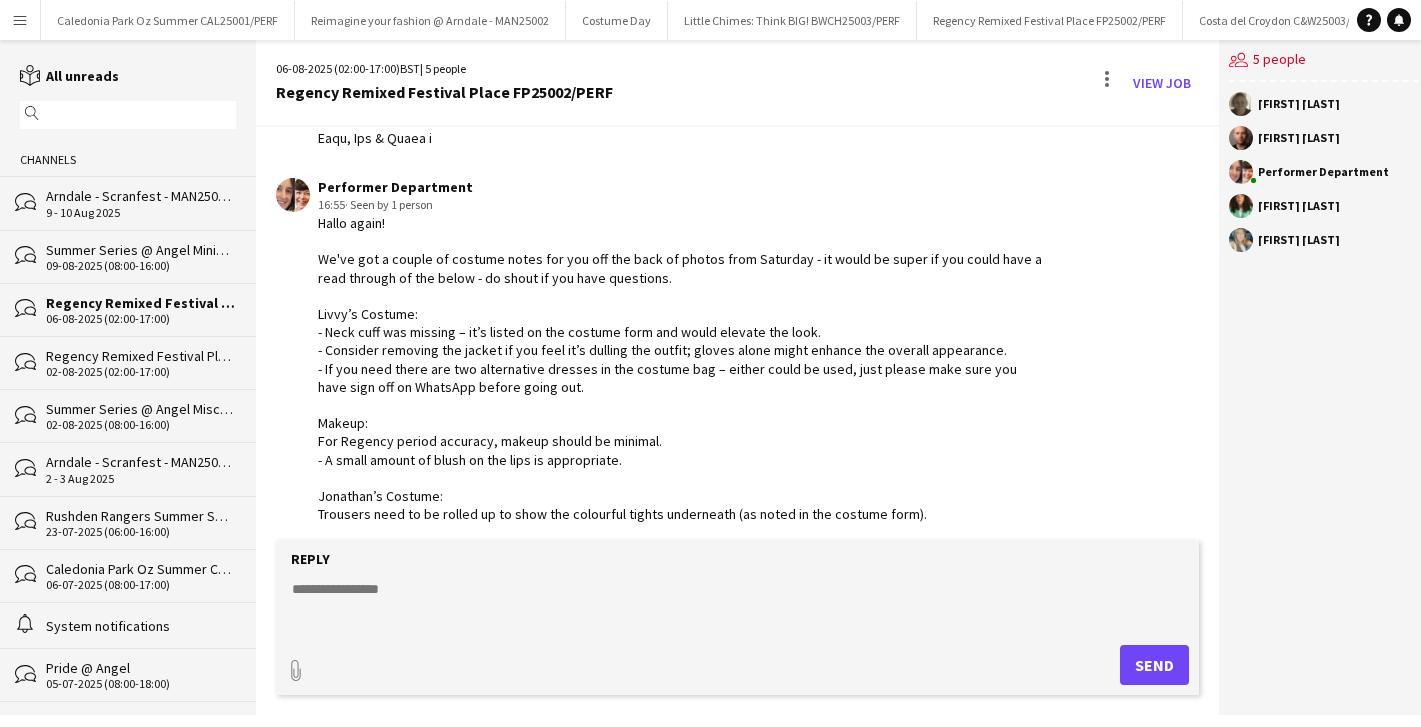 scroll, scrollTop: 1023, scrollLeft: 0, axis: vertical 